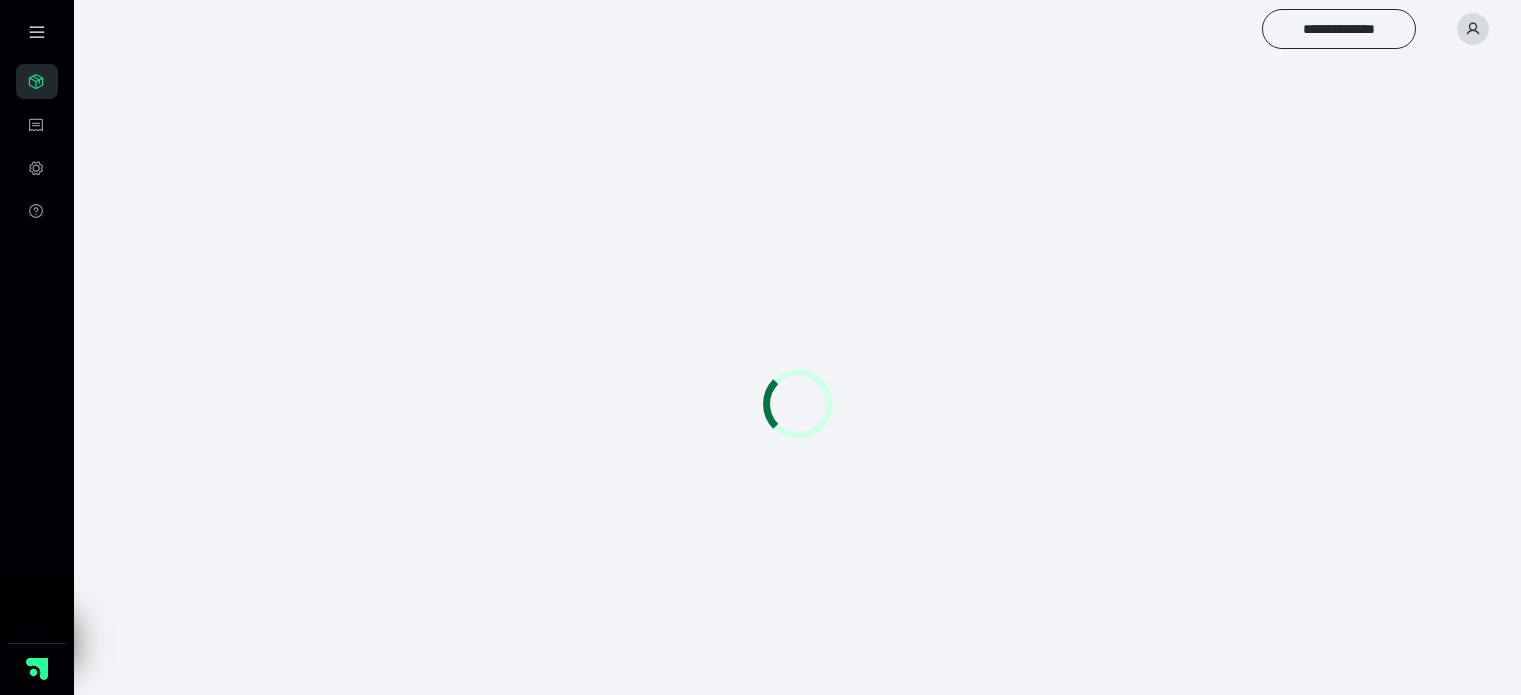 scroll, scrollTop: 56, scrollLeft: 0, axis: vertical 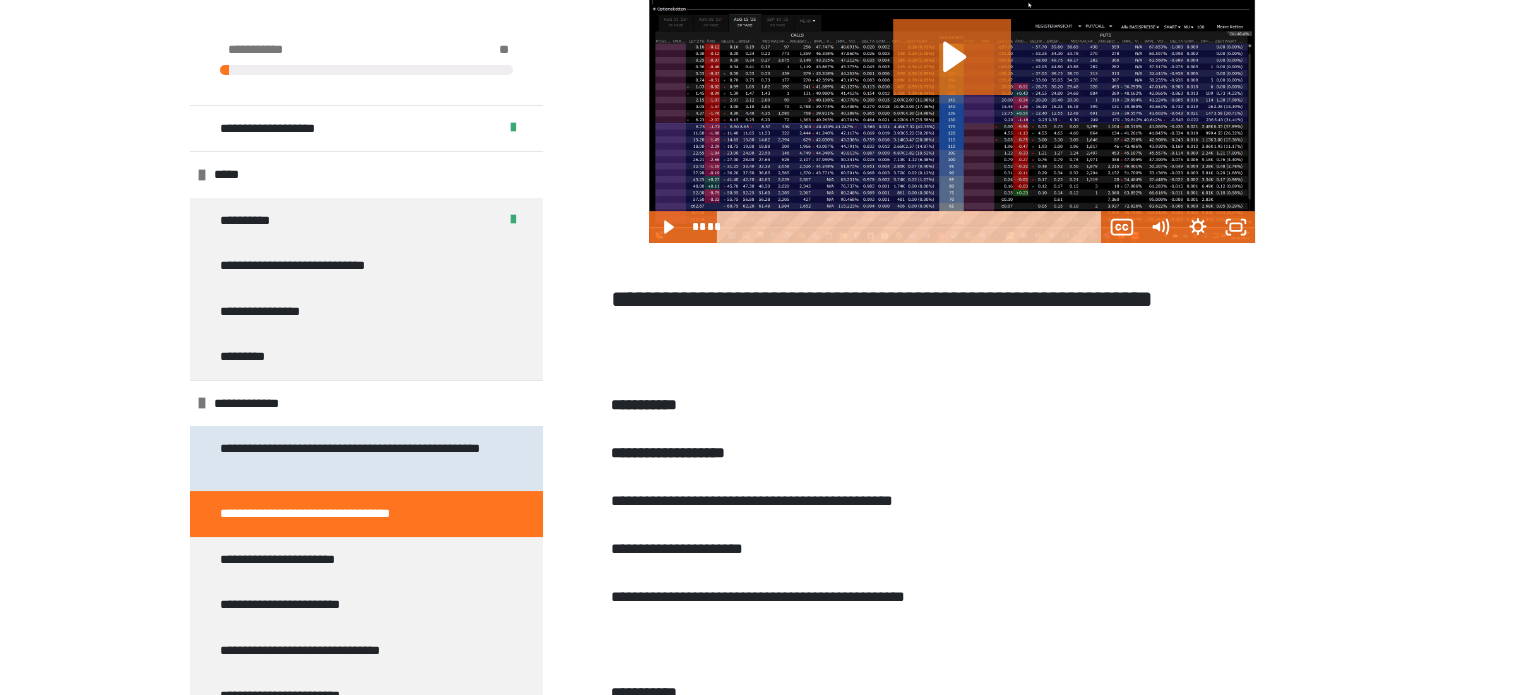 click on "**********" at bounding box center [351, 458] 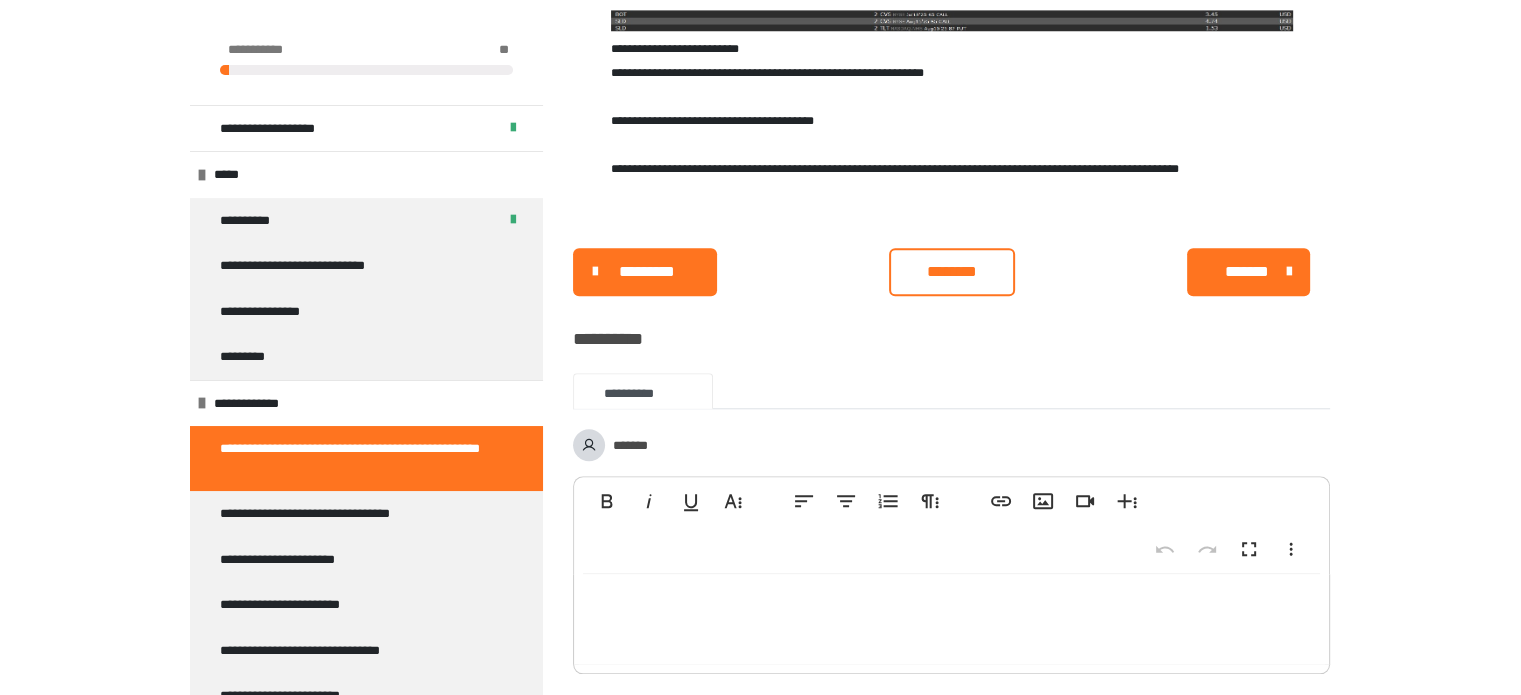 scroll, scrollTop: 2004, scrollLeft: 0, axis: vertical 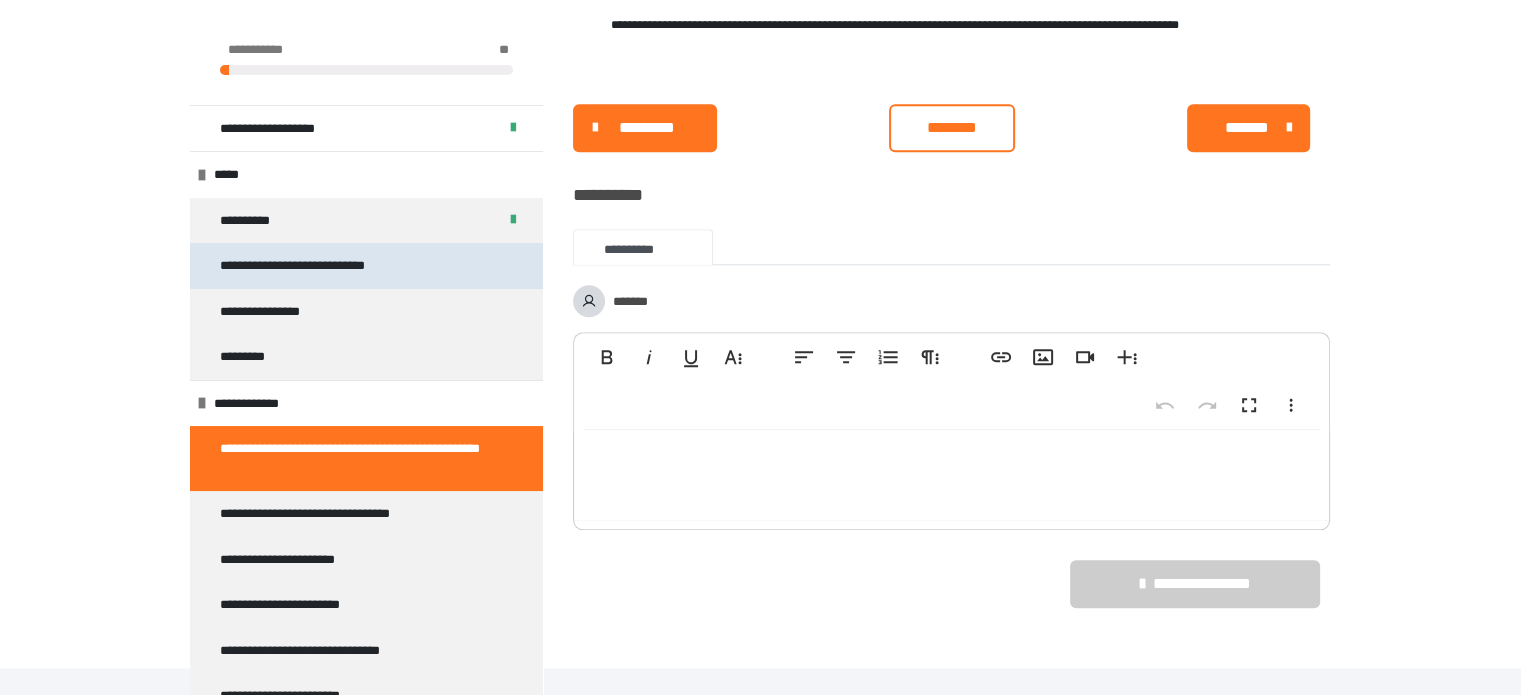 click on "**********" at bounding box center (323, 266) 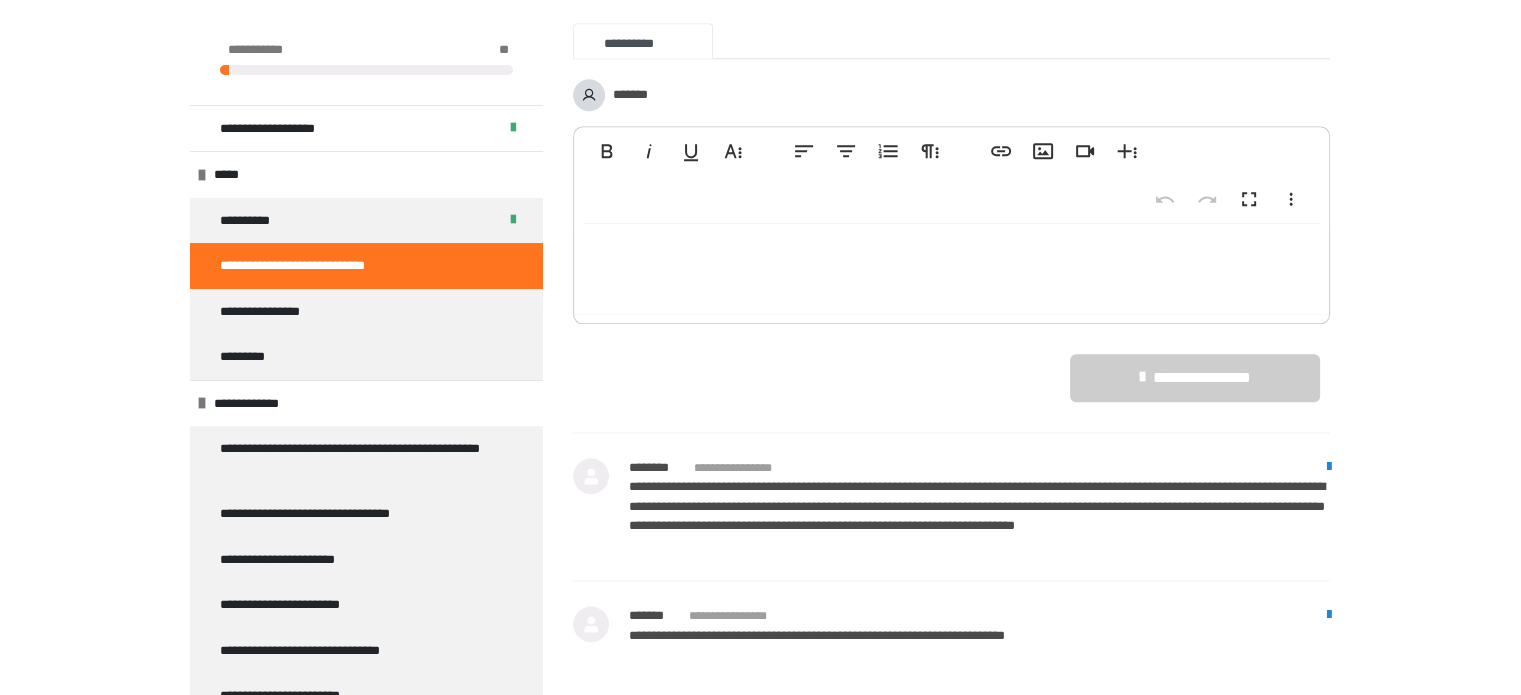 scroll, scrollTop: 2100, scrollLeft: 0, axis: vertical 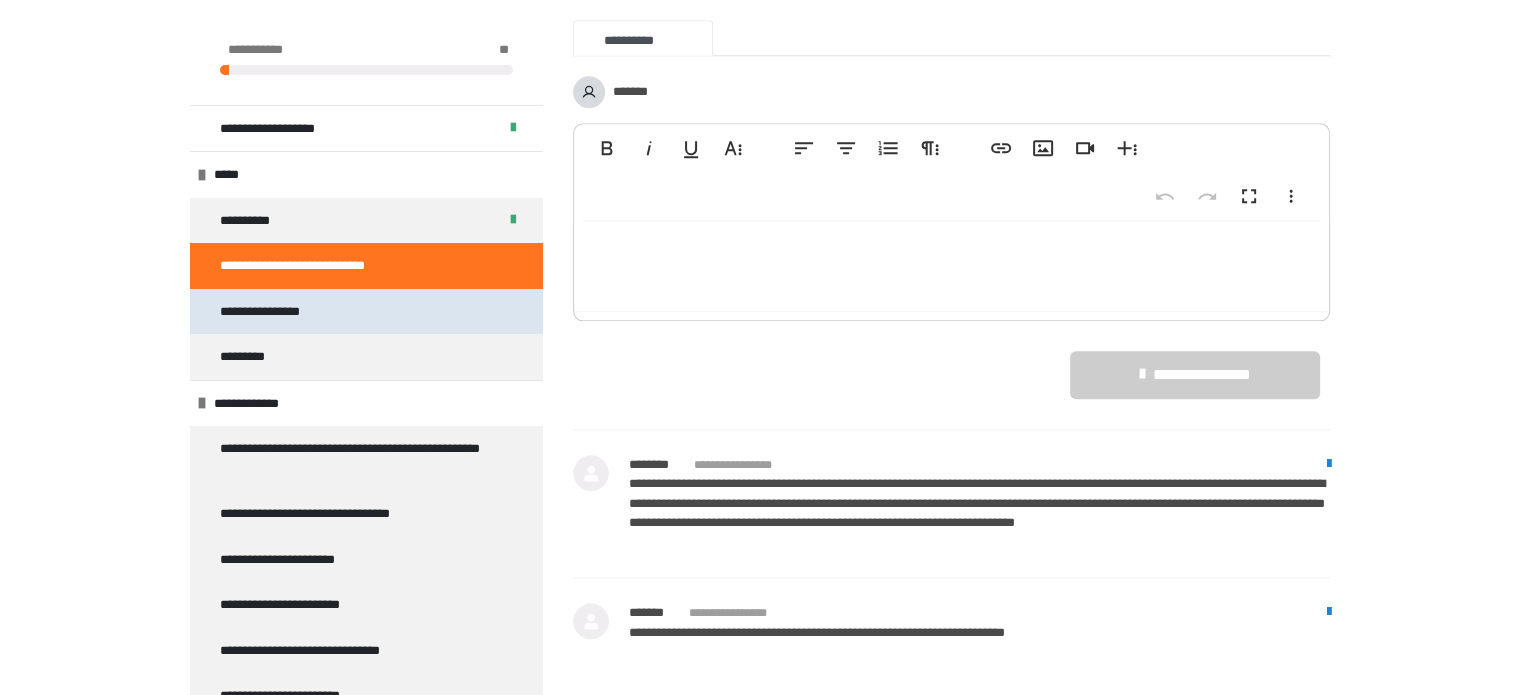 click on "**********" at bounding box center [282, 312] 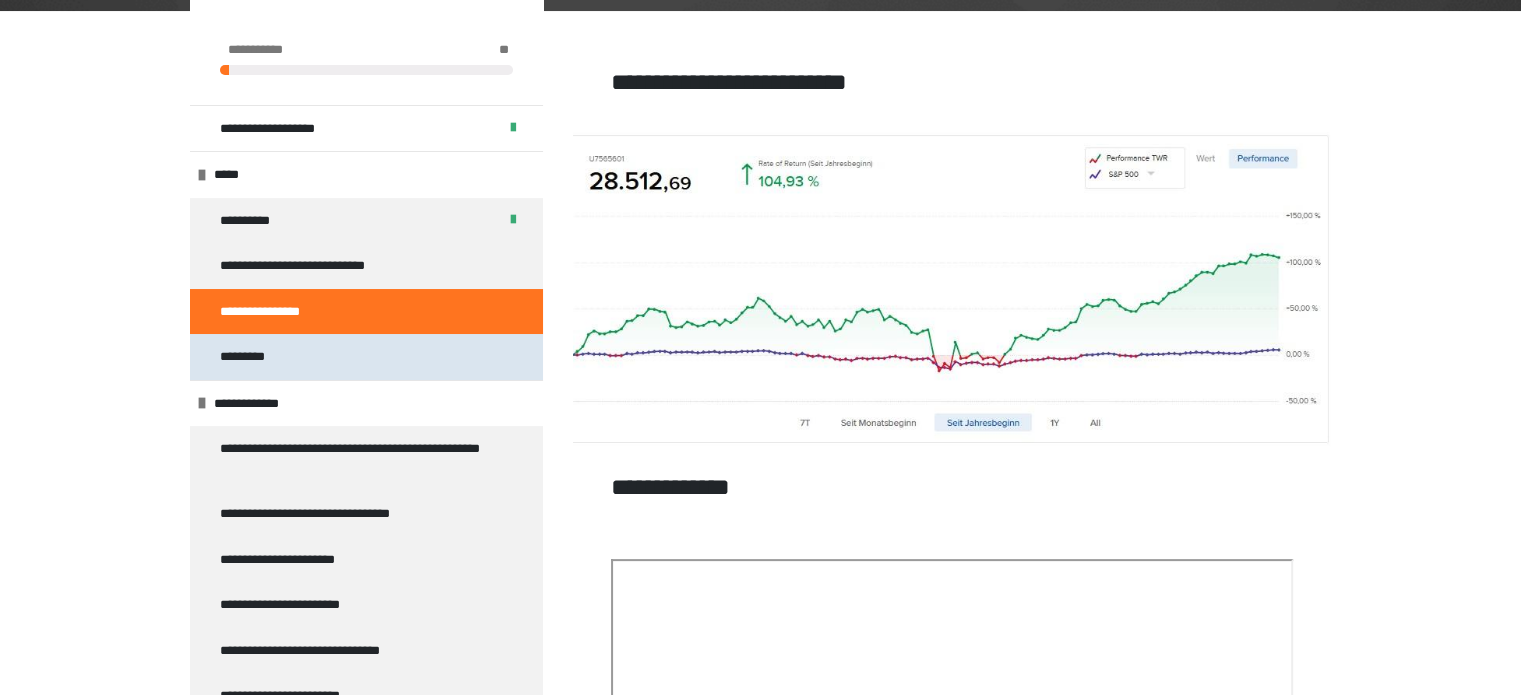 click on "*********" at bounding box center [250, 357] 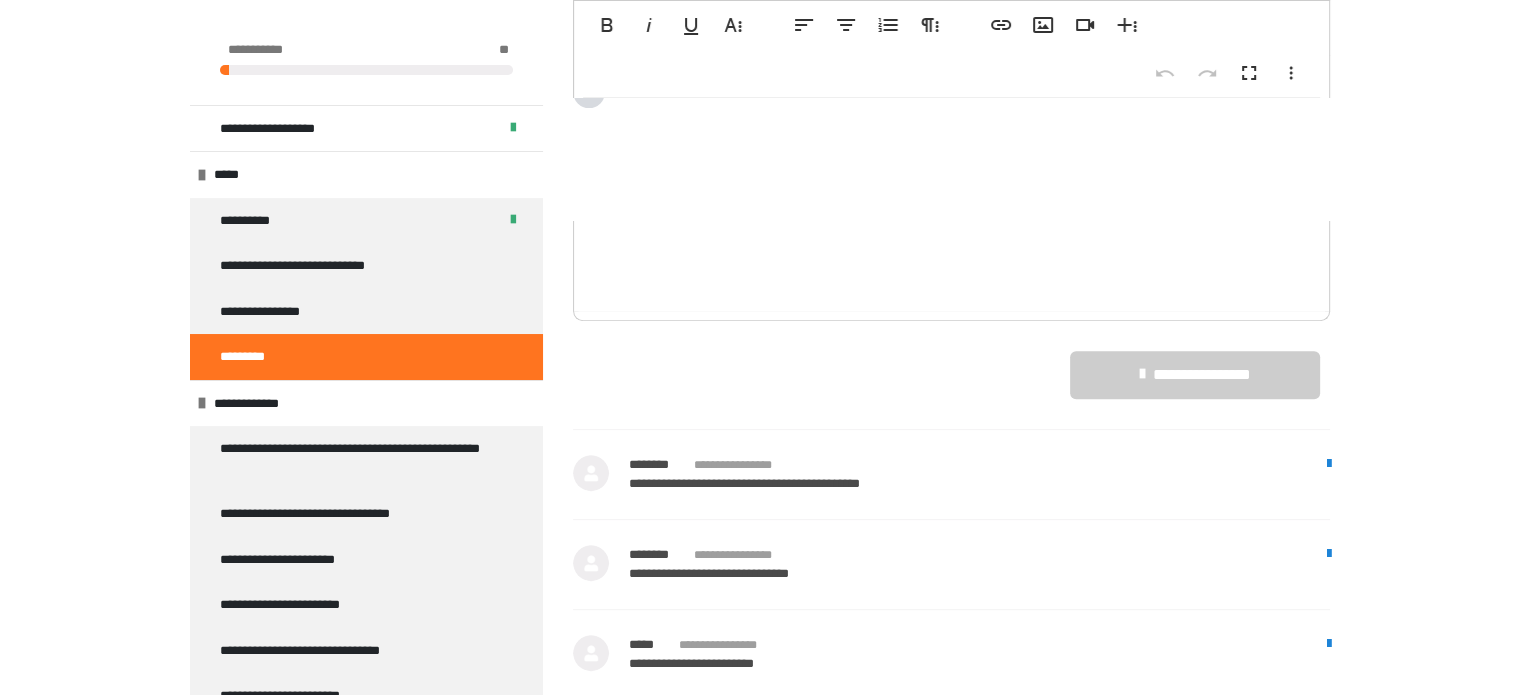 scroll, scrollTop: 800, scrollLeft: 0, axis: vertical 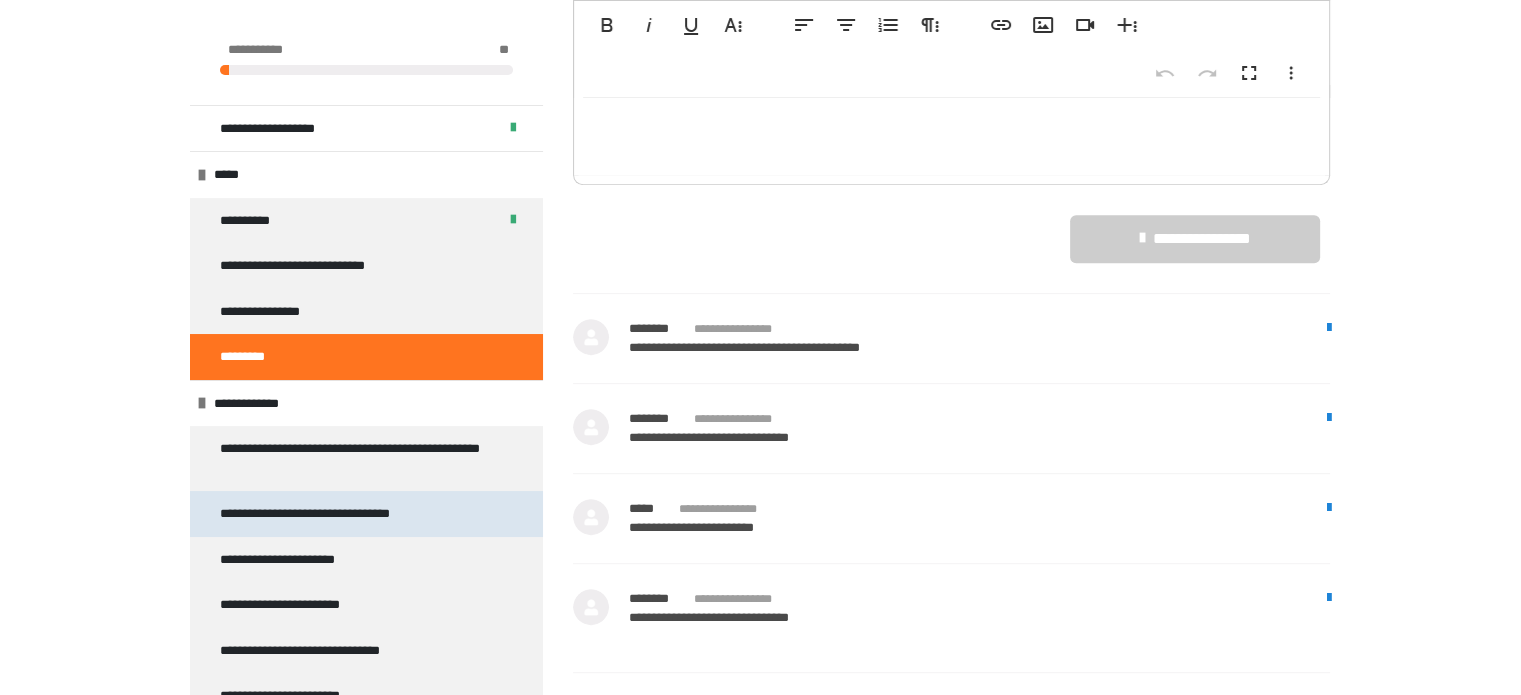 click on "**********" at bounding box center [328, 514] 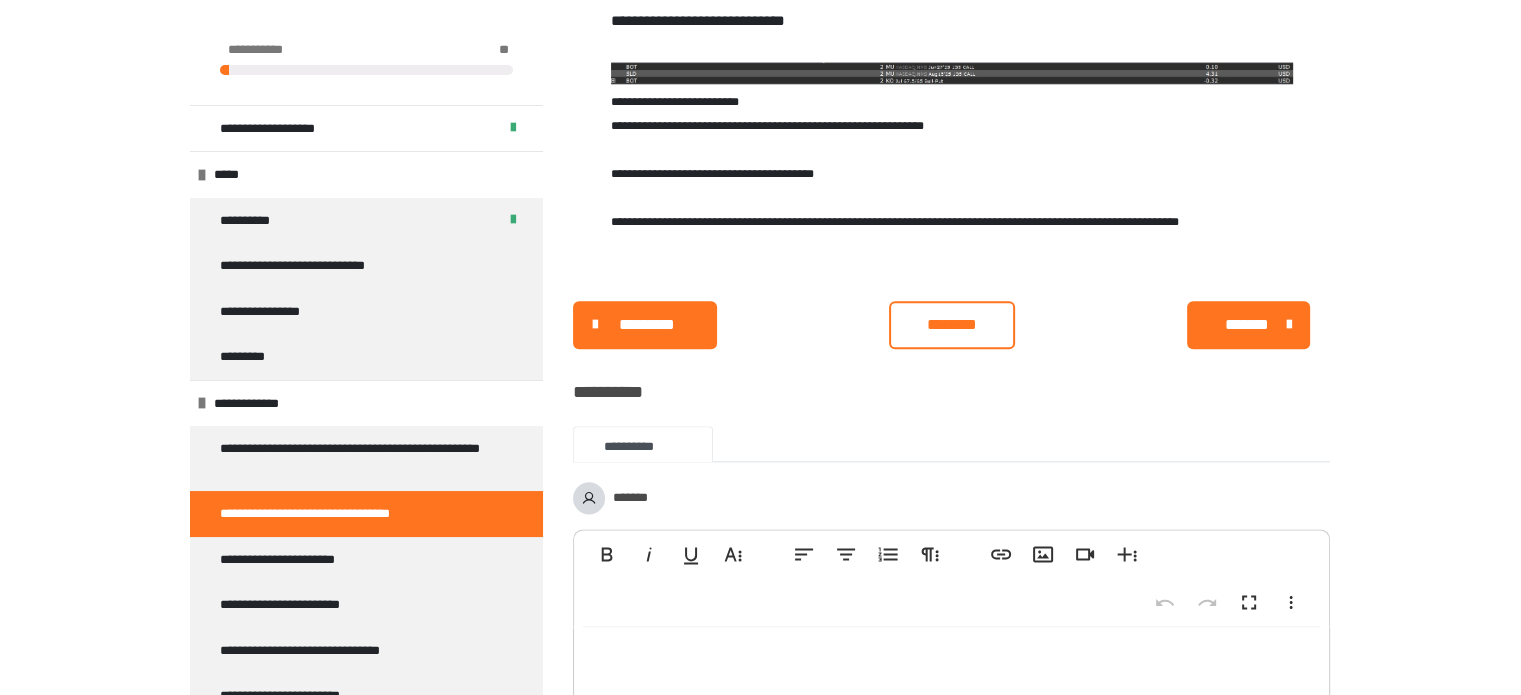 scroll, scrollTop: 2556, scrollLeft: 0, axis: vertical 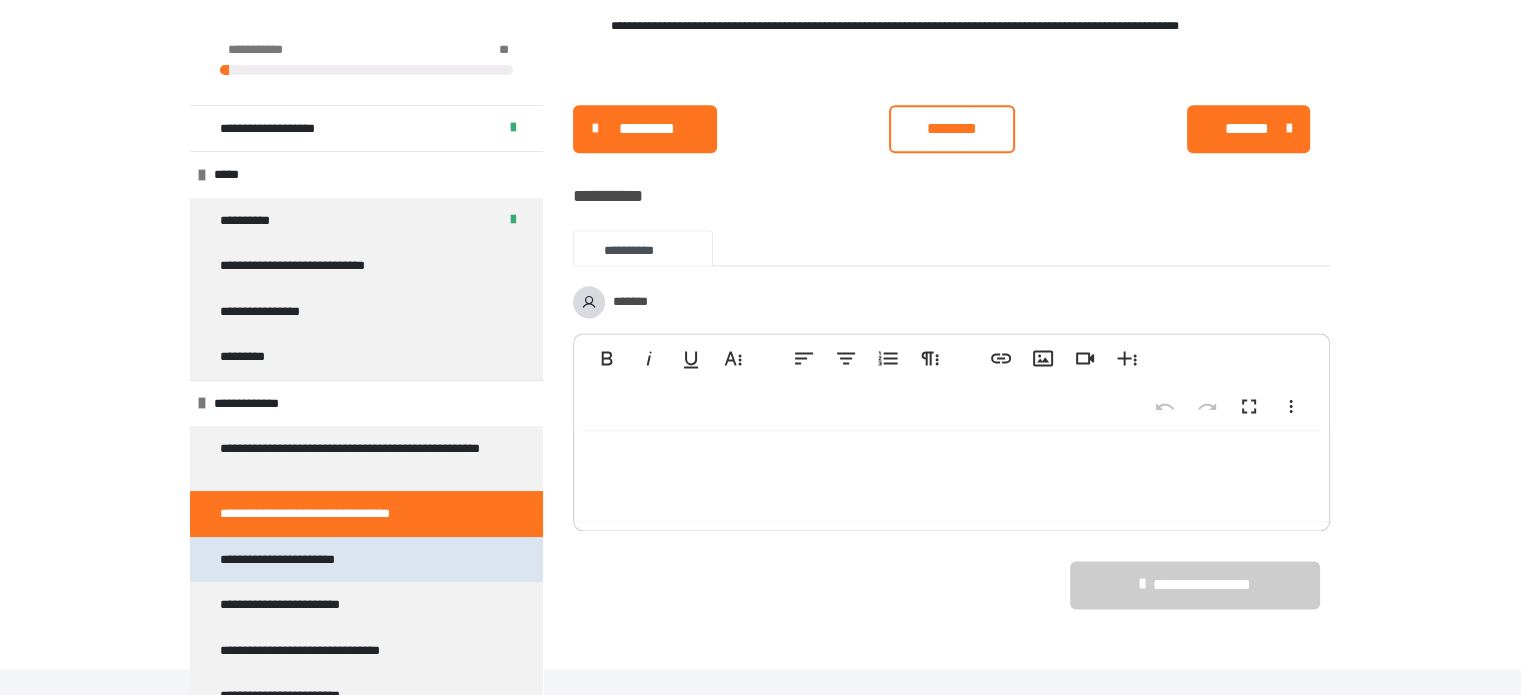 click on "**********" at bounding box center [300, 560] 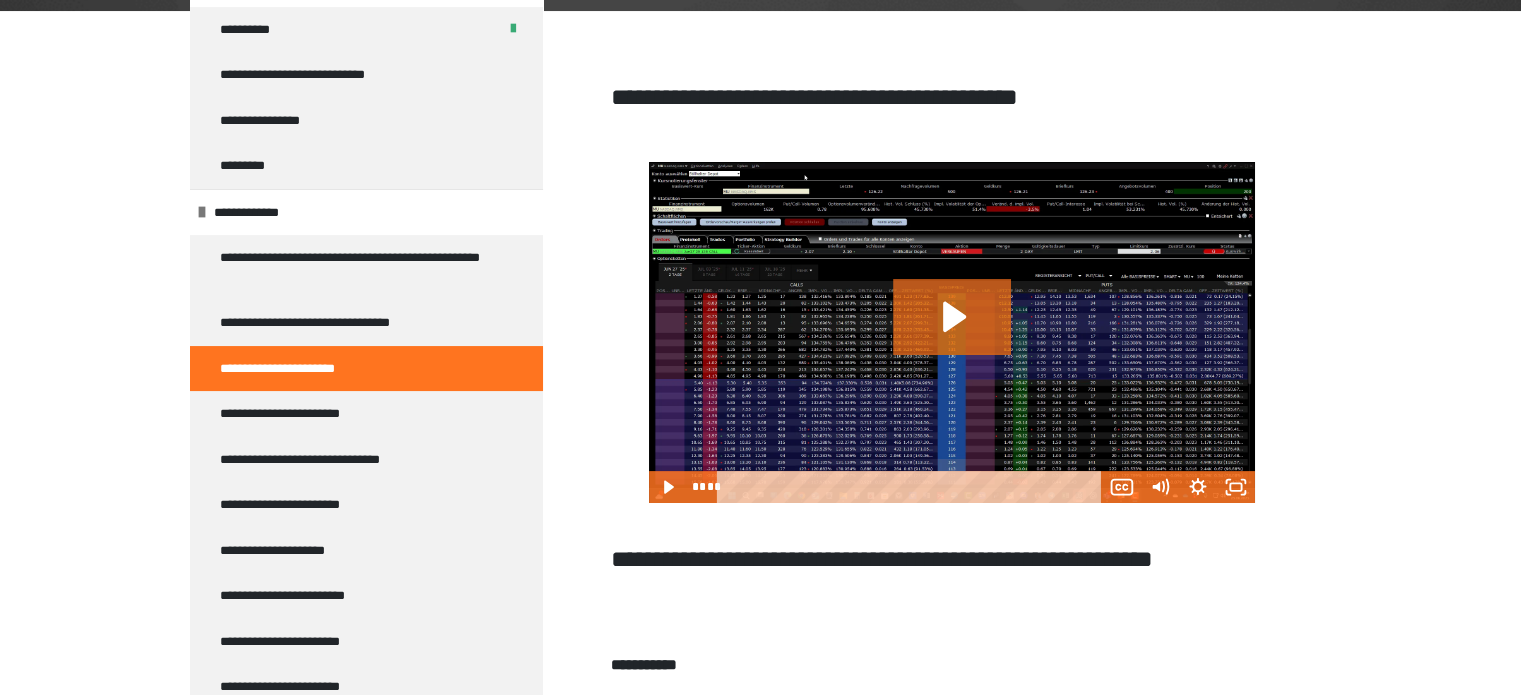 scroll, scrollTop: 200, scrollLeft: 0, axis: vertical 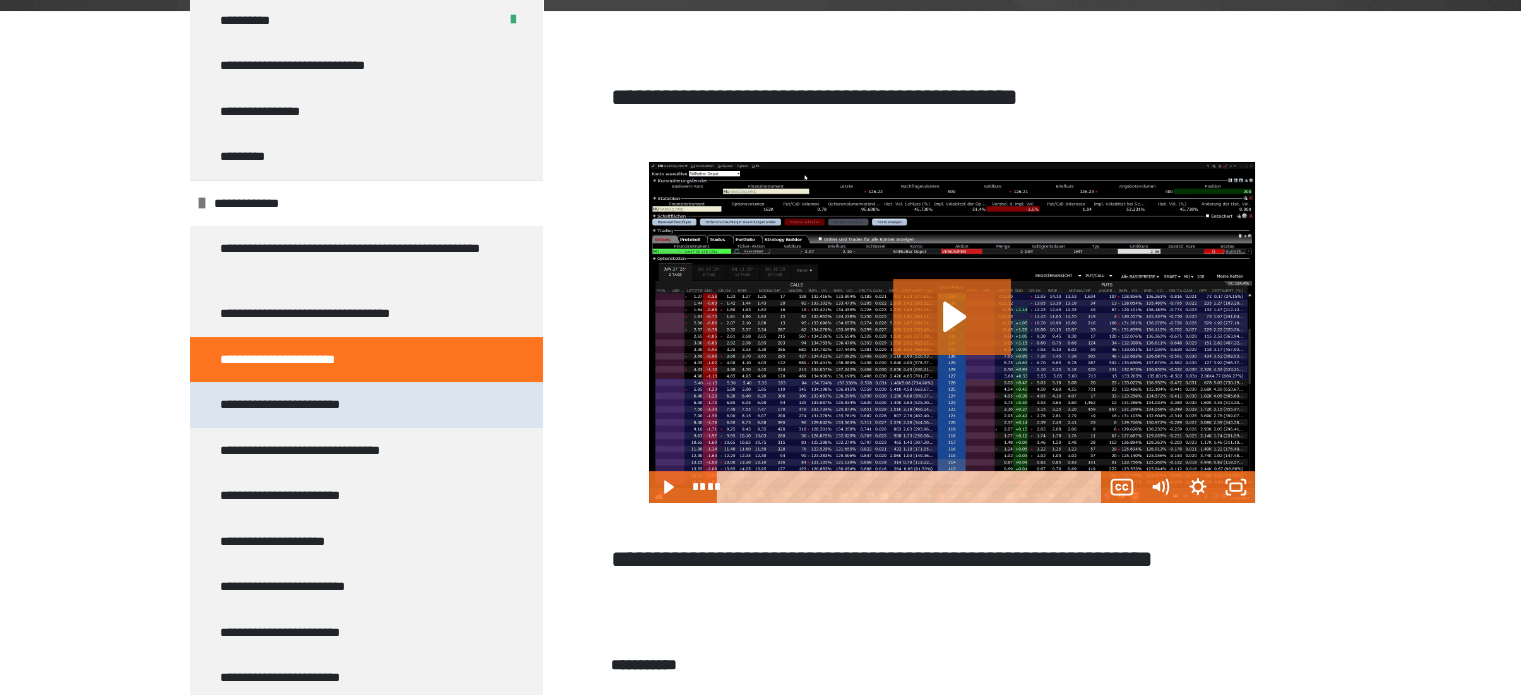 click on "**********" at bounding box center (298, 405) 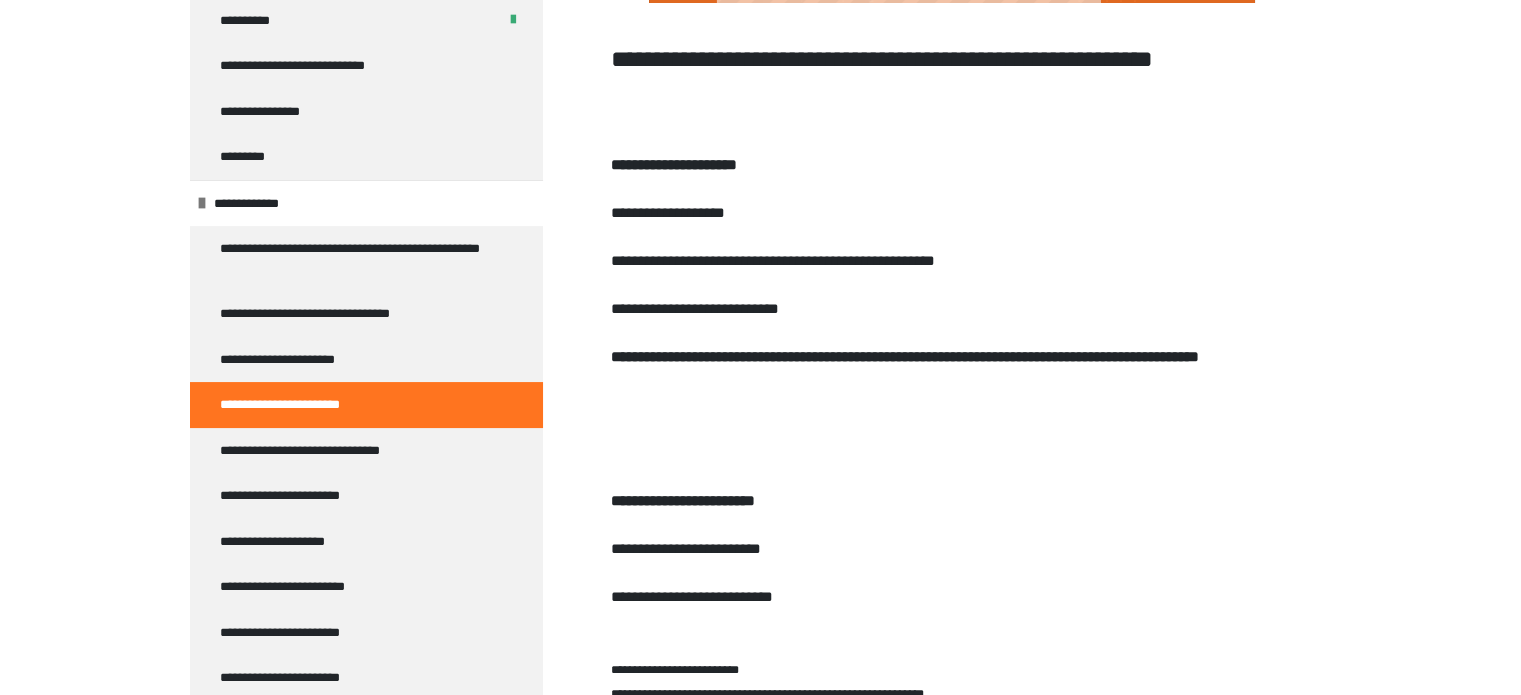 scroll, scrollTop: 960, scrollLeft: 0, axis: vertical 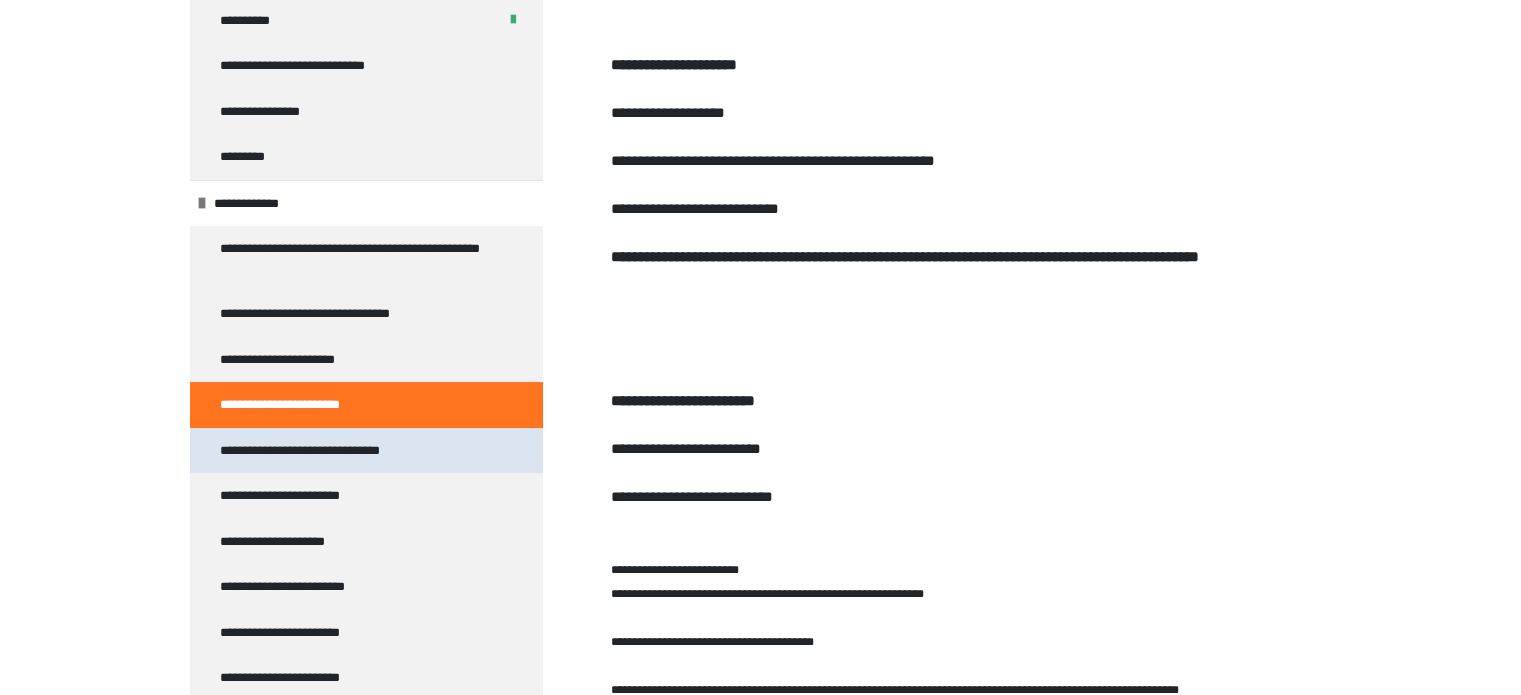 click on "**********" at bounding box center (327, 451) 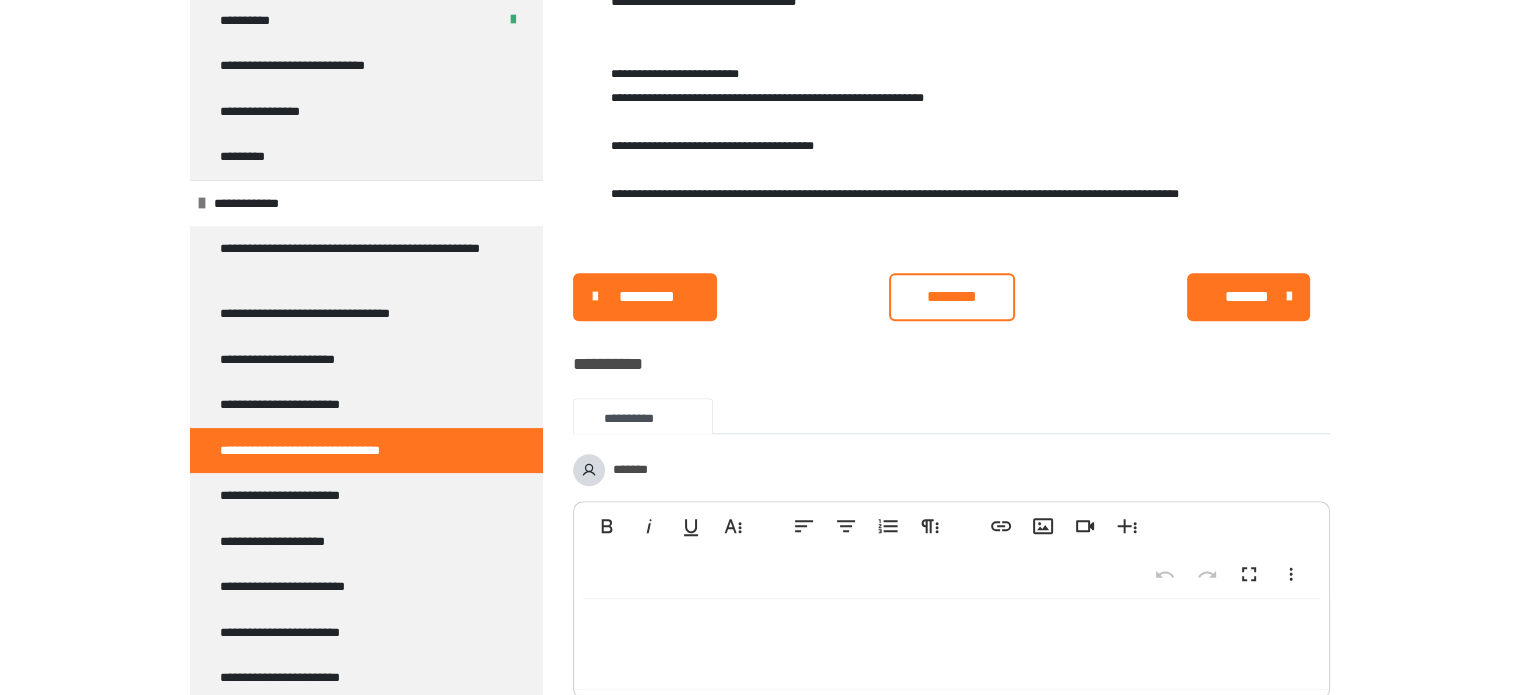 scroll, scrollTop: 1660, scrollLeft: 0, axis: vertical 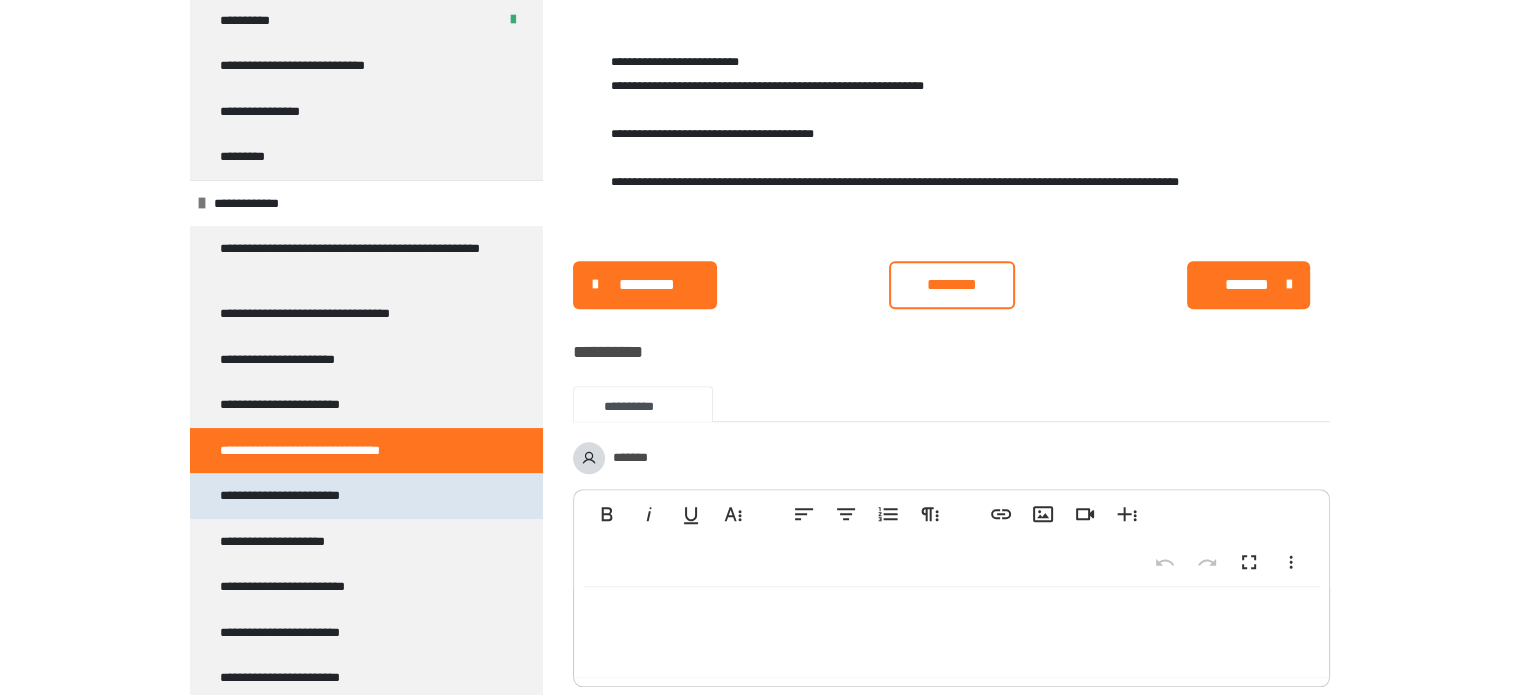 click on "**********" at bounding box center (296, 496) 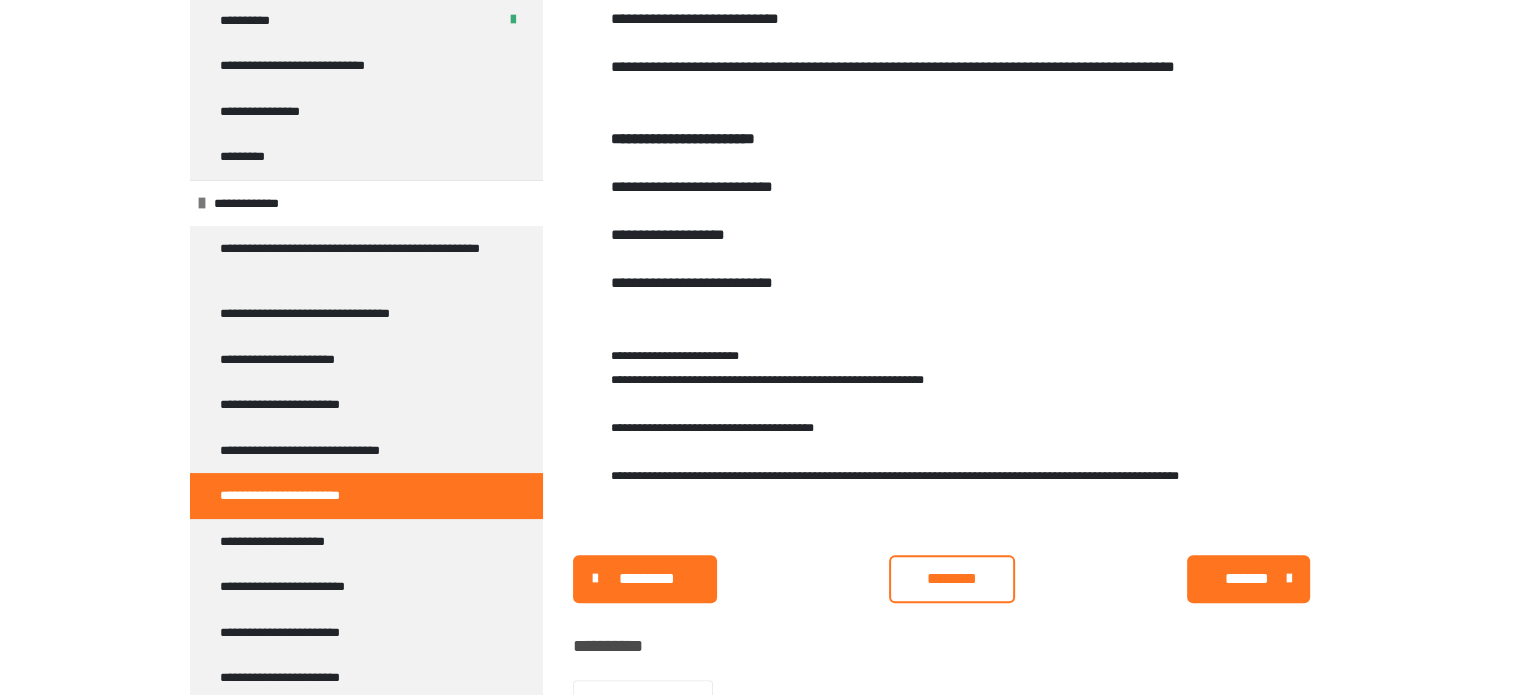 scroll, scrollTop: 1160, scrollLeft: 0, axis: vertical 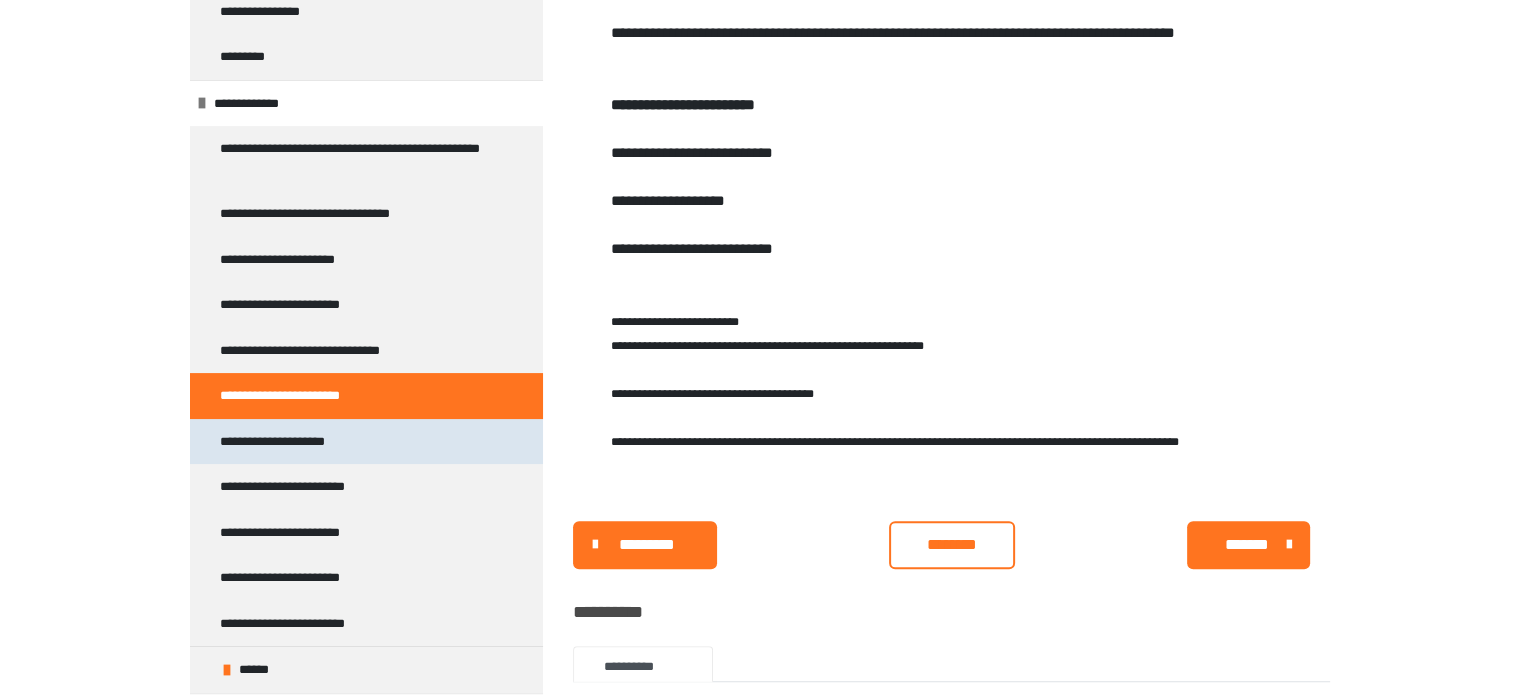 click on "**********" at bounding box center [282, 442] 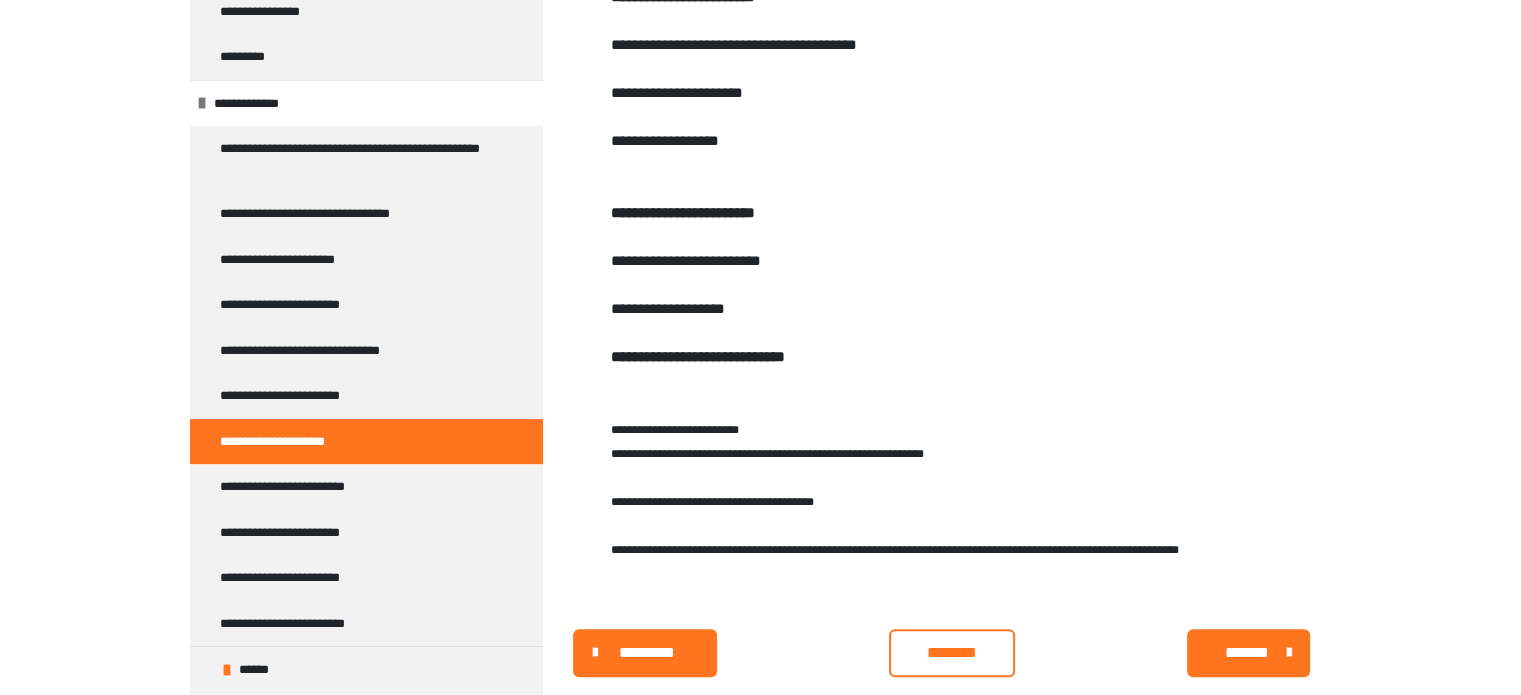 scroll, scrollTop: 1760, scrollLeft: 0, axis: vertical 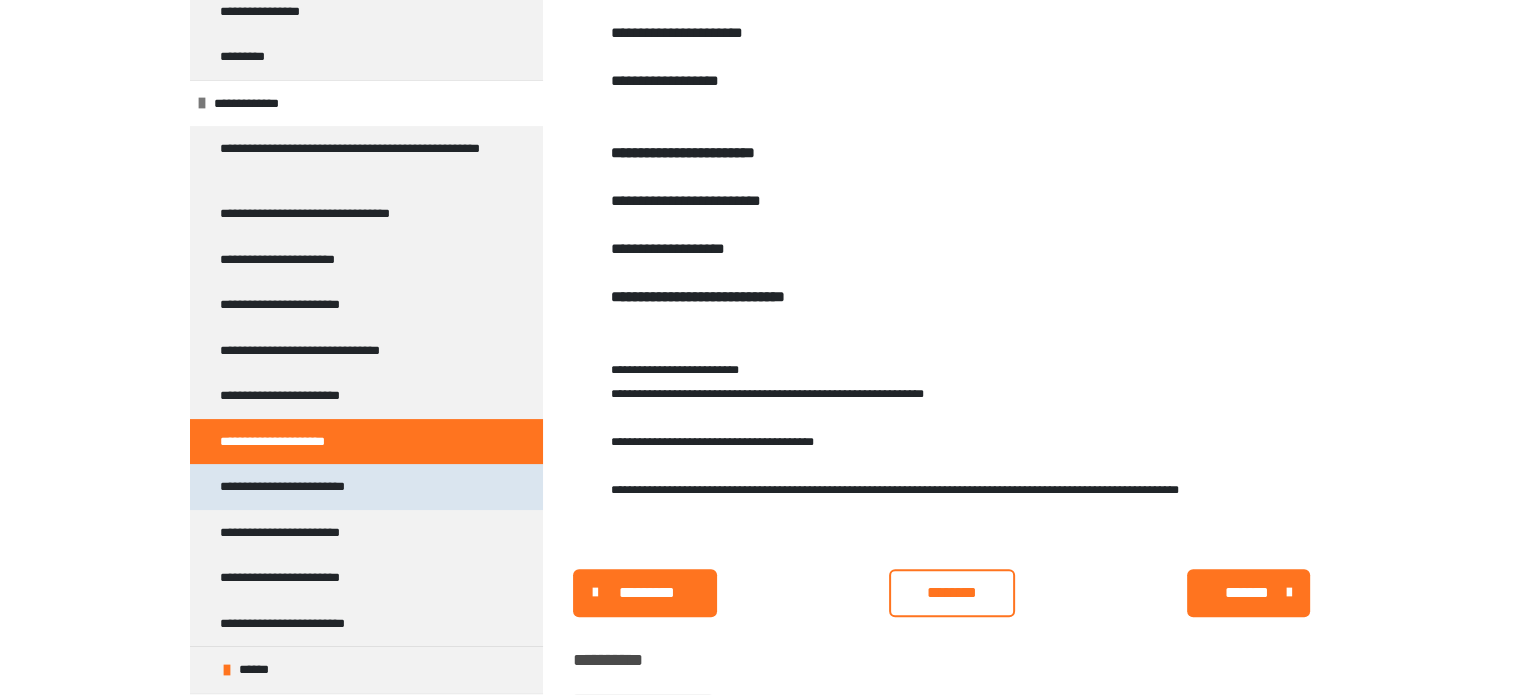 click on "**********" at bounding box center (303, 487) 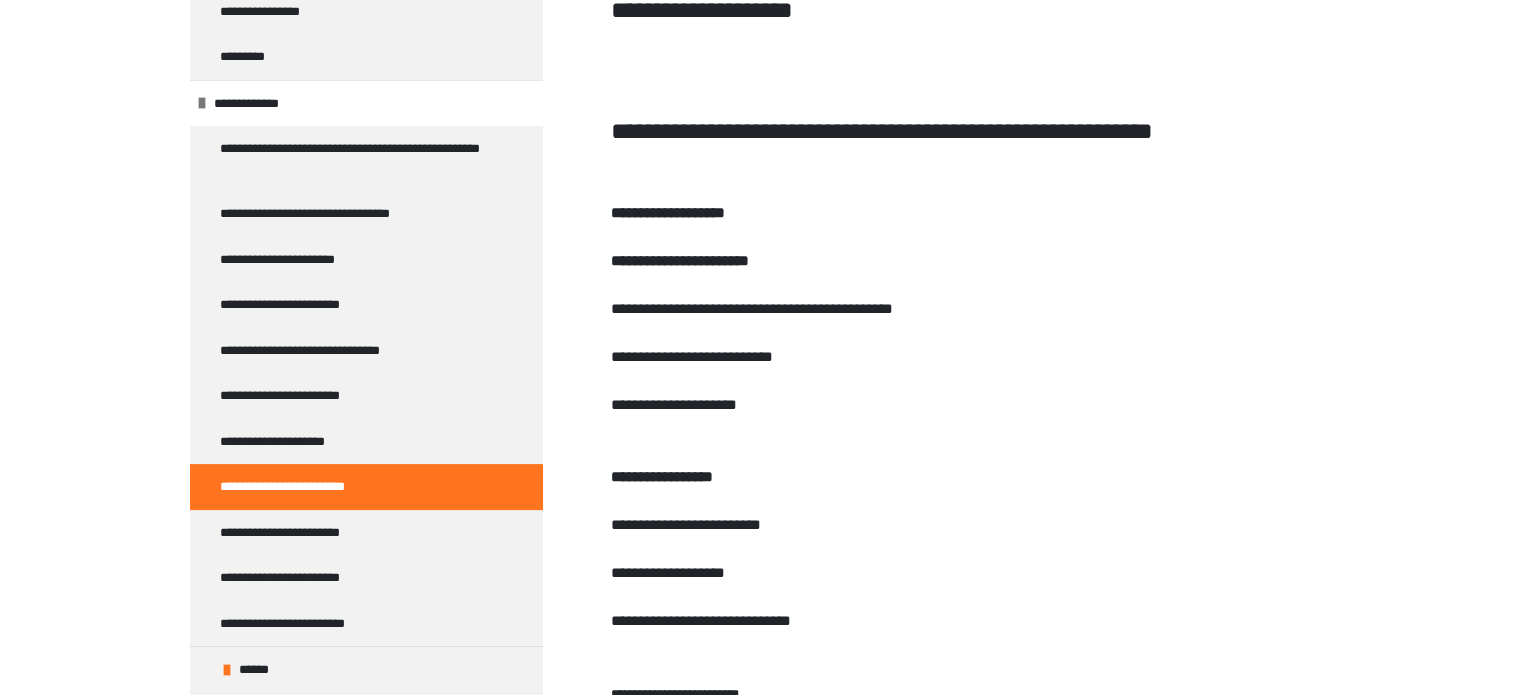scroll, scrollTop: 360, scrollLeft: 0, axis: vertical 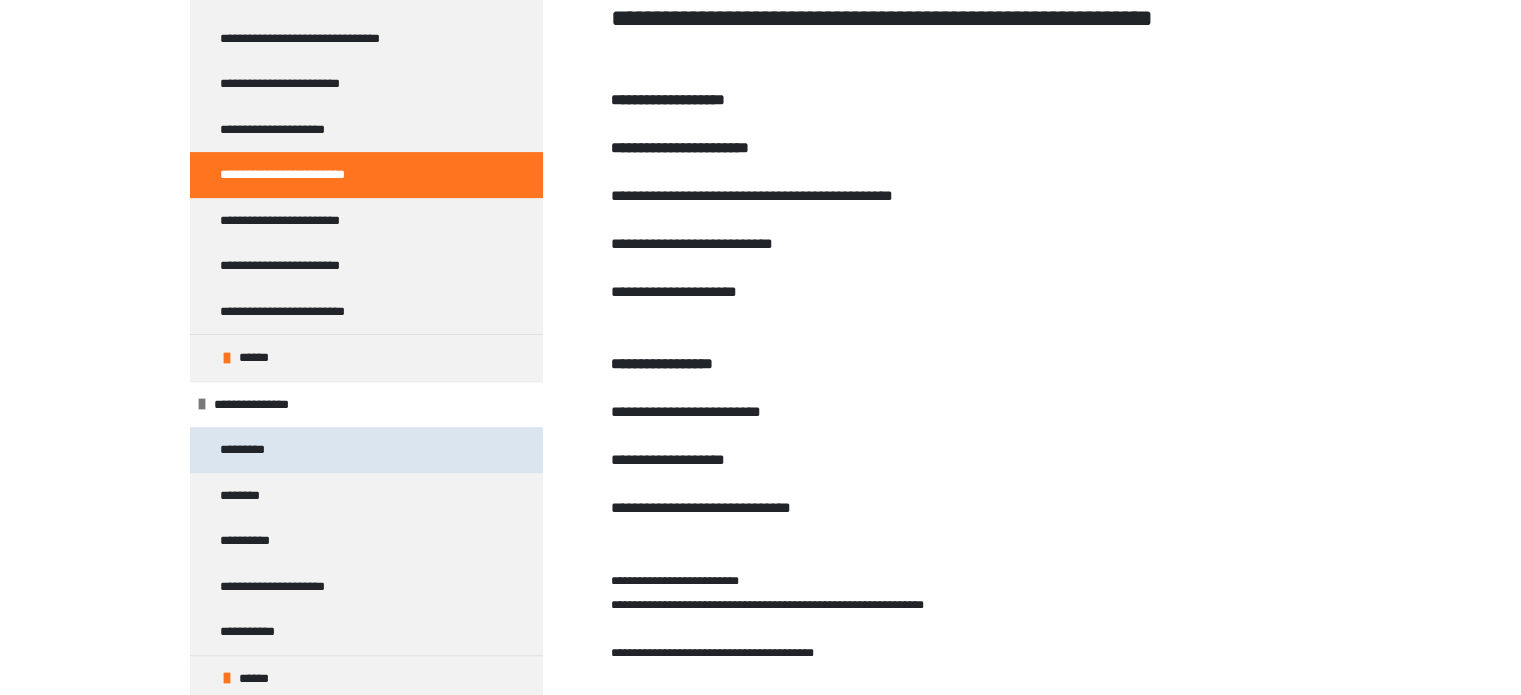 click on "*********" at bounding box center (251, 450) 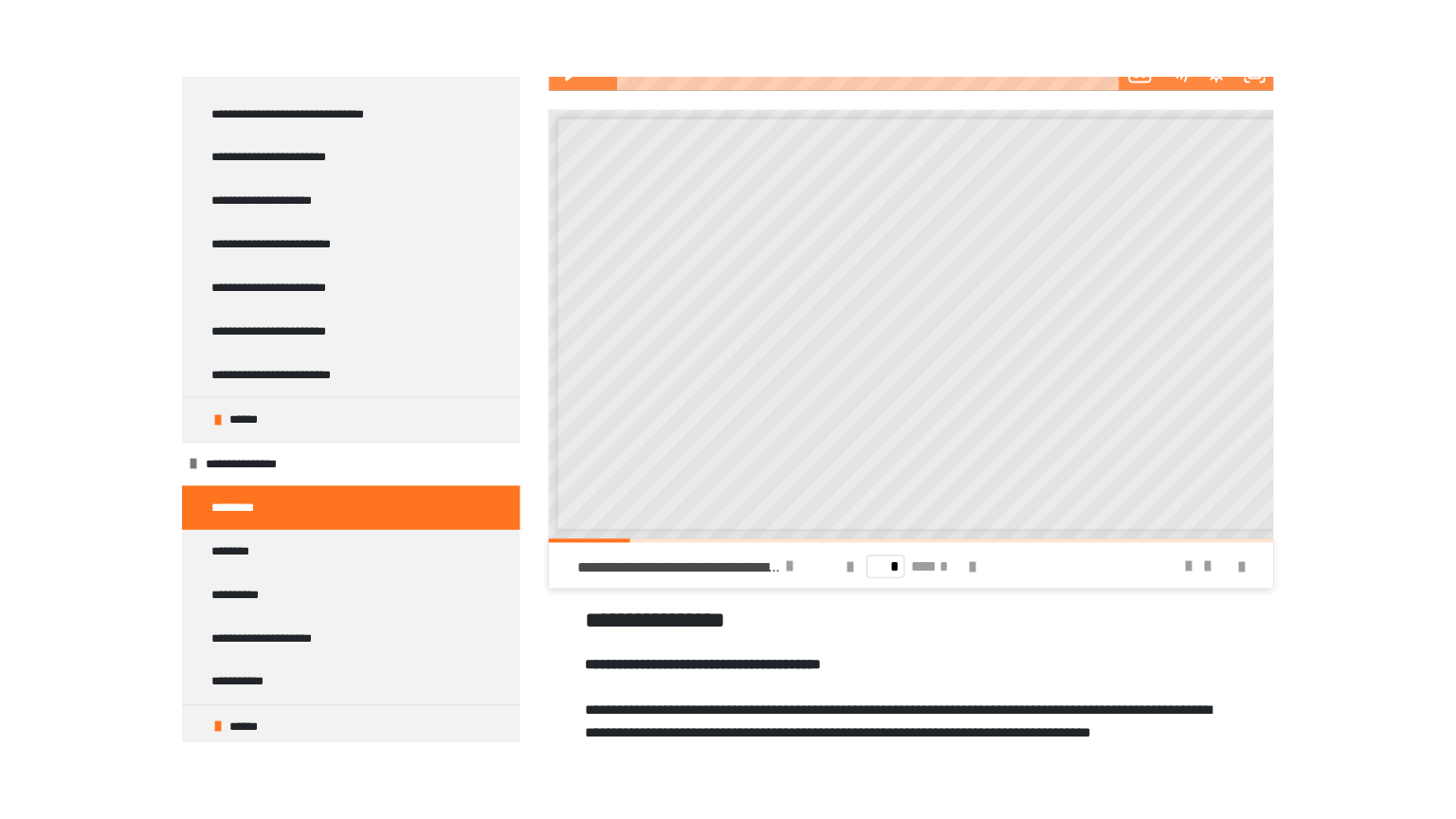 scroll, scrollTop: 910, scrollLeft: 0, axis: vertical 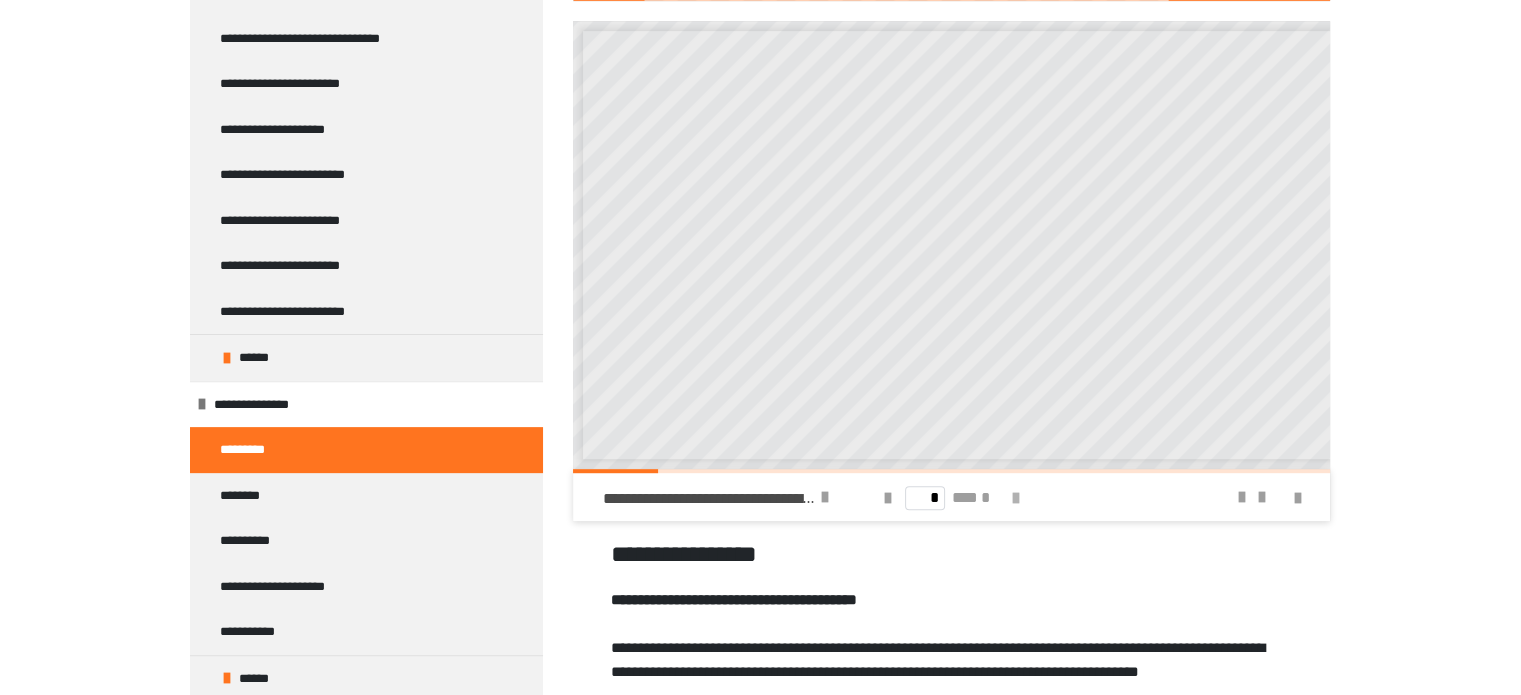 click at bounding box center [1016, 498] 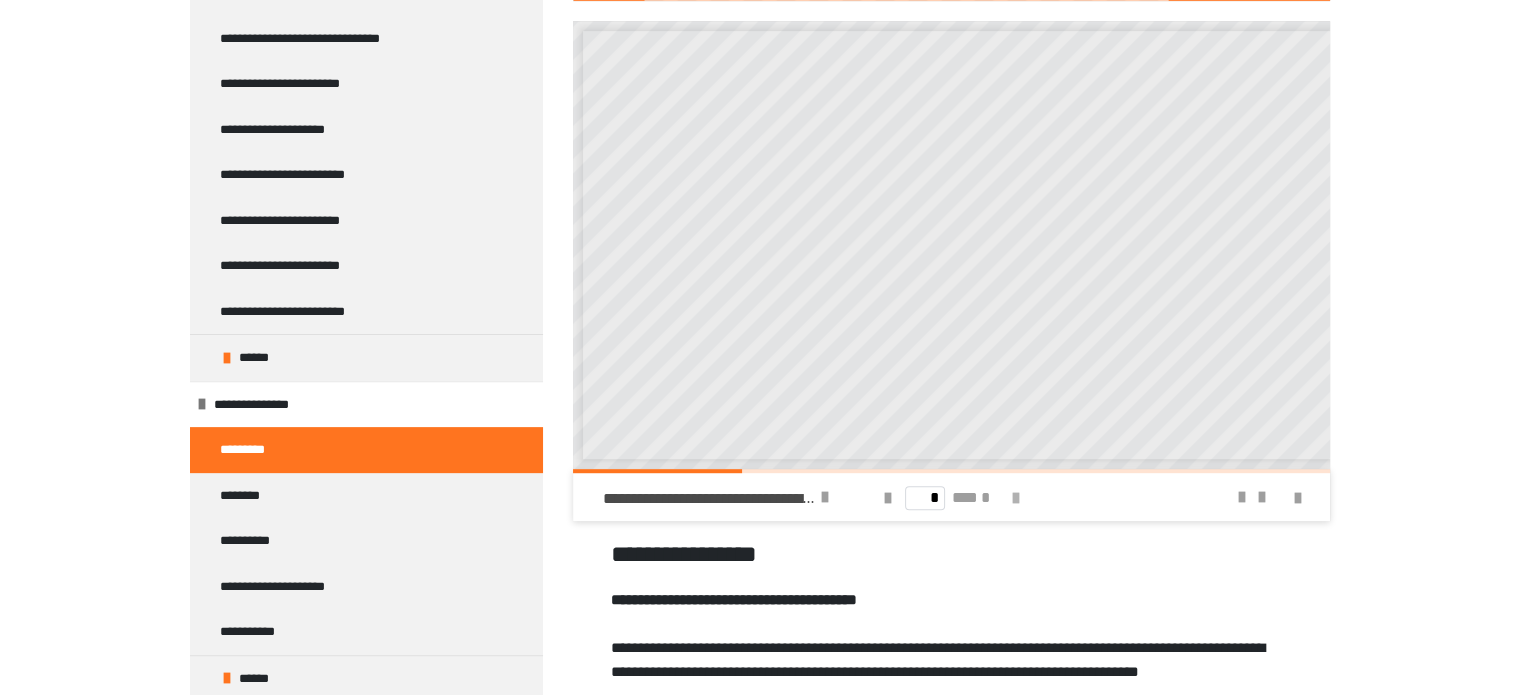 click at bounding box center [1016, 498] 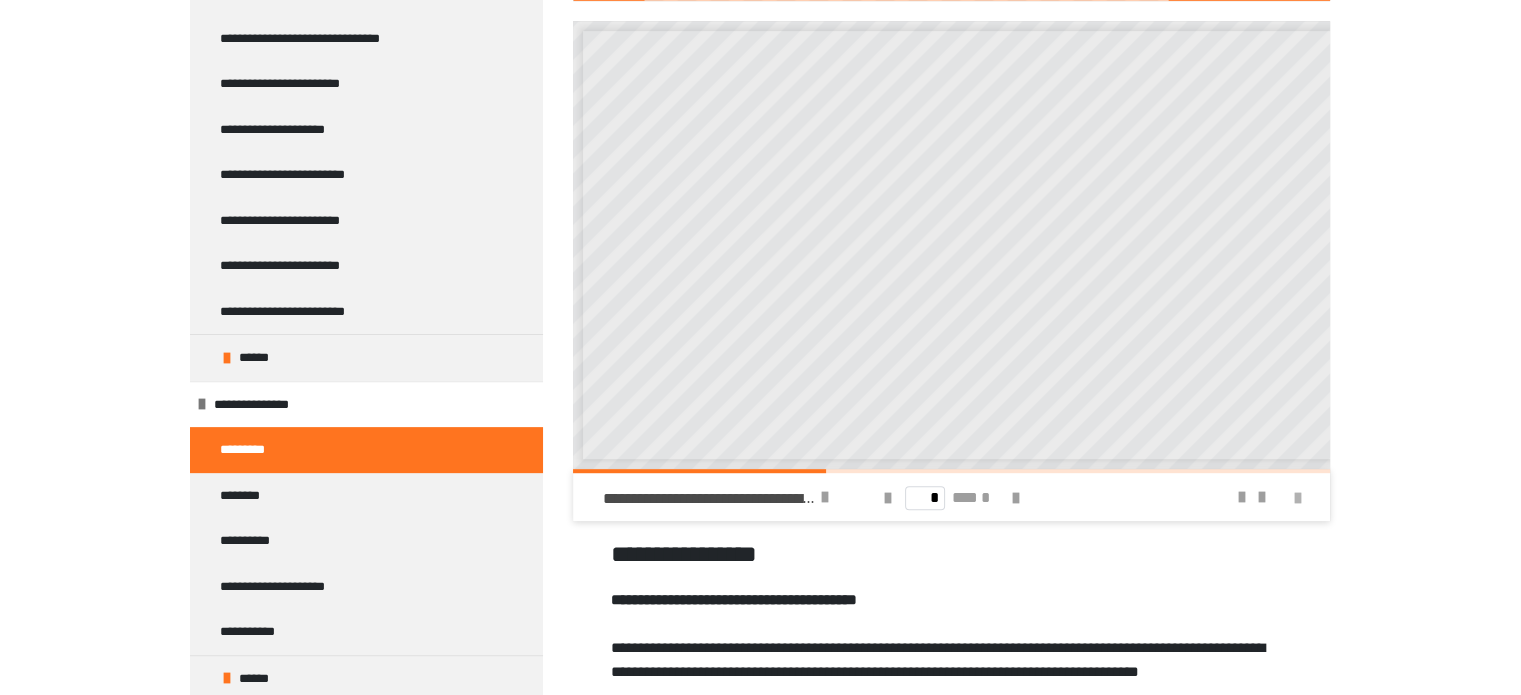 click at bounding box center [1297, 498] 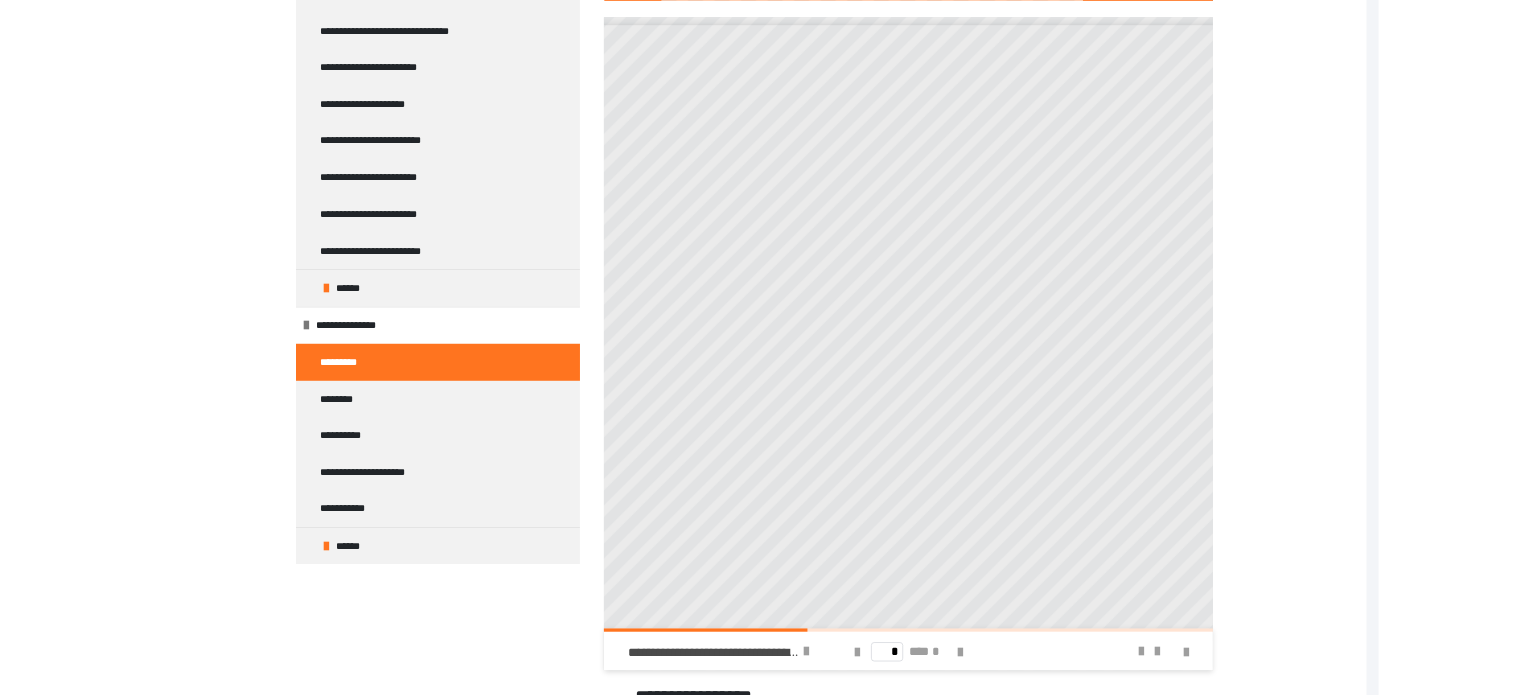 scroll, scrollTop: 443, scrollLeft: 0, axis: vertical 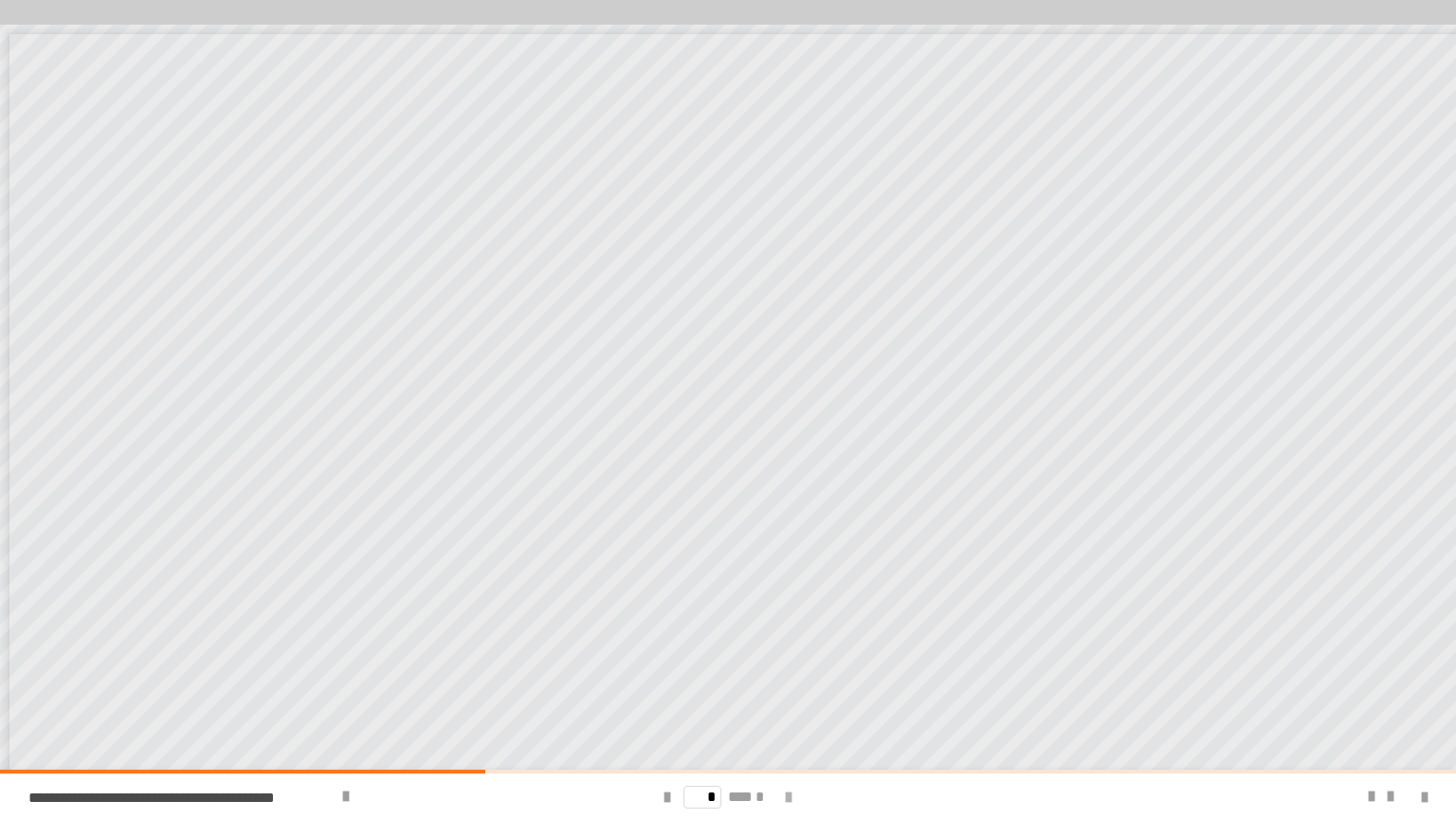click at bounding box center [789, 797] 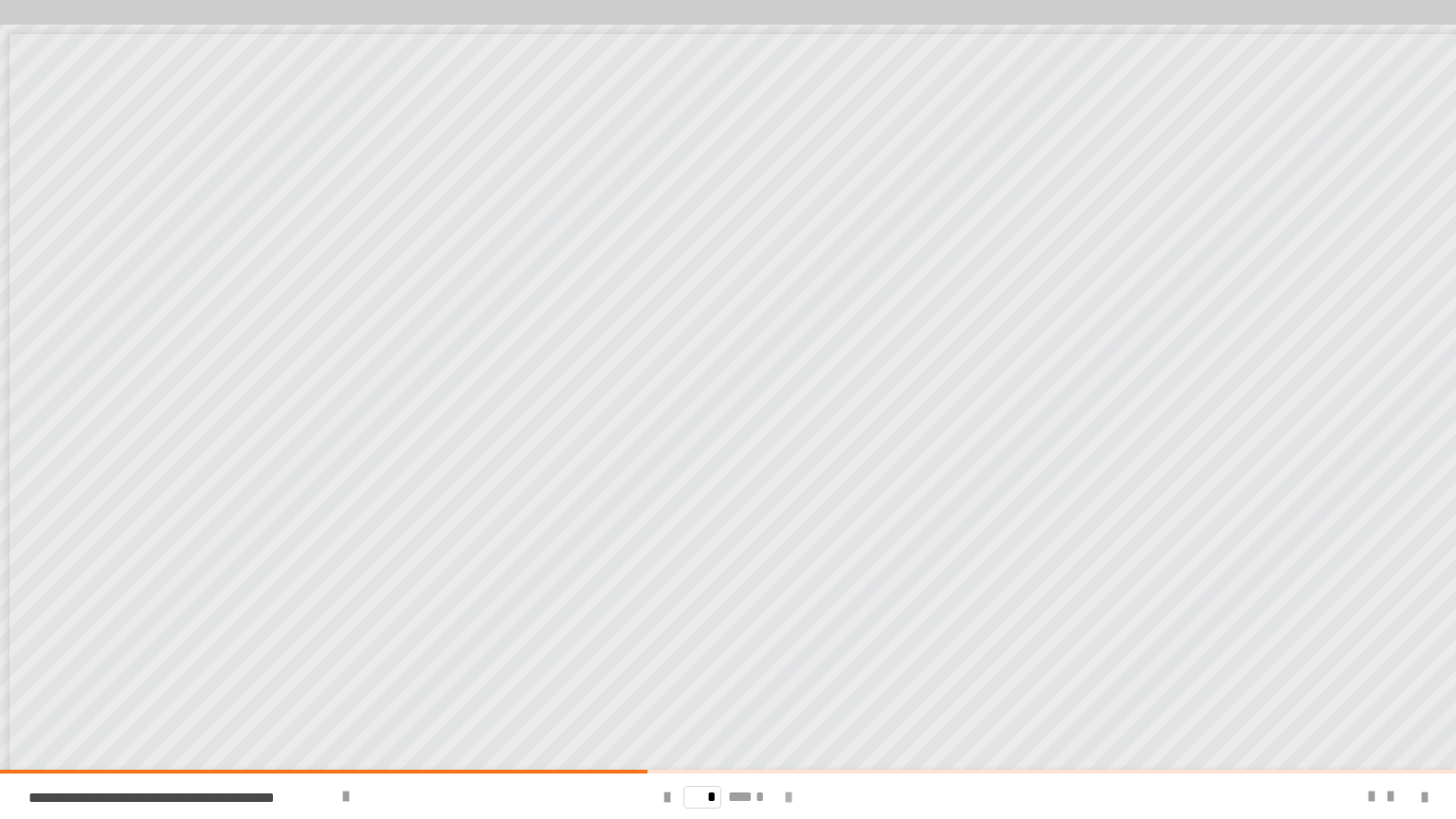 click at bounding box center (789, 797) 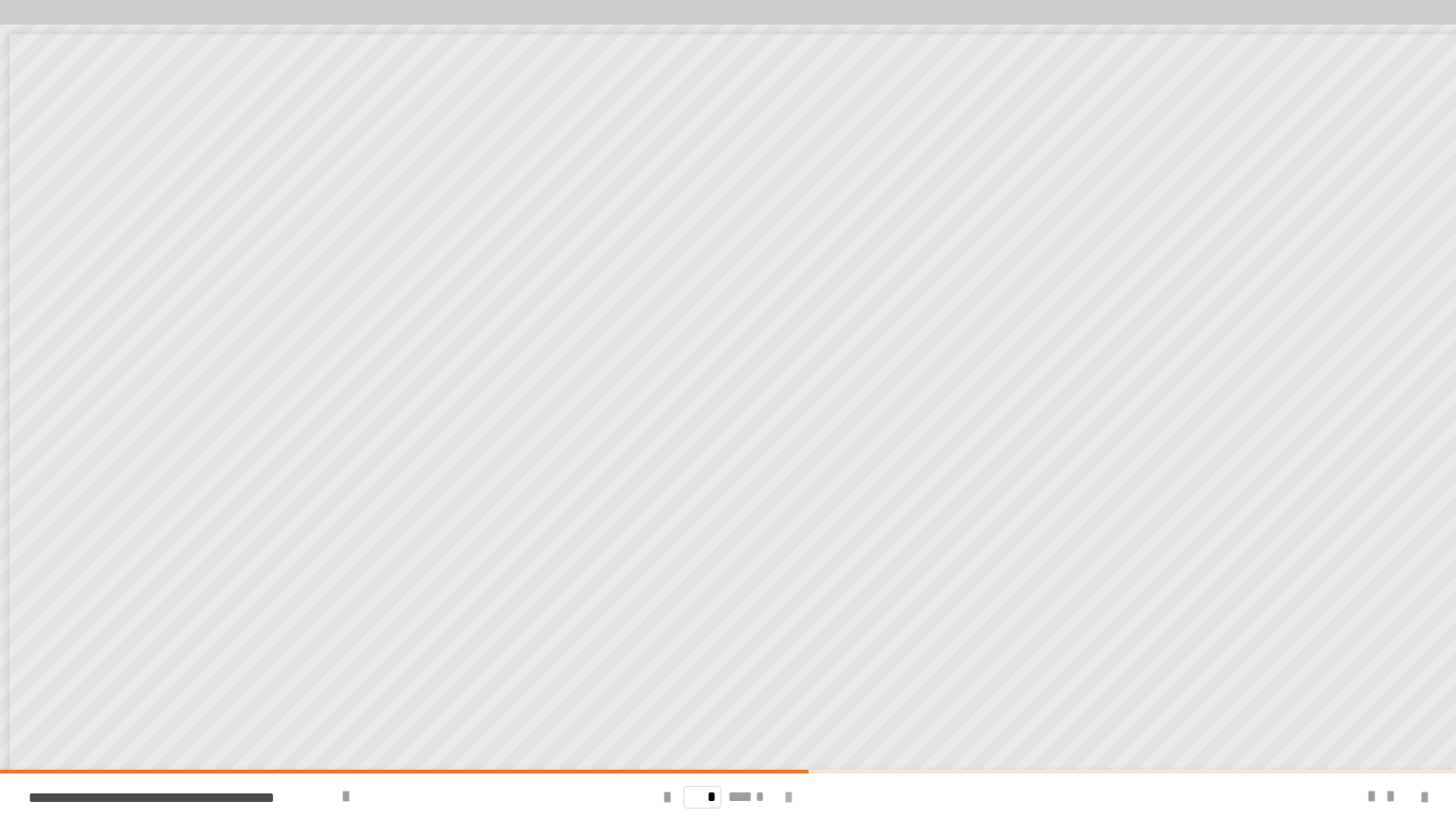 click at bounding box center [789, 797] 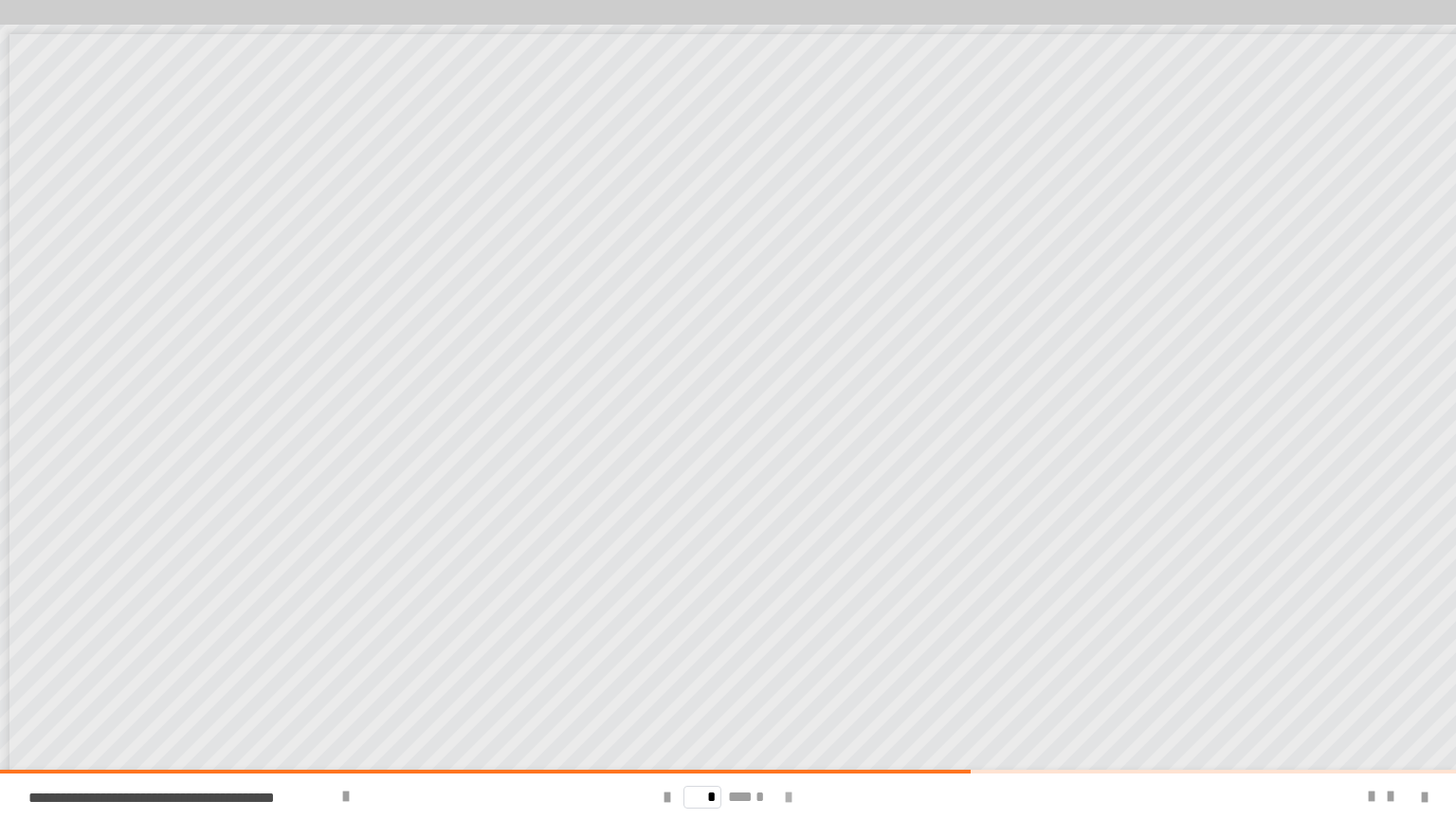 click at bounding box center (789, 797) 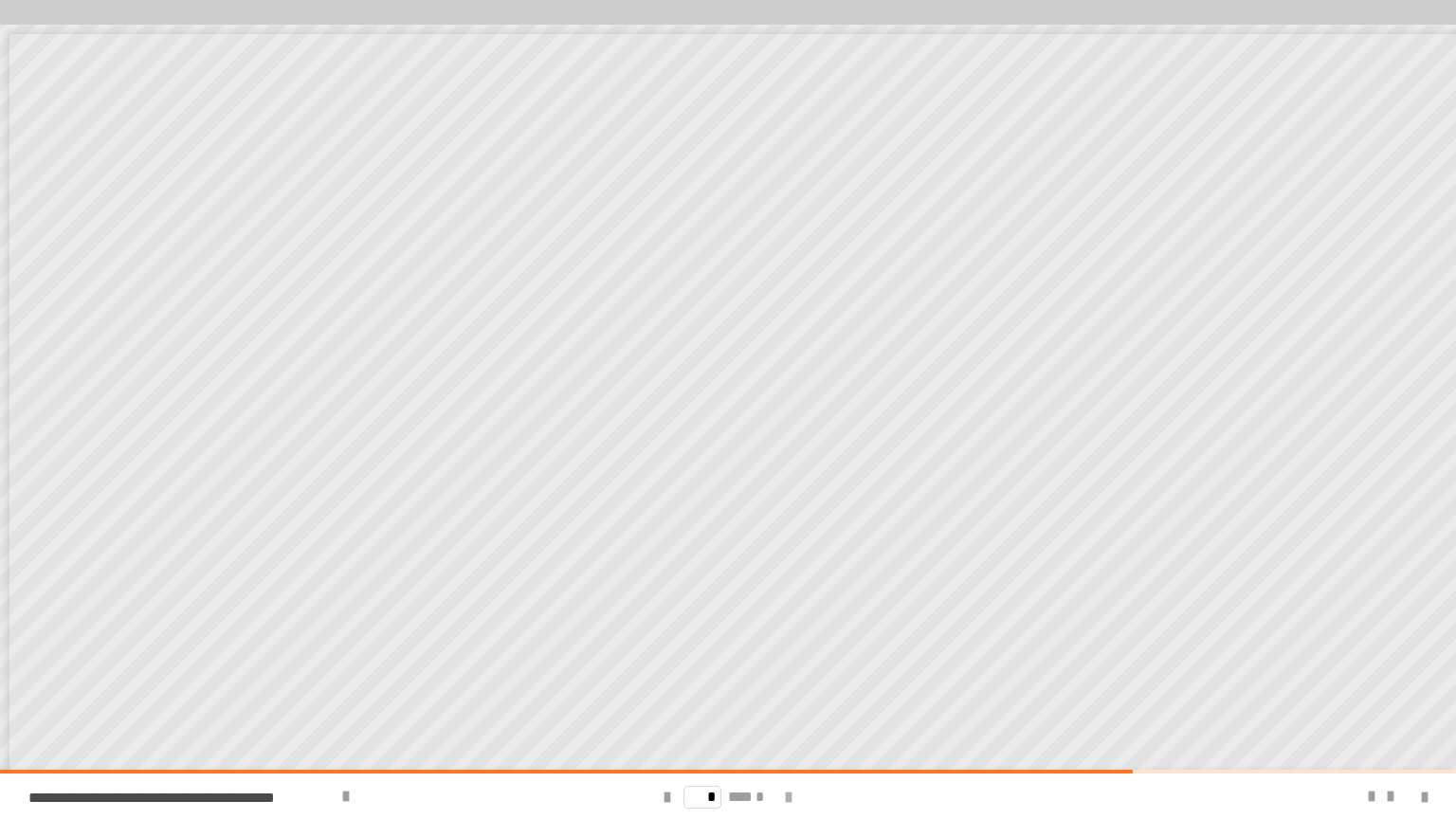 click at bounding box center [789, 797] 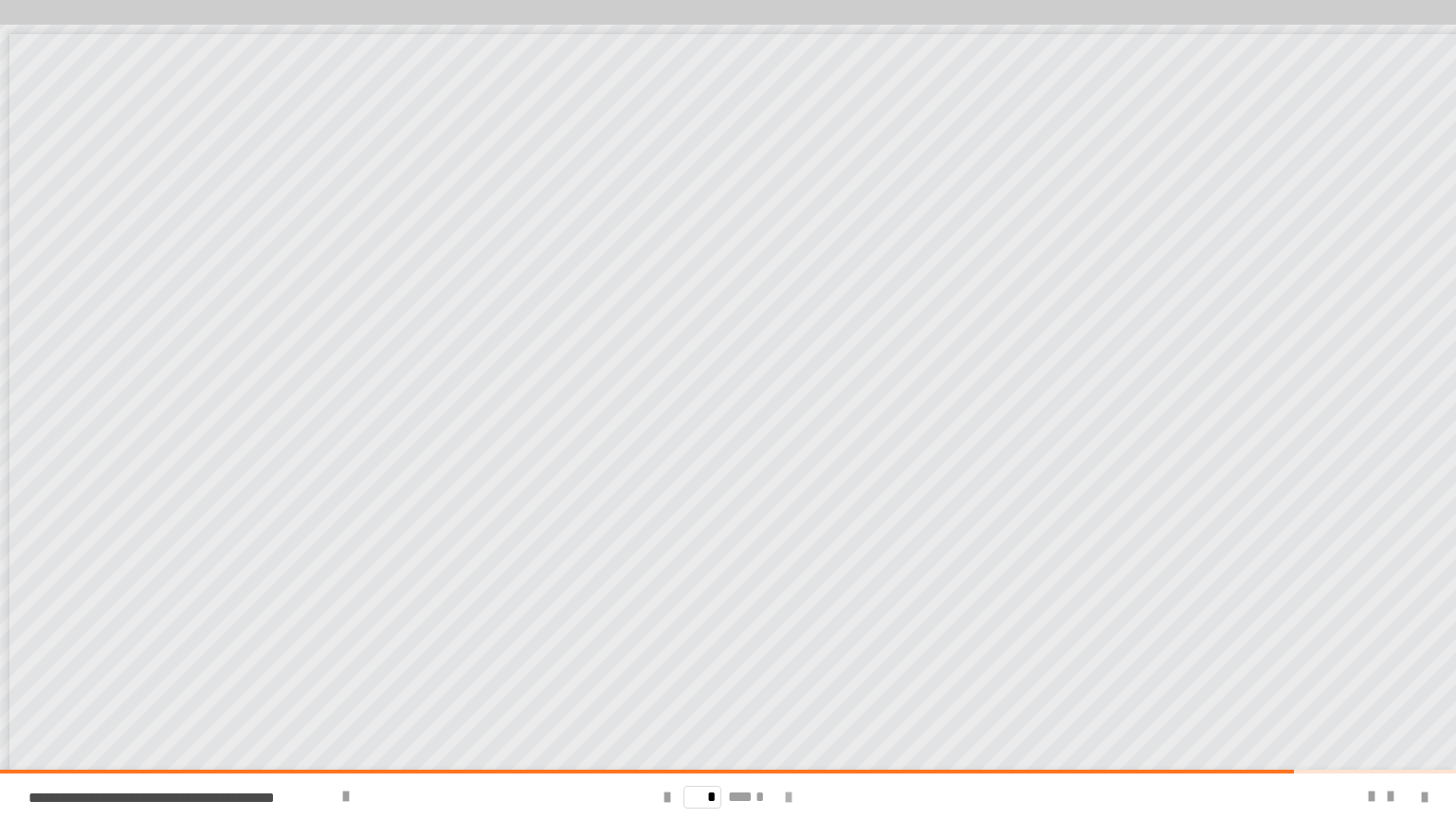 click at bounding box center [789, 797] 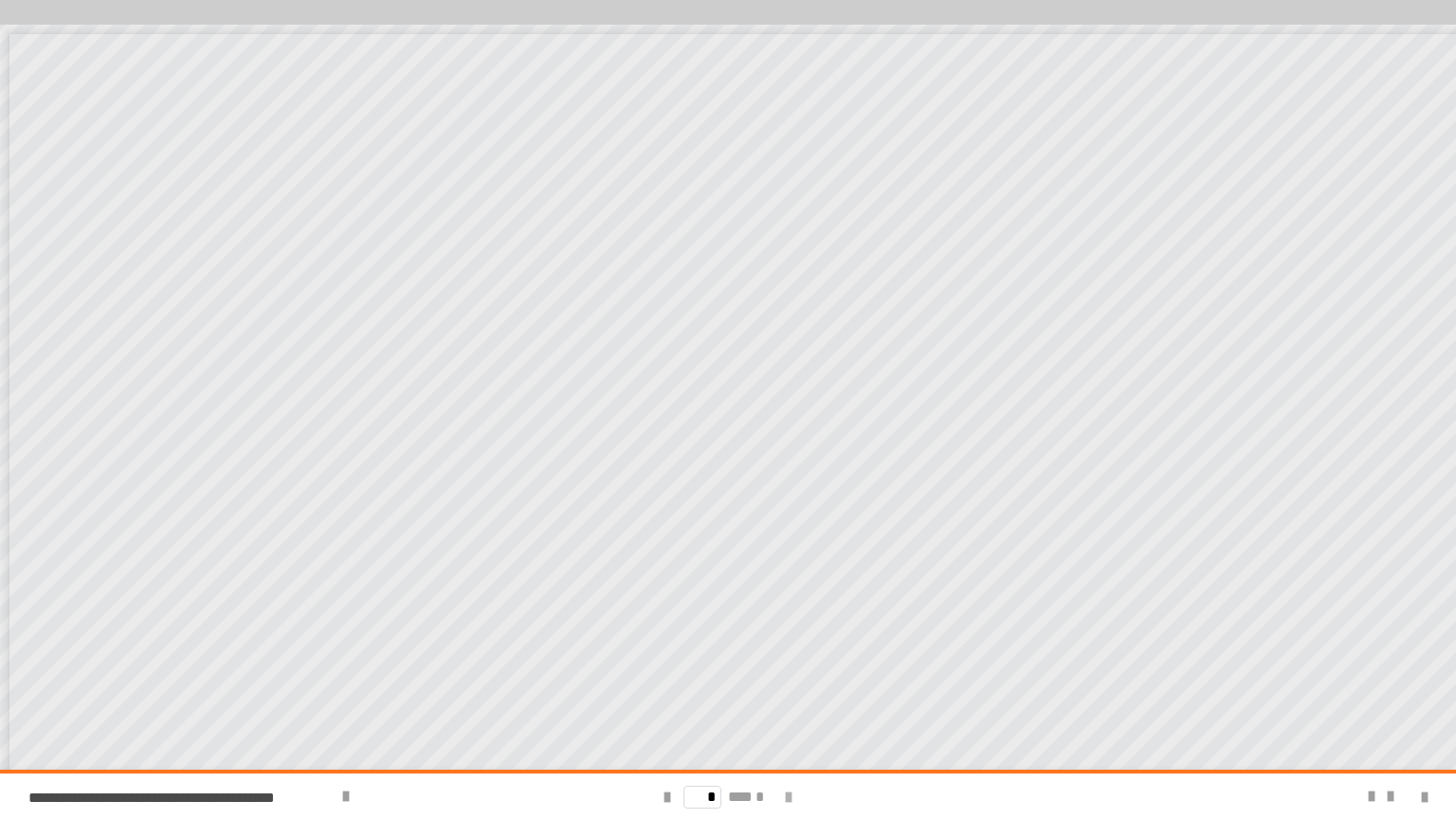 click on "* *** *" at bounding box center [728, 796] 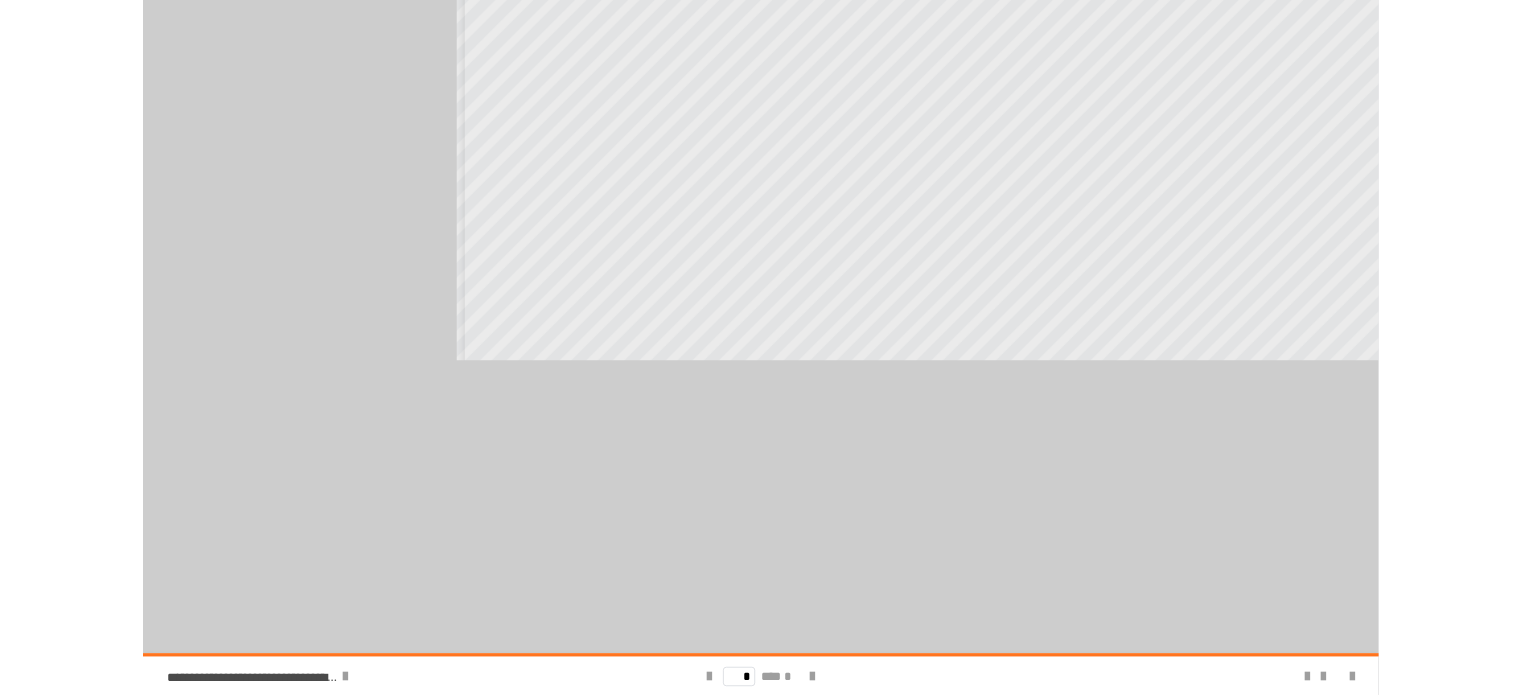 scroll, scrollTop: 612, scrollLeft: 0, axis: vertical 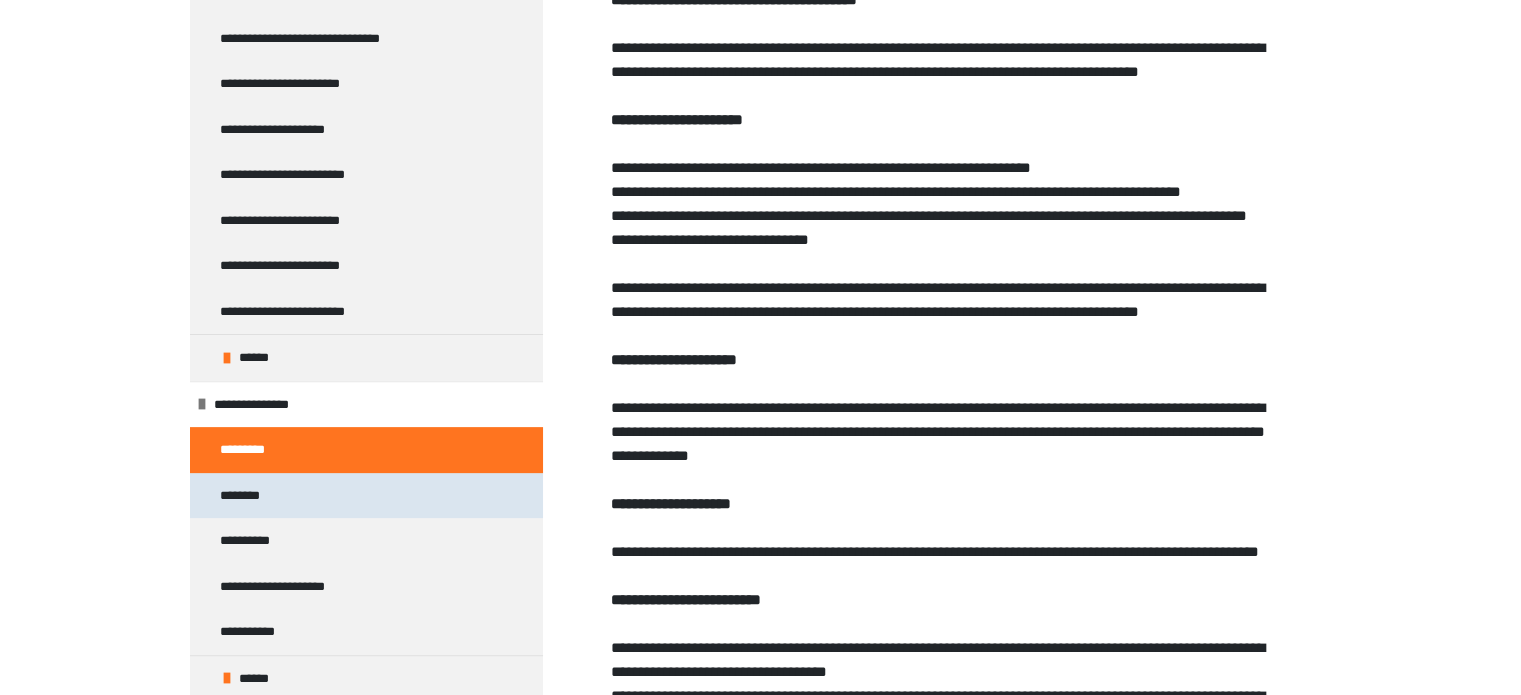 click on "********" at bounding box center (366, 496) 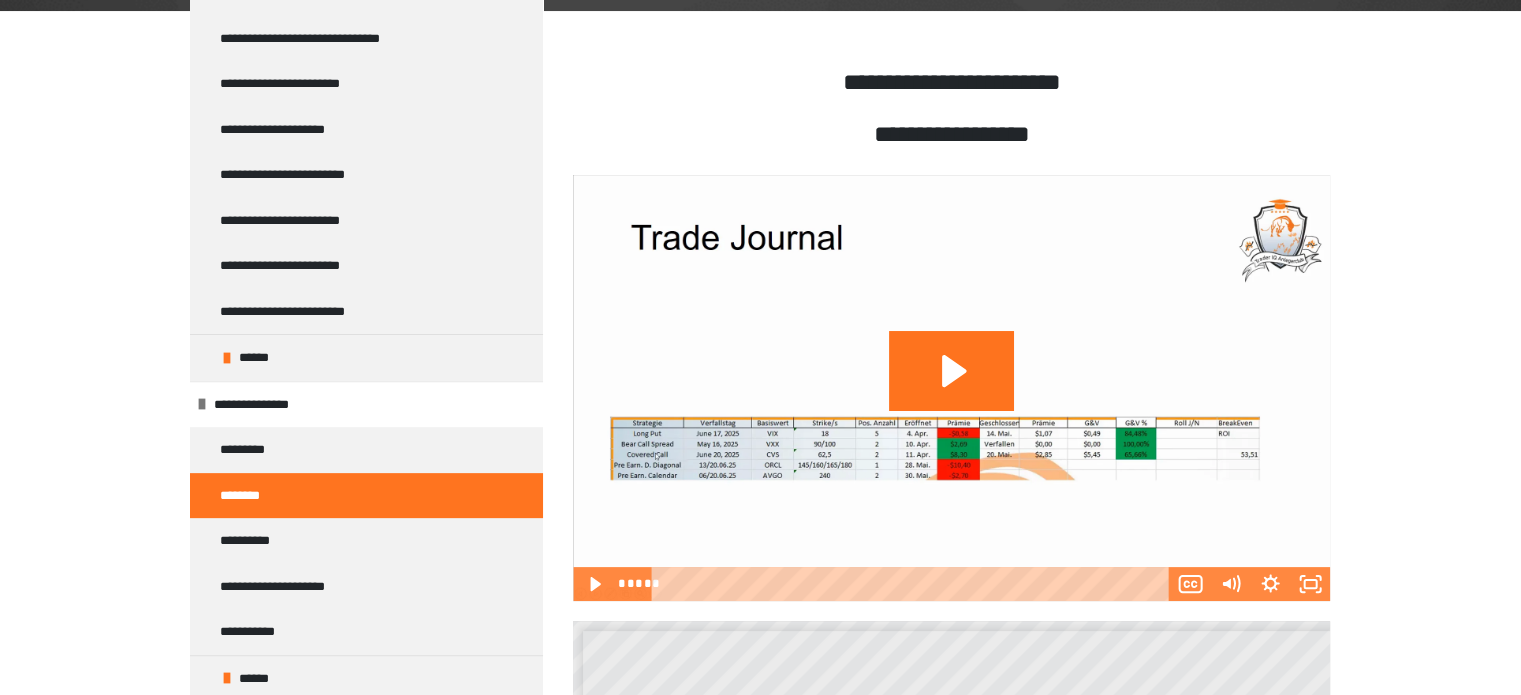 scroll, scrollTop: 460, scrollLeft: 0, axis: vertical 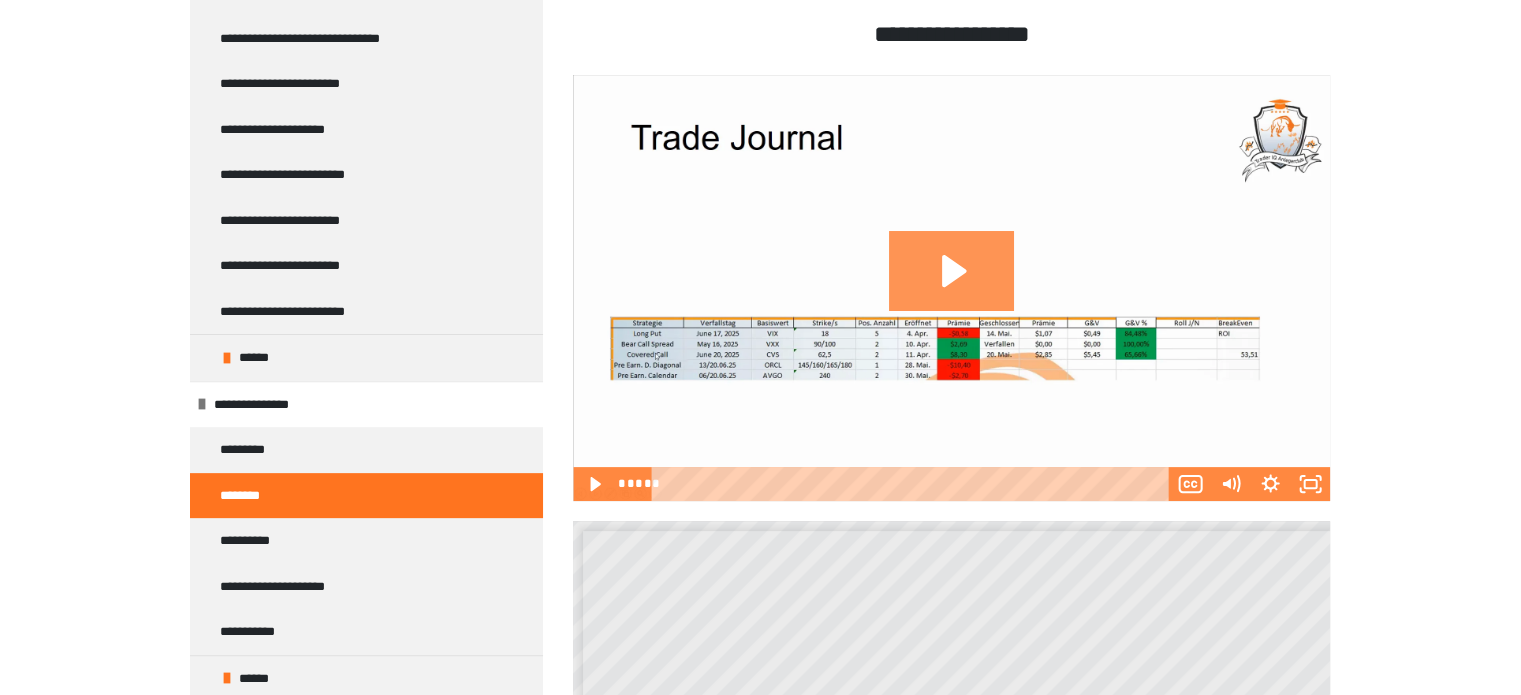 click 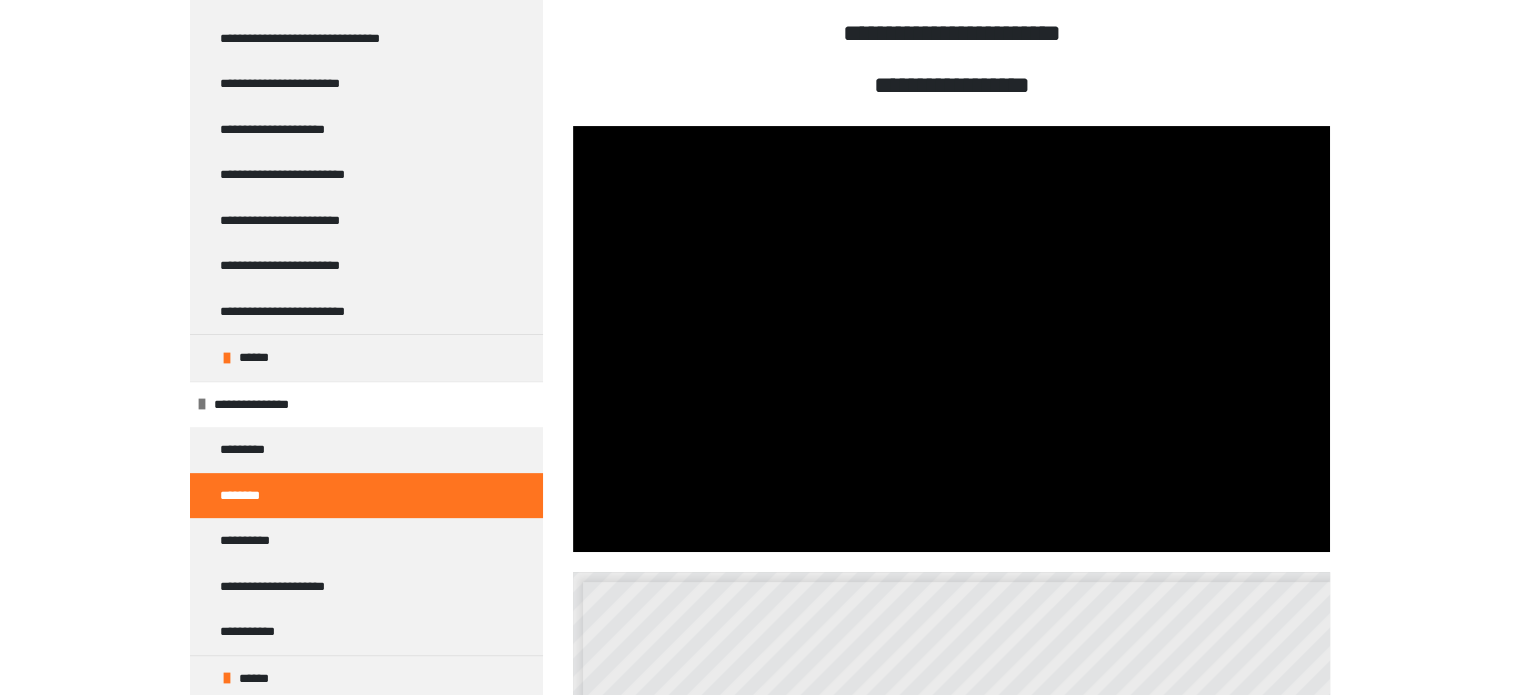 scroll, scrollTop: 360, scrollLeft: 0, axis: vertical 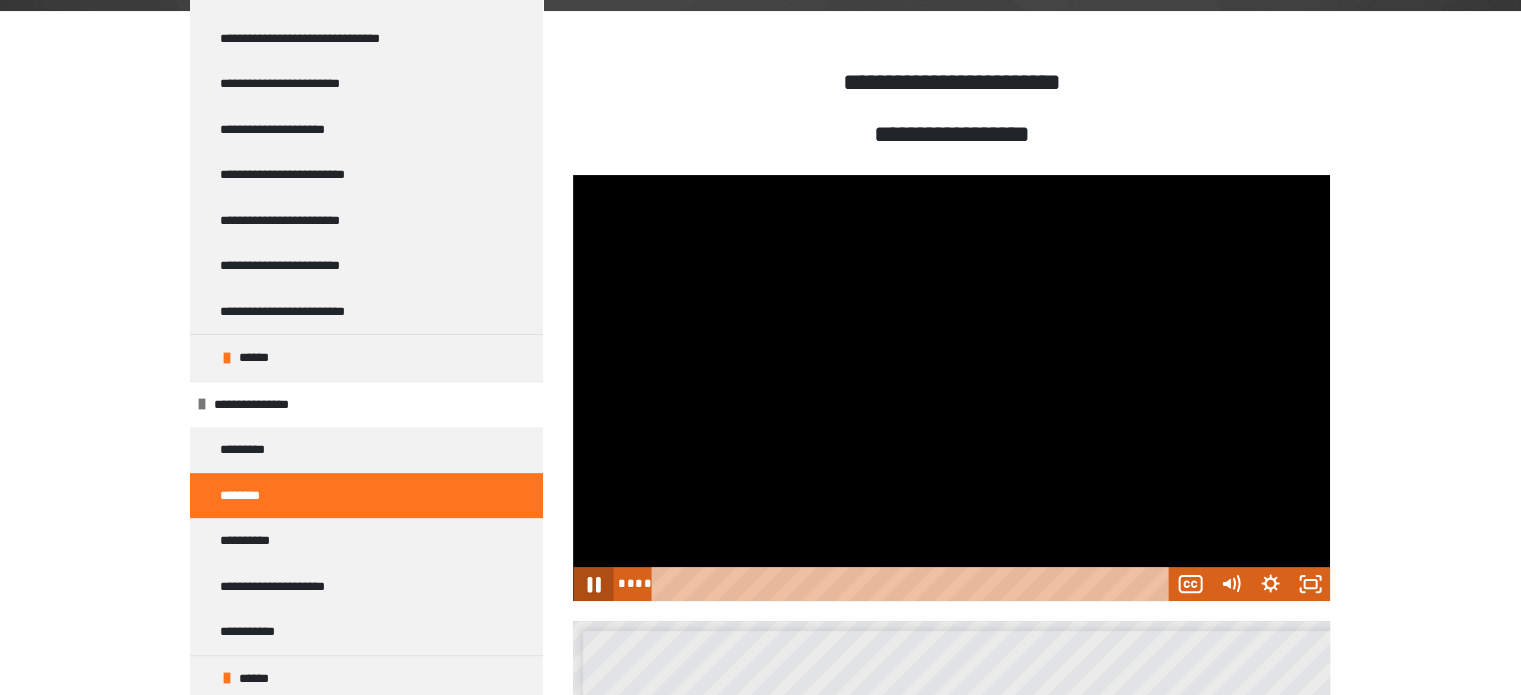 click 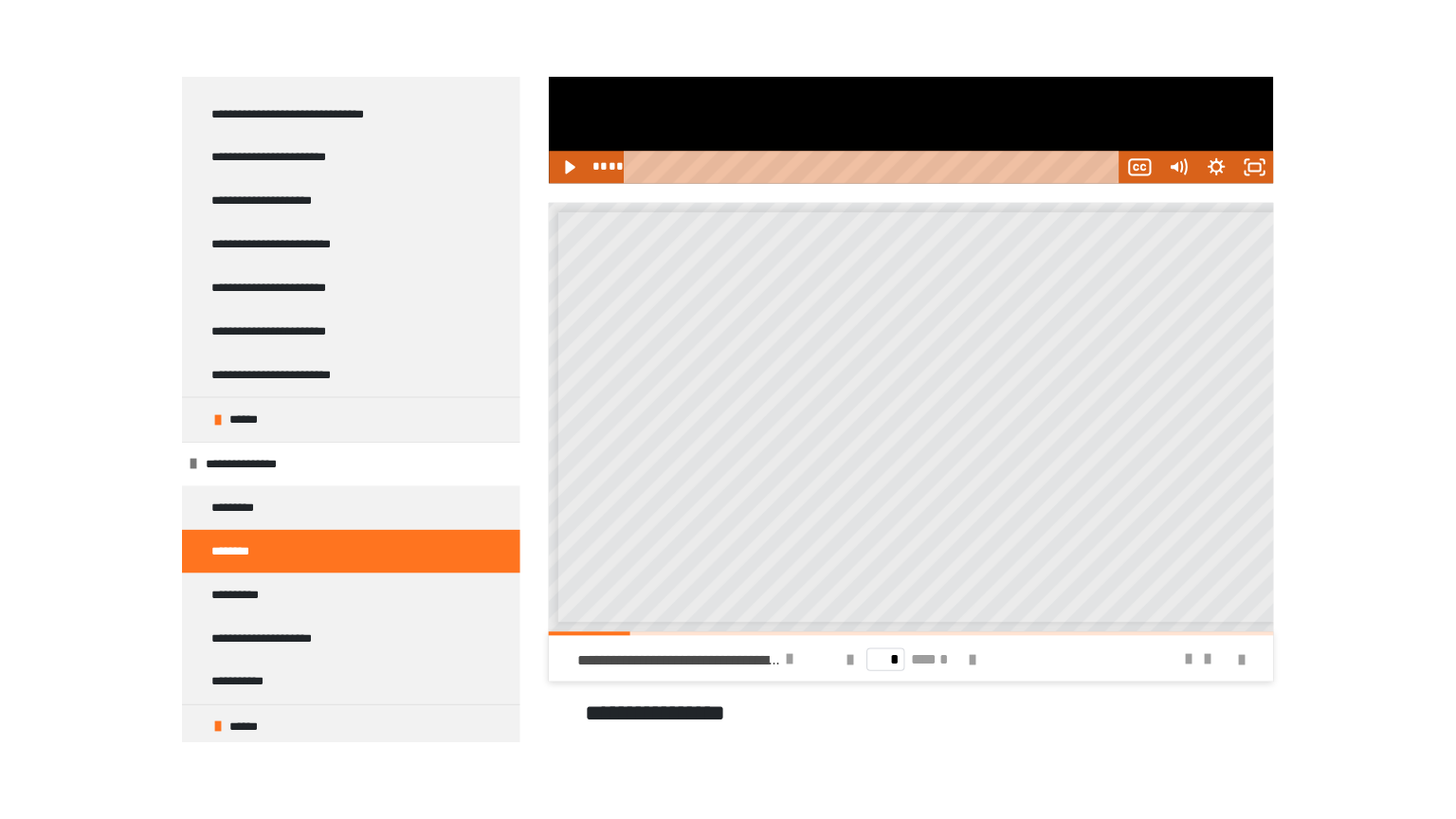 scroll, scrollTop: 815, scrollLeft: 0, axis: vertical 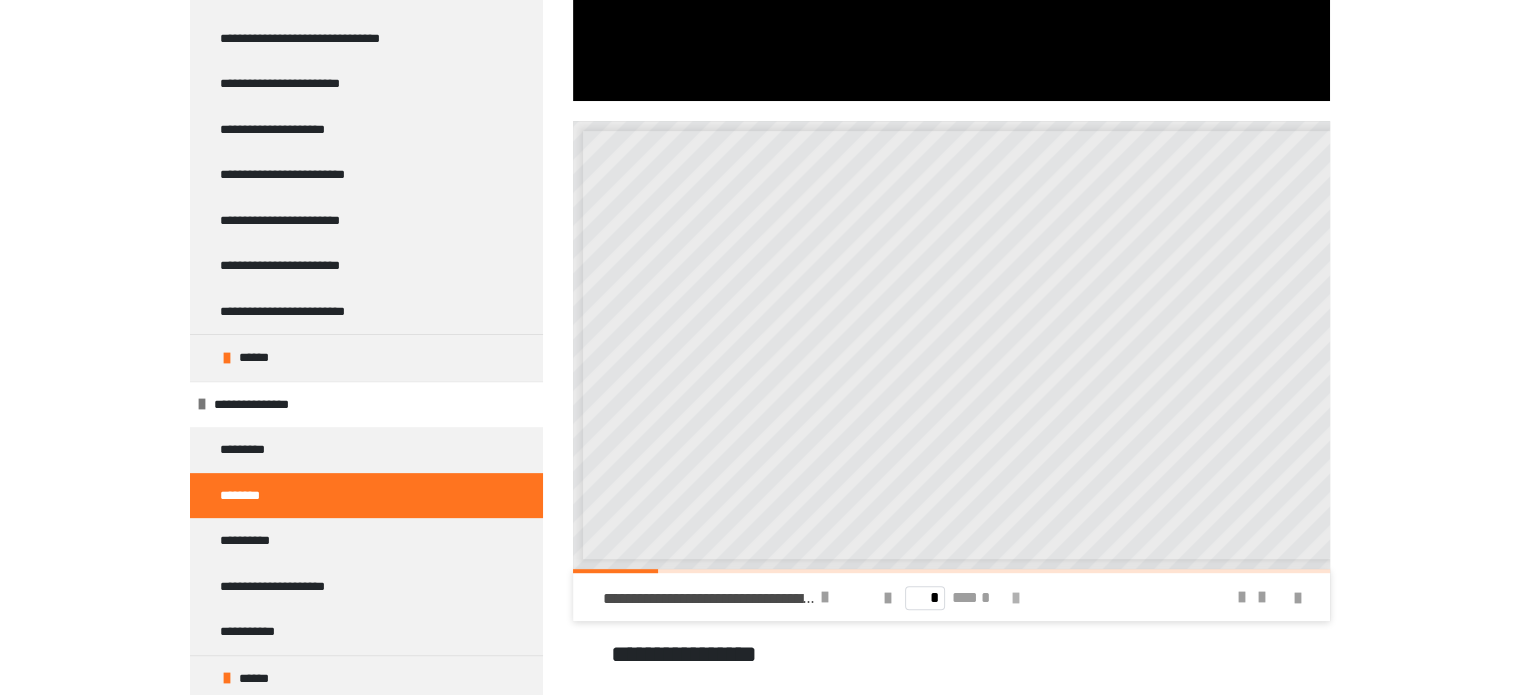 click at bounding box center (1016, 598) 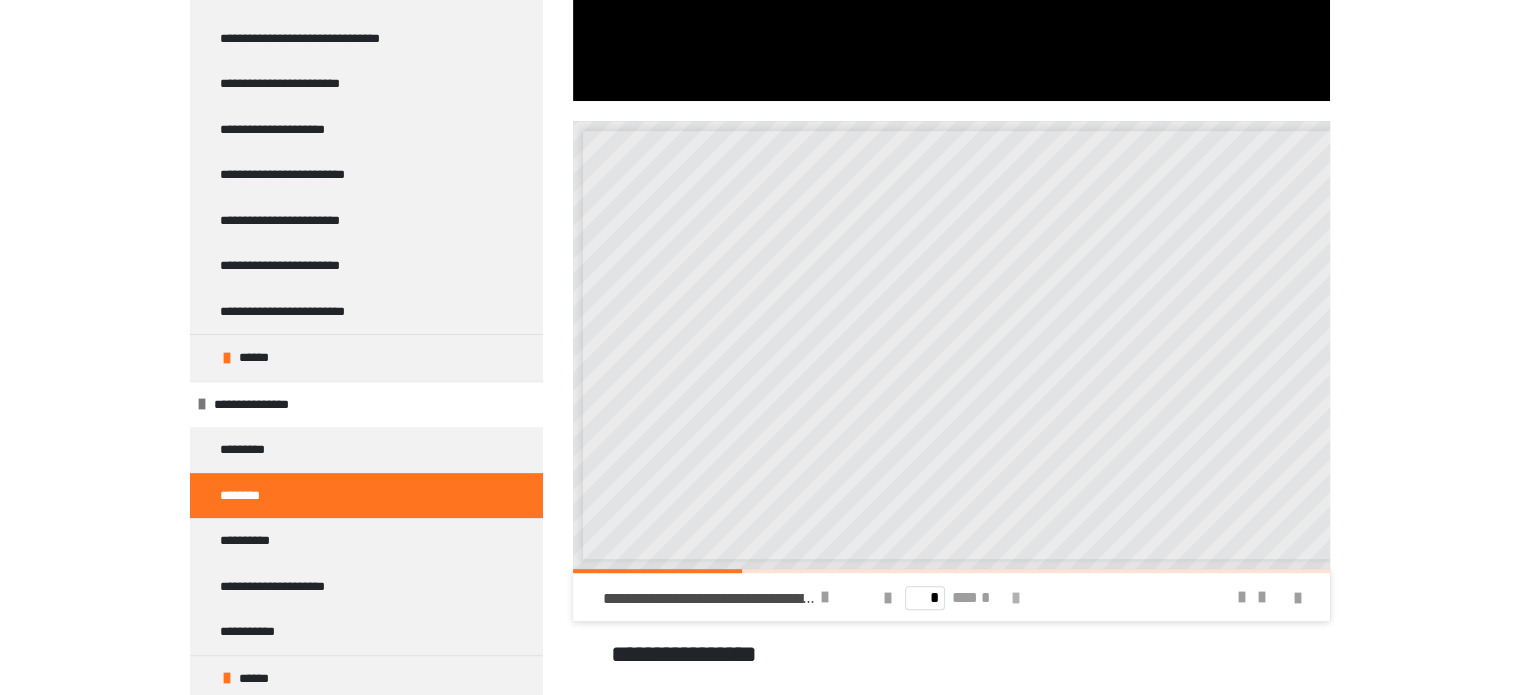 click at bounding box center [1016, 598] 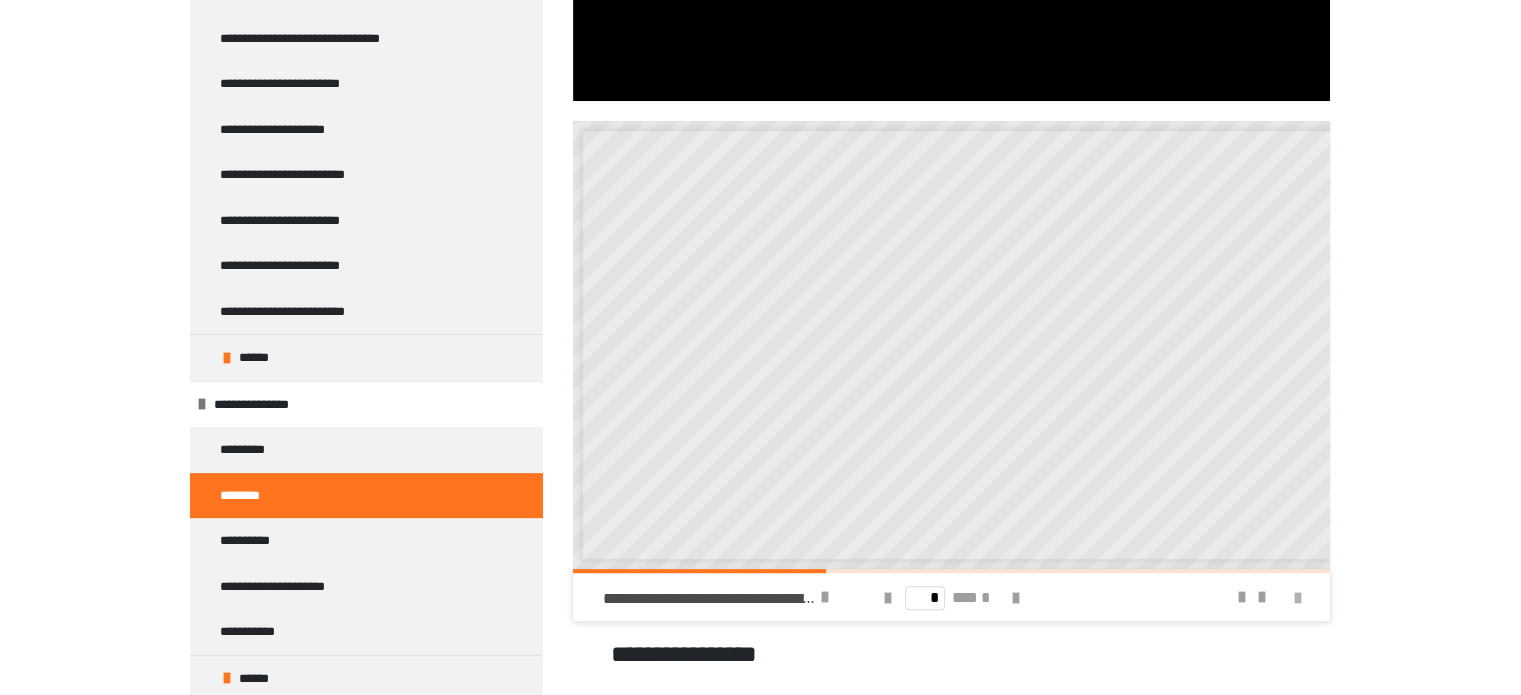 click at bounding box center [1297, 598] 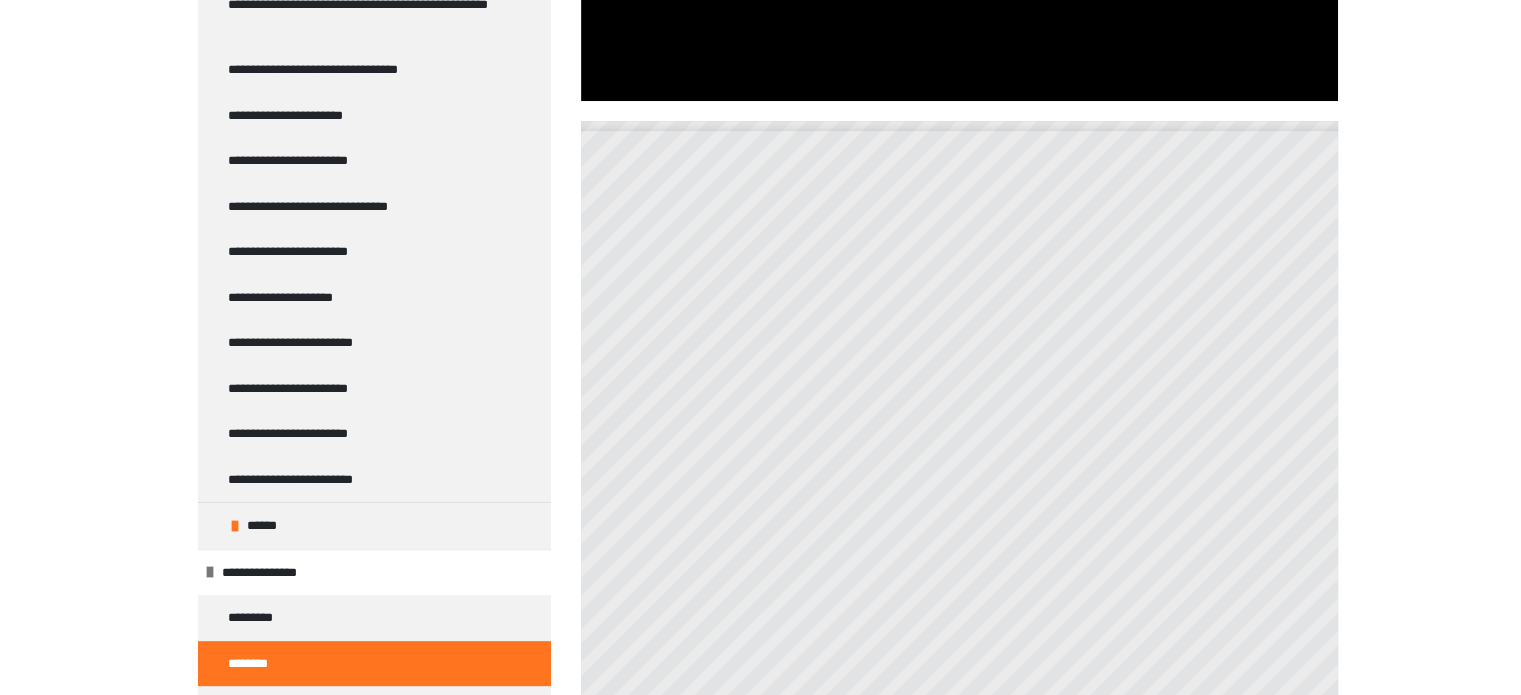 scroll, scrollTop: 443, scrollLeft: 0, axis: vertical 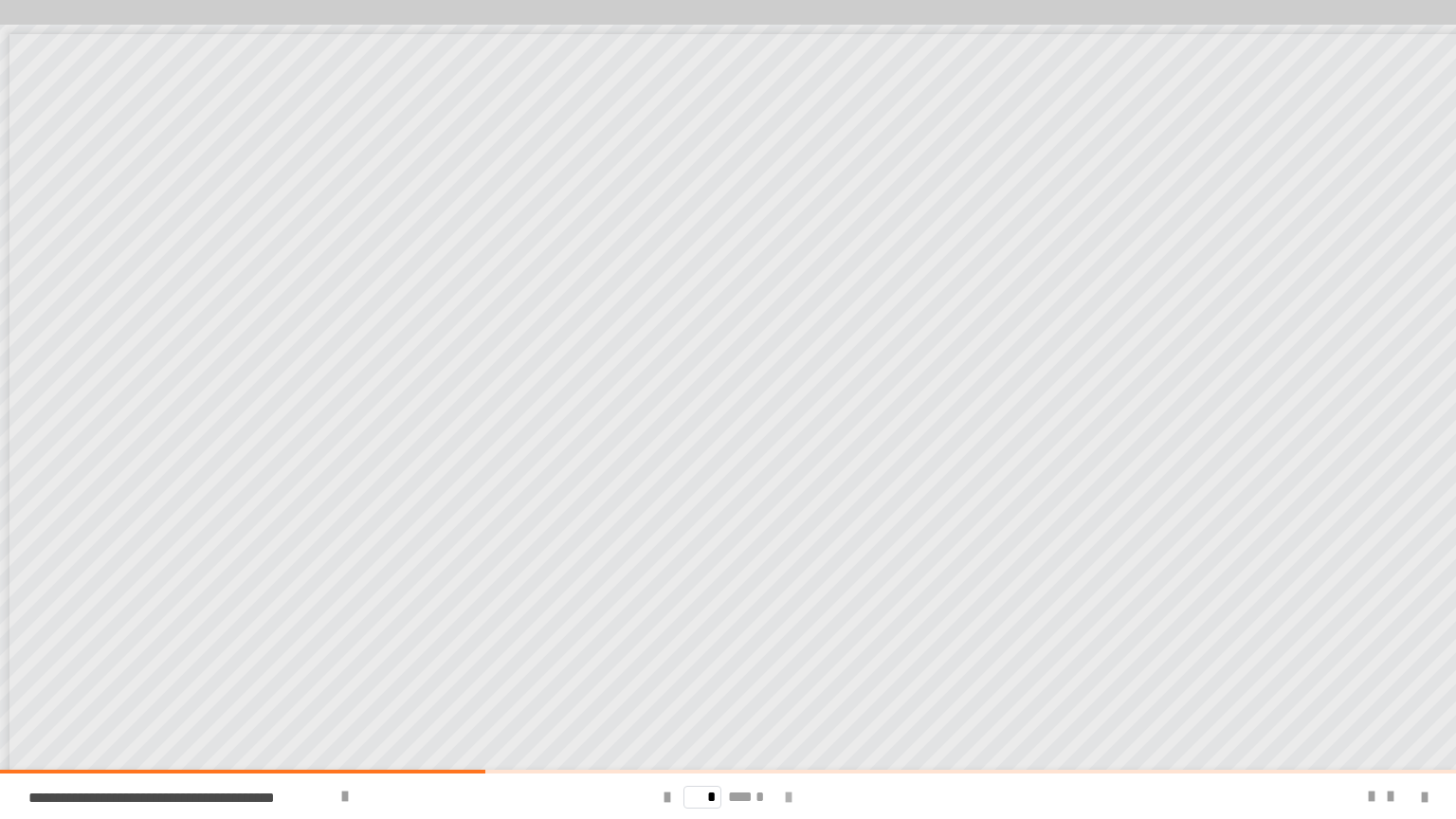 click at bounding box center (789, 797) 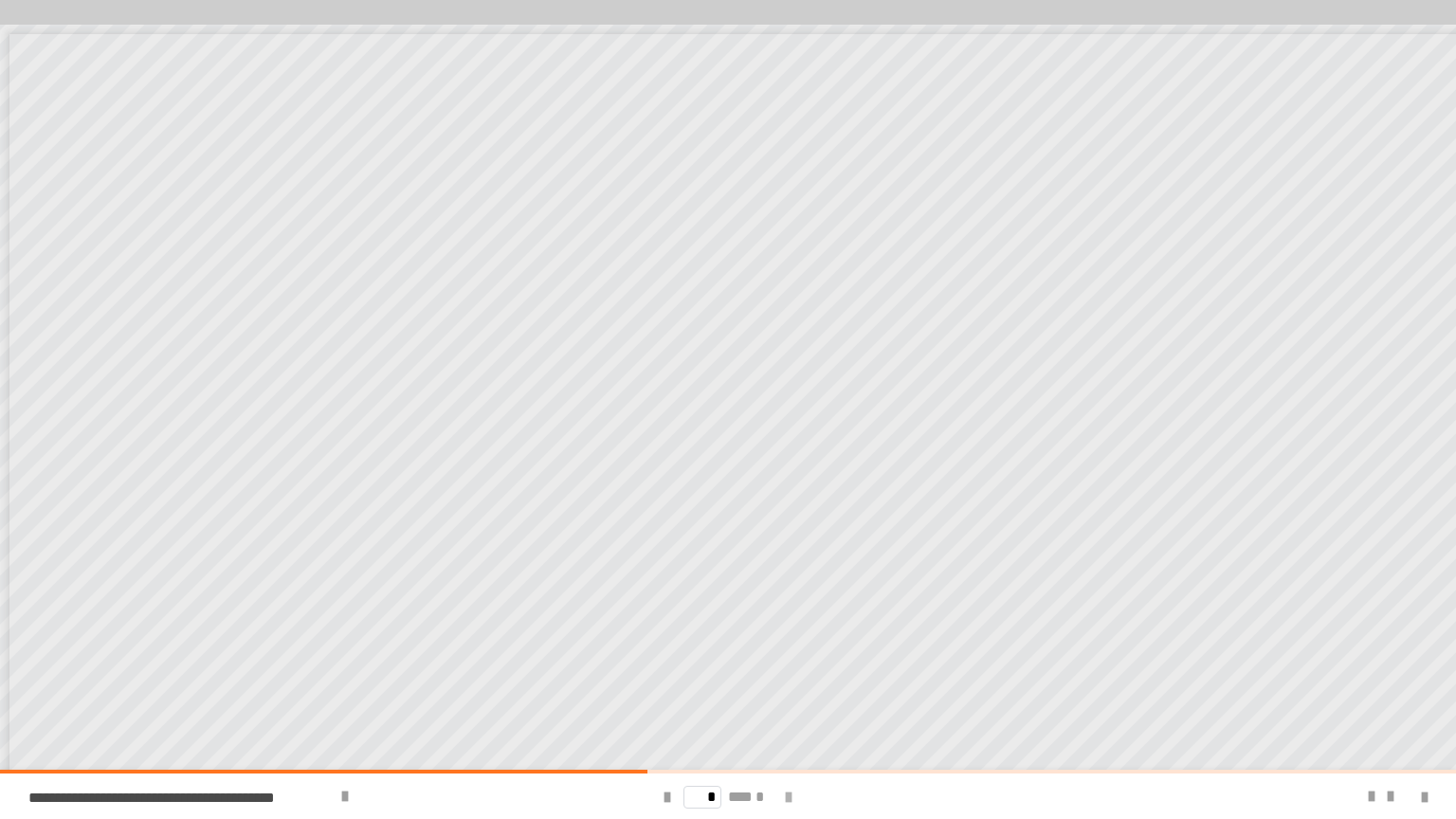 click at bounding box center [789, 797] 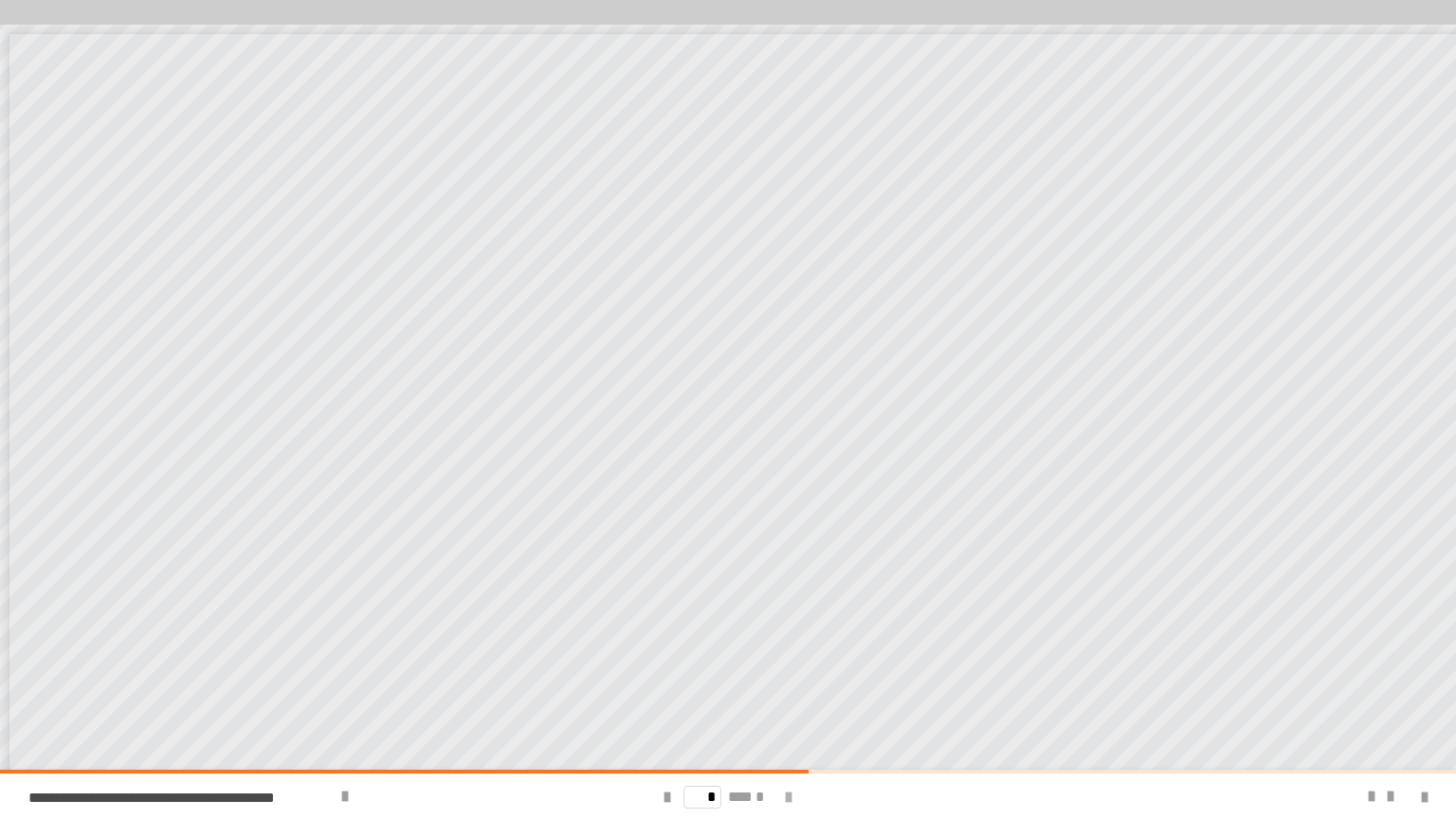 click at bounding box center [789, 797] 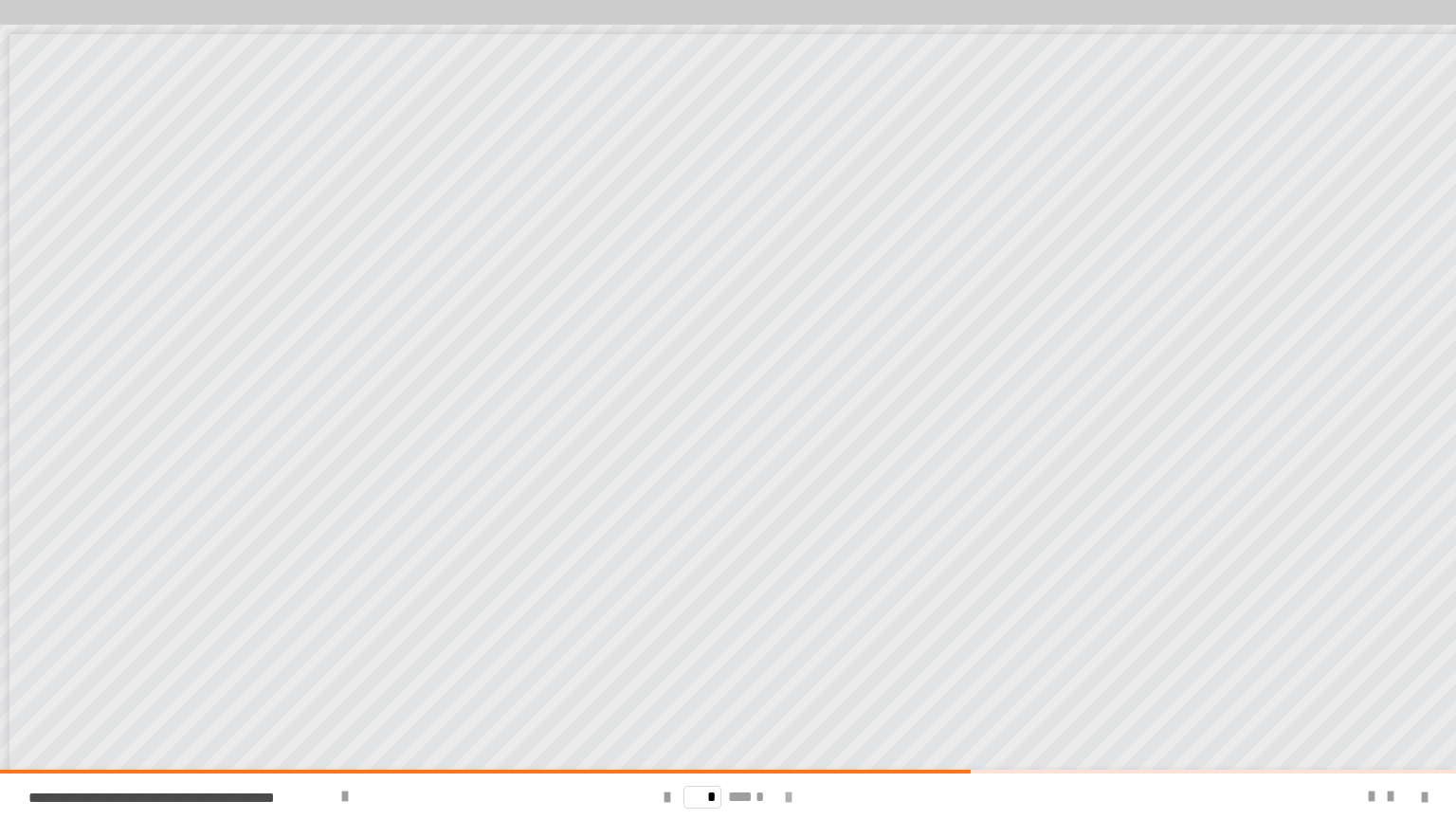 click at bounding box center [789, 797] 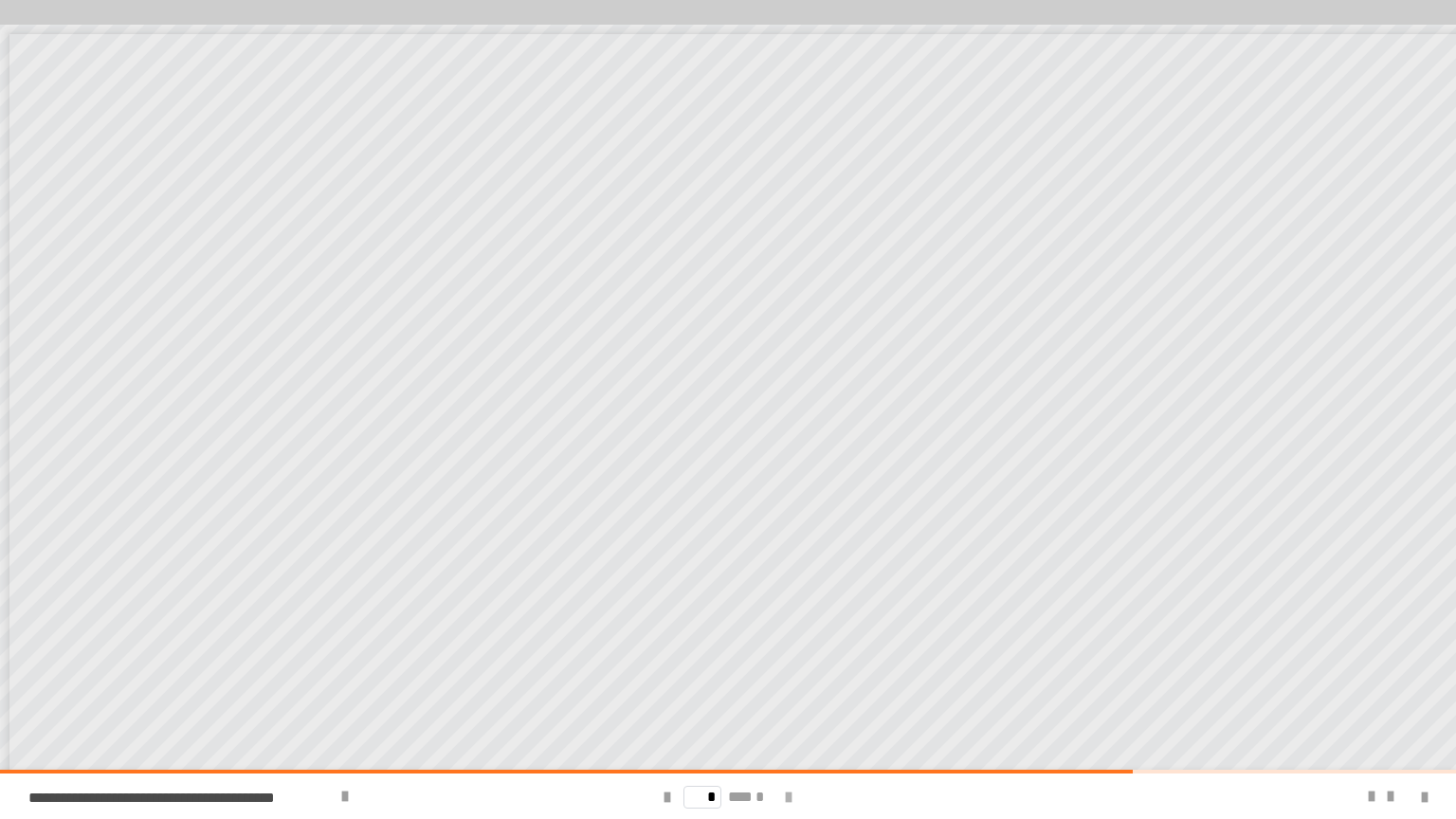 click at bounding box center (789, 797) 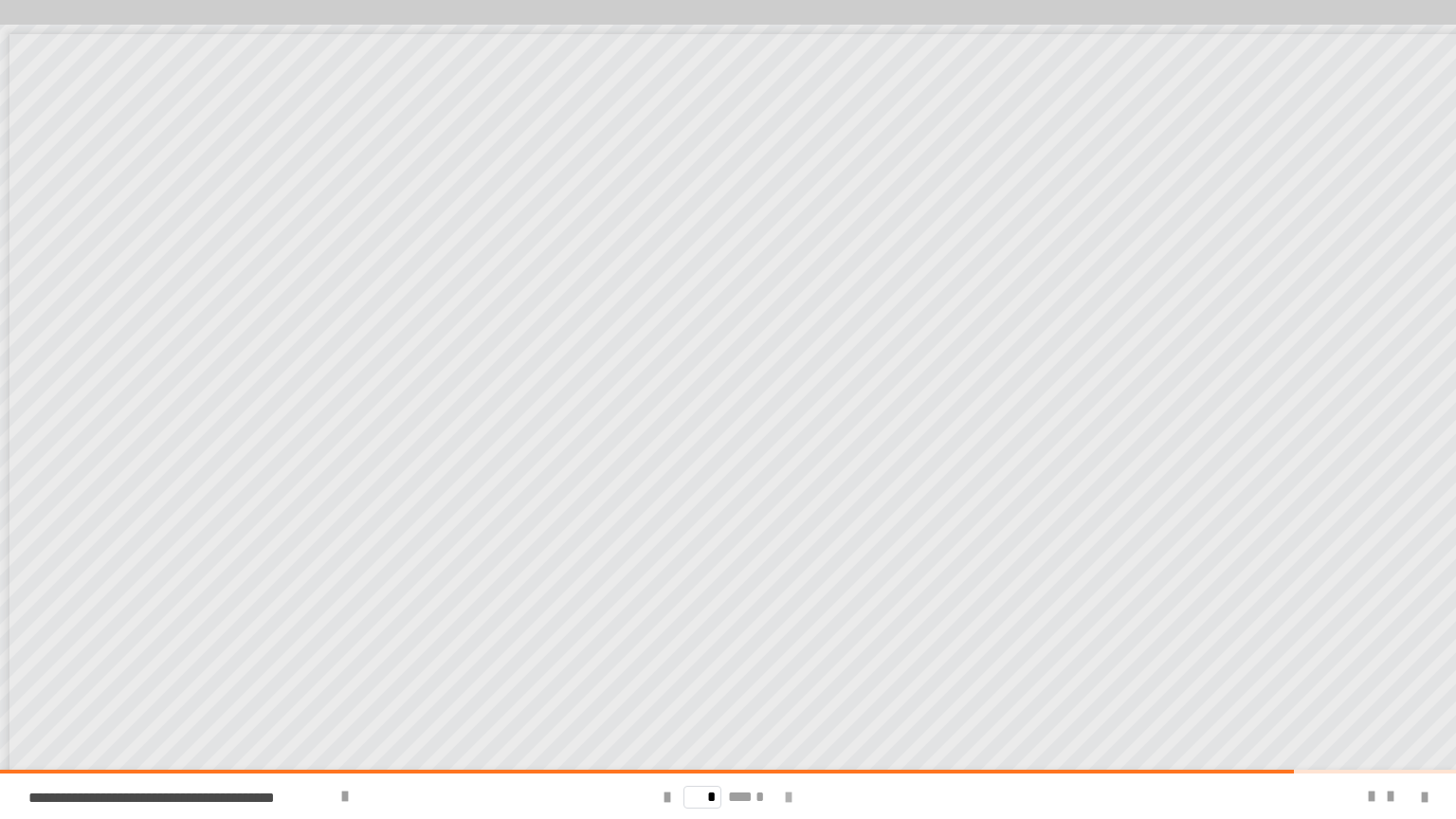 click at bounding box center [789, 797] 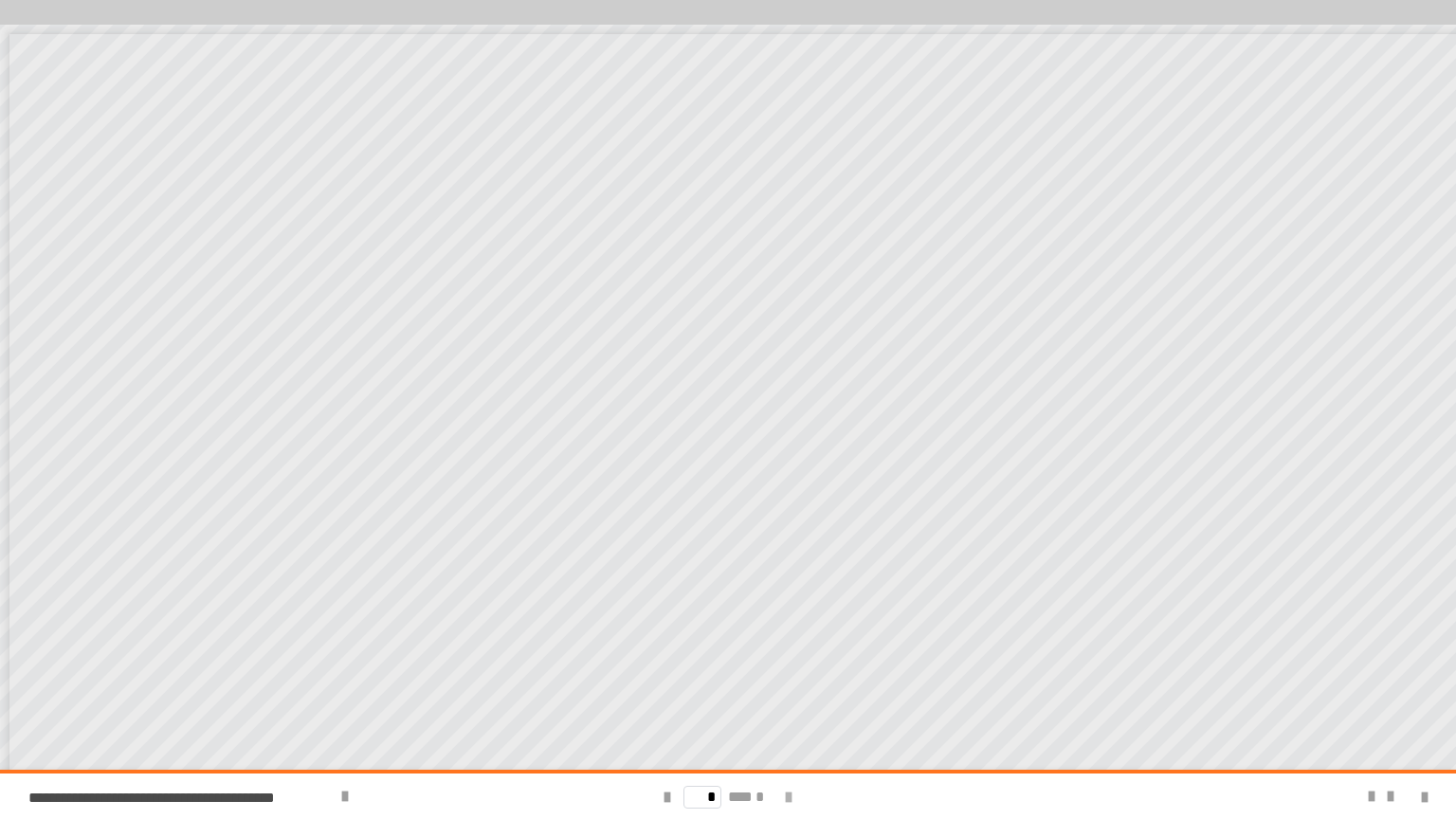 click on "* *** *" at bounding box center [728, 796] 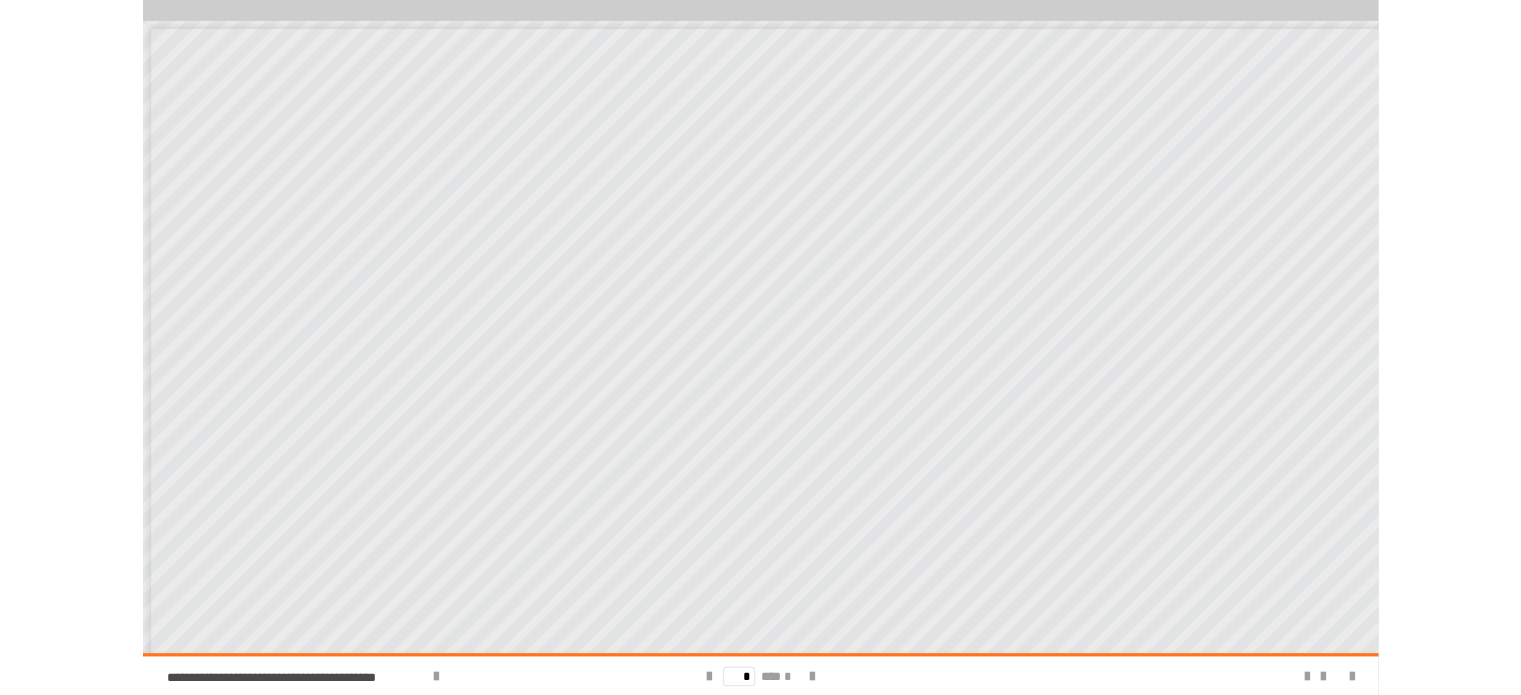 scroll, scrollTop: 612, scrollLeft: 0, axis: vertical 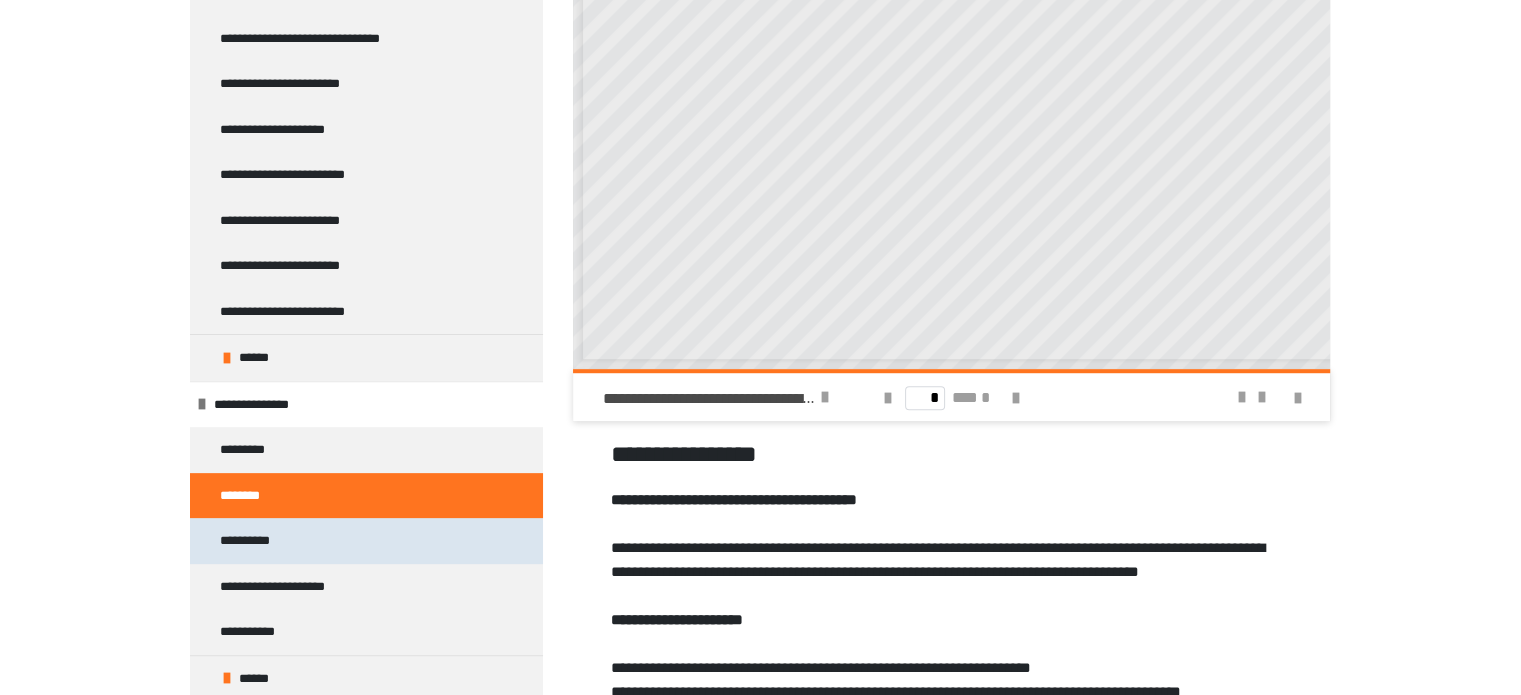 click on "**********" at bounding box center [252, 541] 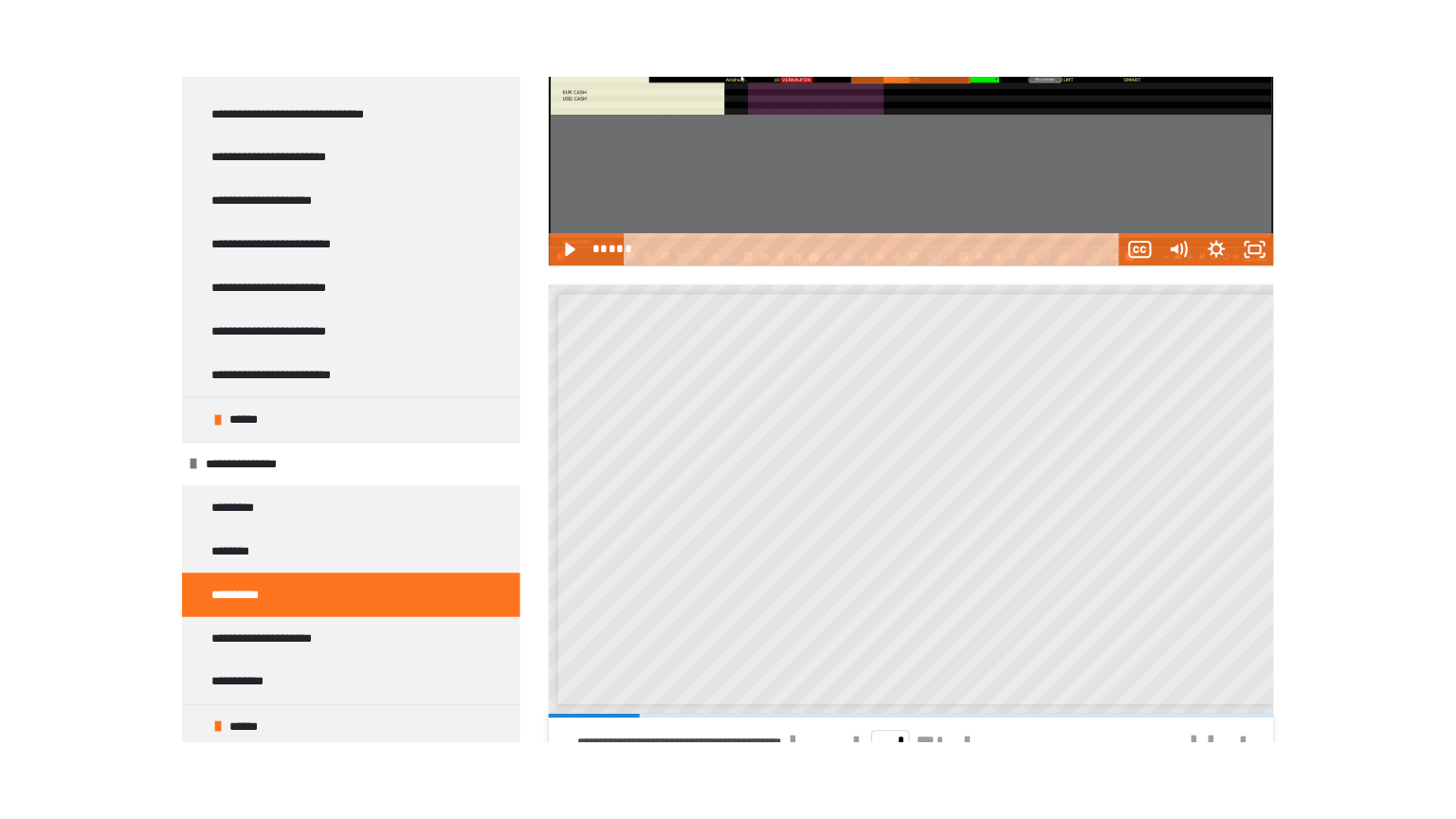 scroll, scrollTop: 815, scrollLeft: 0, axis: vertical 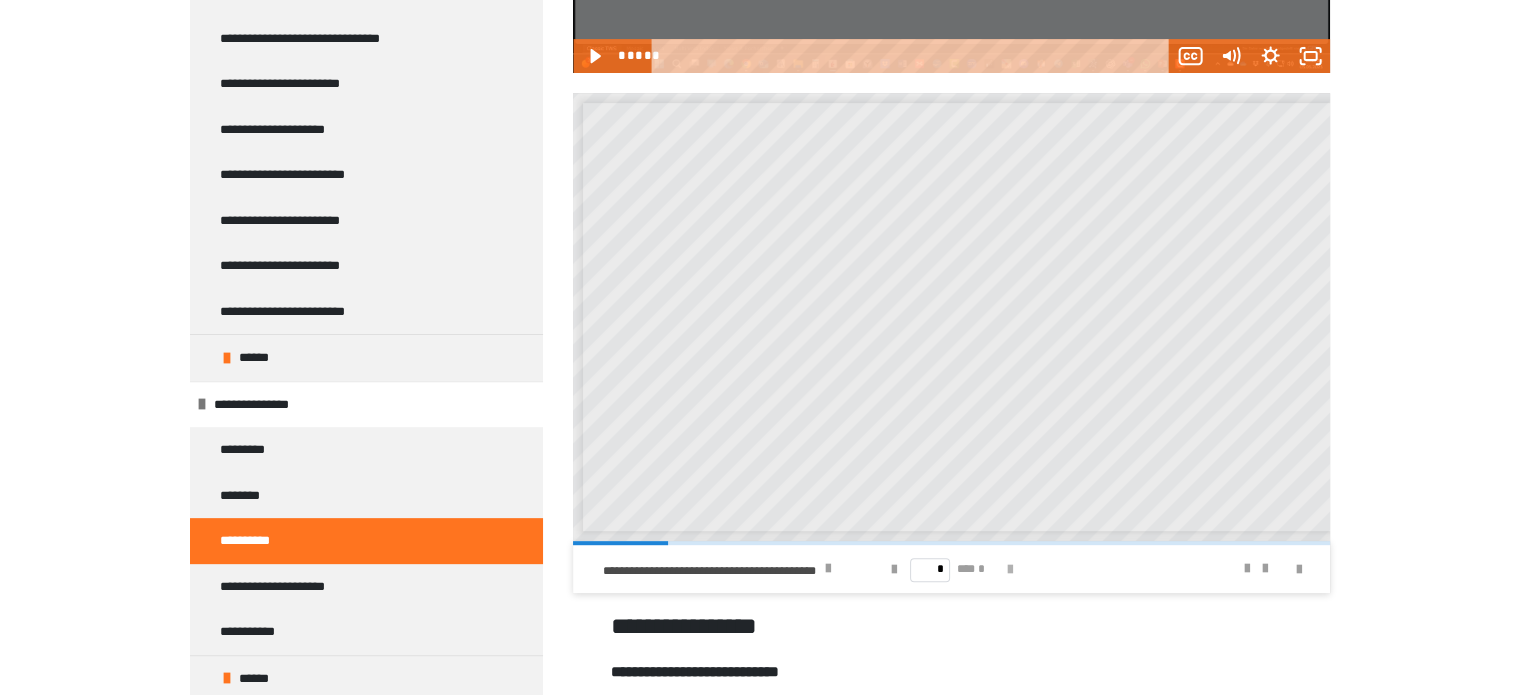 click at bounding box center (1010, 570) 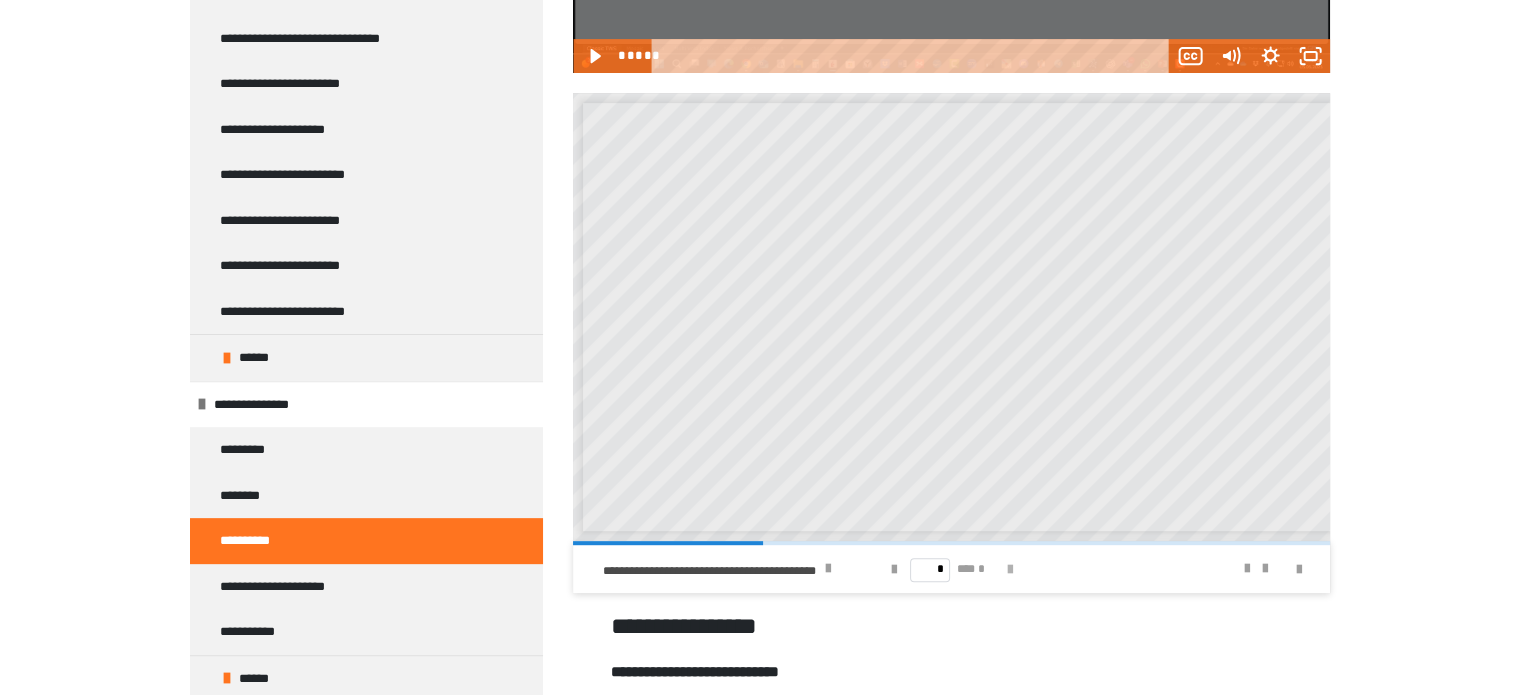 click at bounding box center [1010, 570] 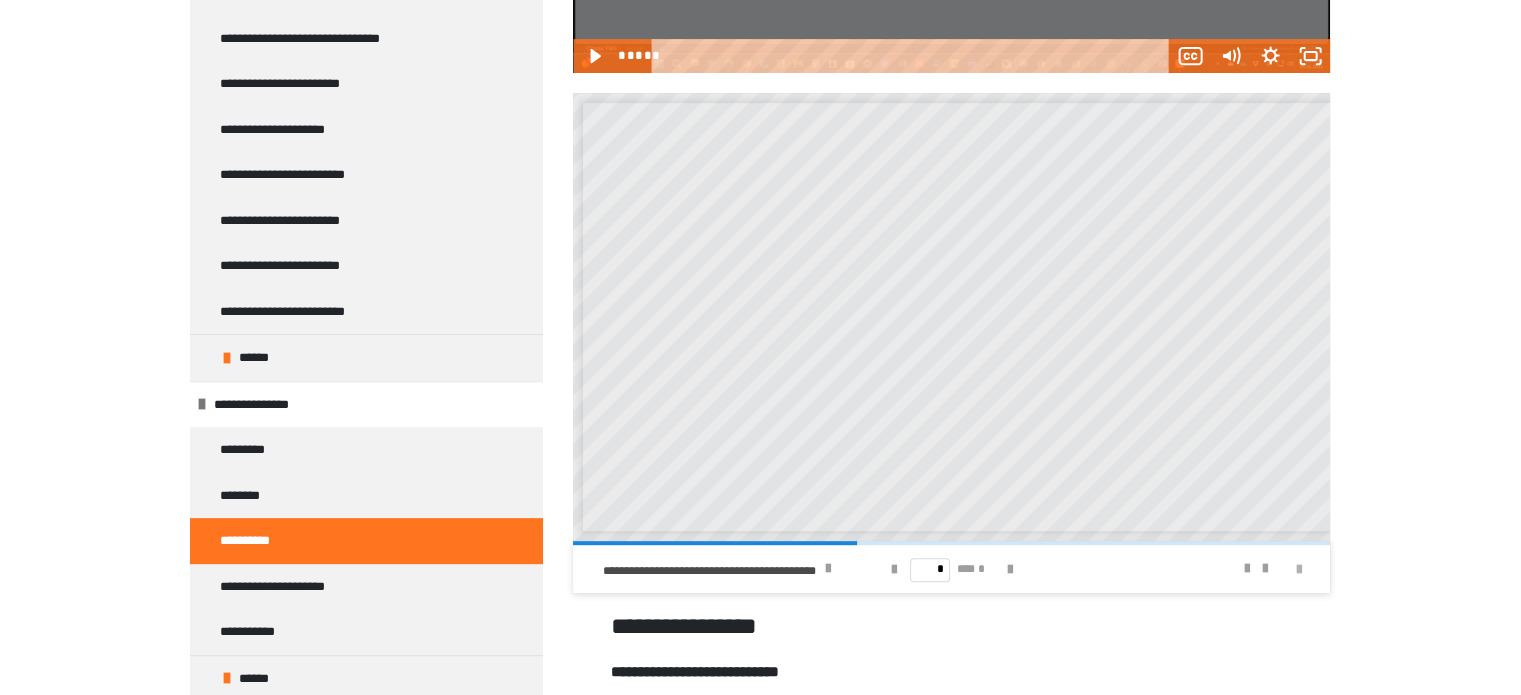 click at bounding box center (1298, 570) 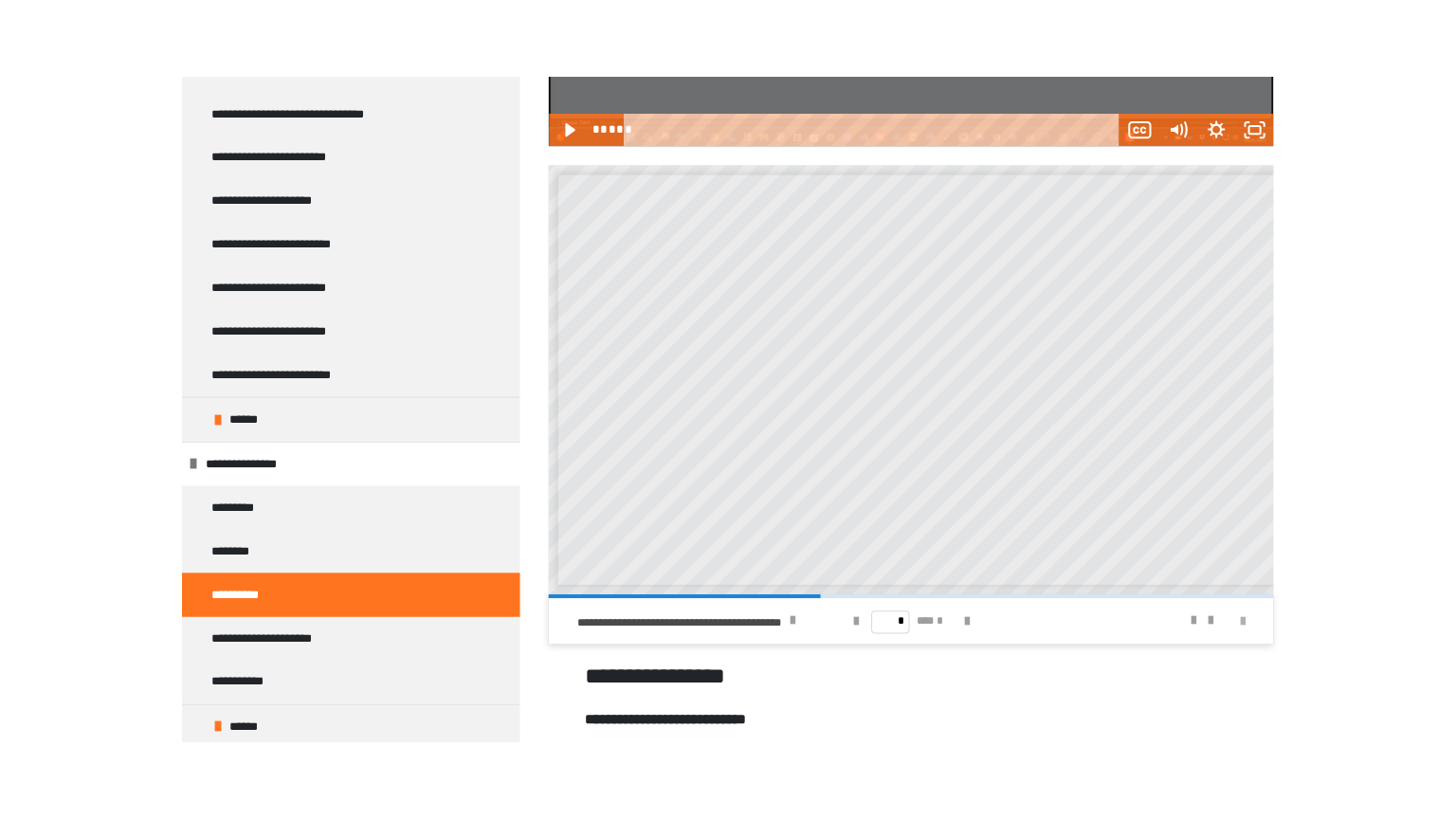 scroll, scrollTop: 420, scrollLeft: 0, axis: vertical 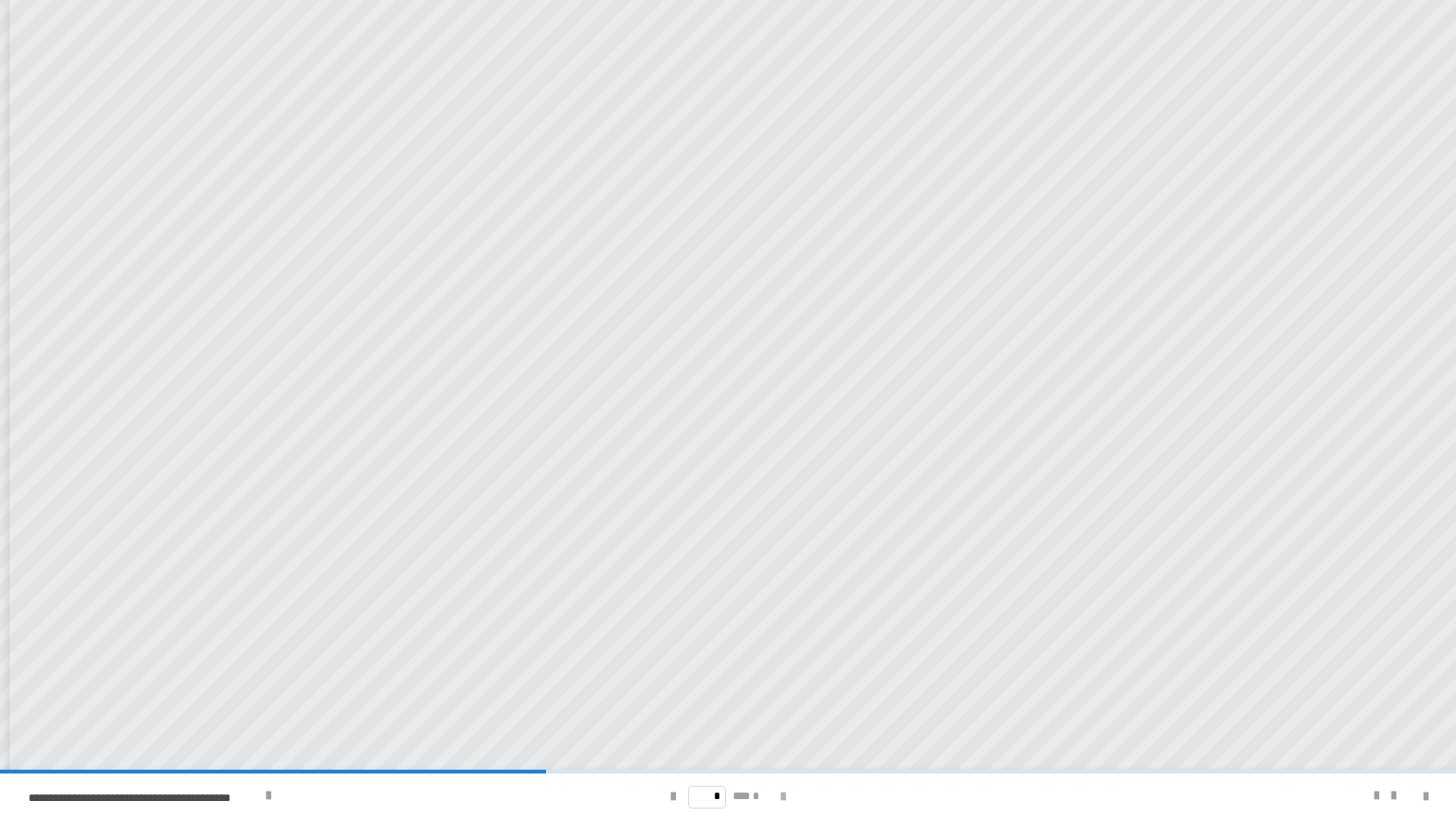 click at bounding box center (783, 797) 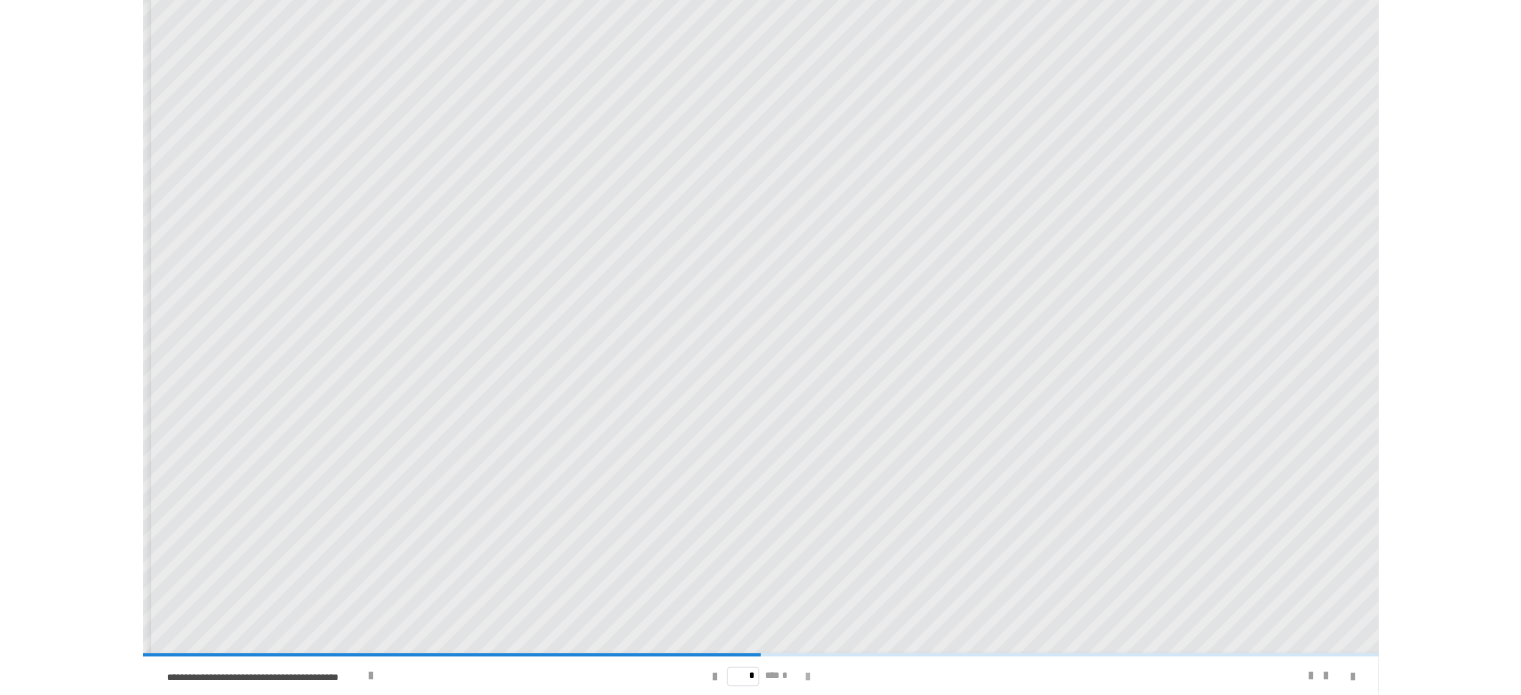 scroll, scrollTop: 0, scrollLeft: 0, axis: both 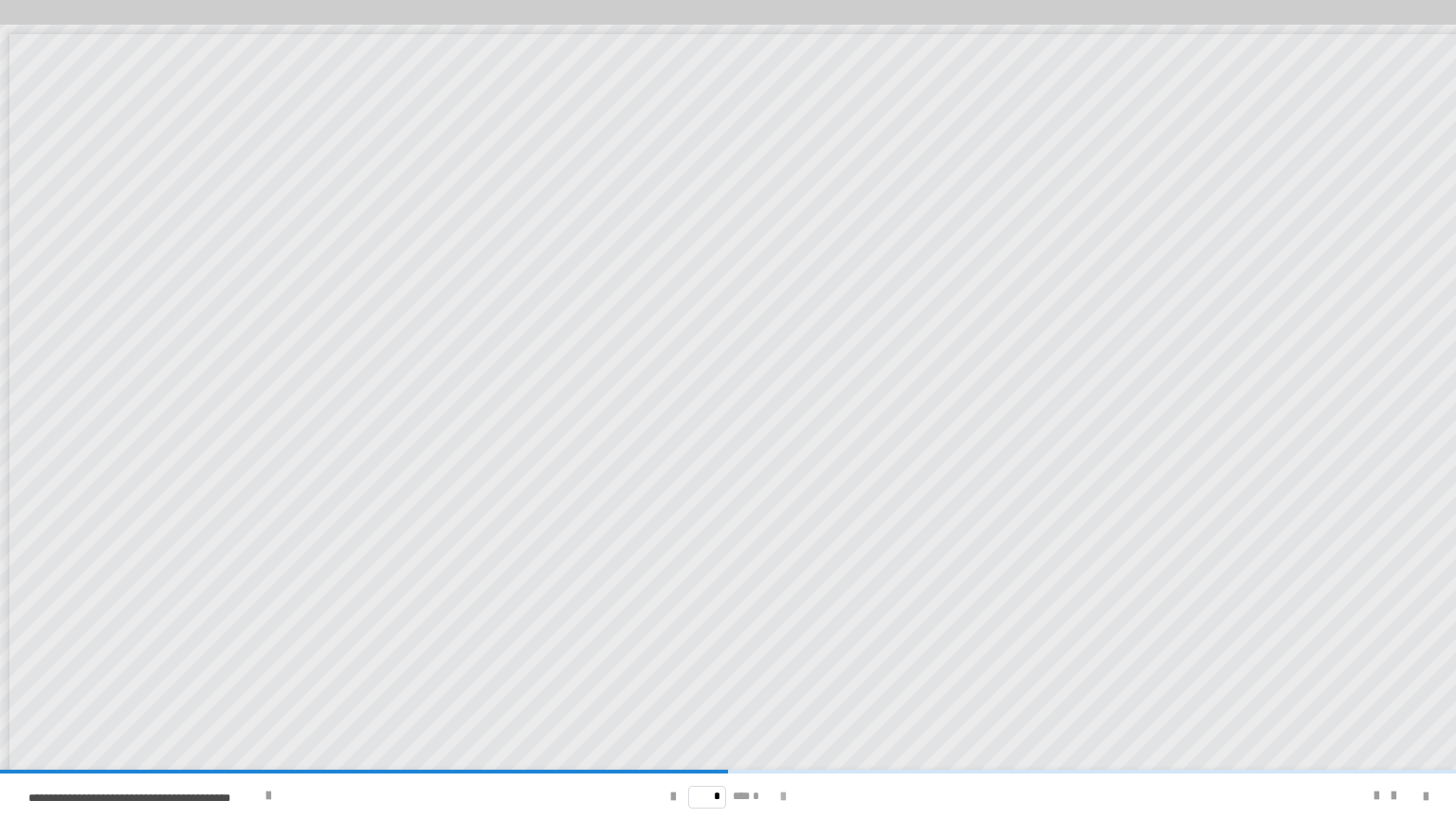 click at bounding box center [783, 797] 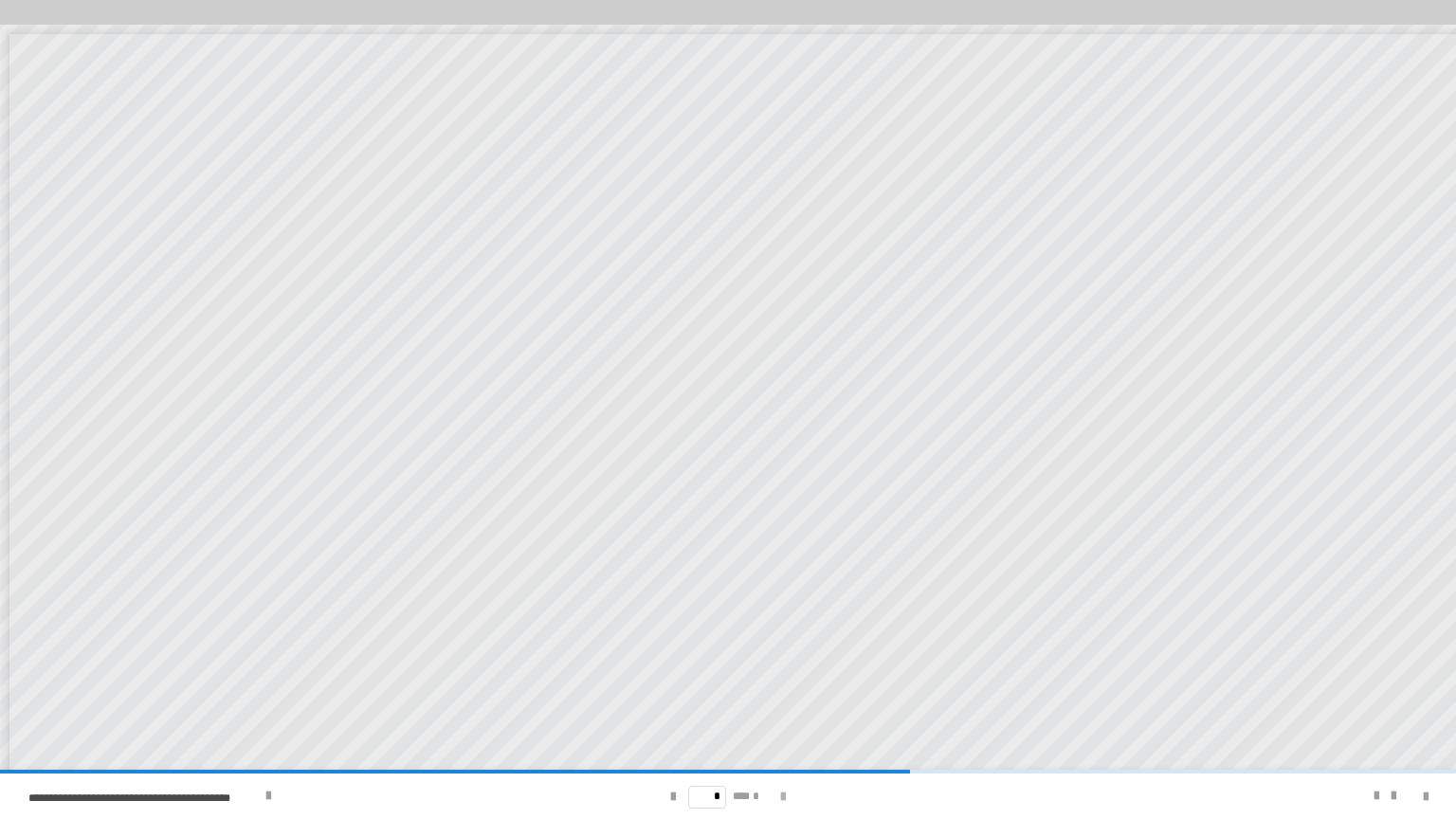click at bounding box center (783, 797) 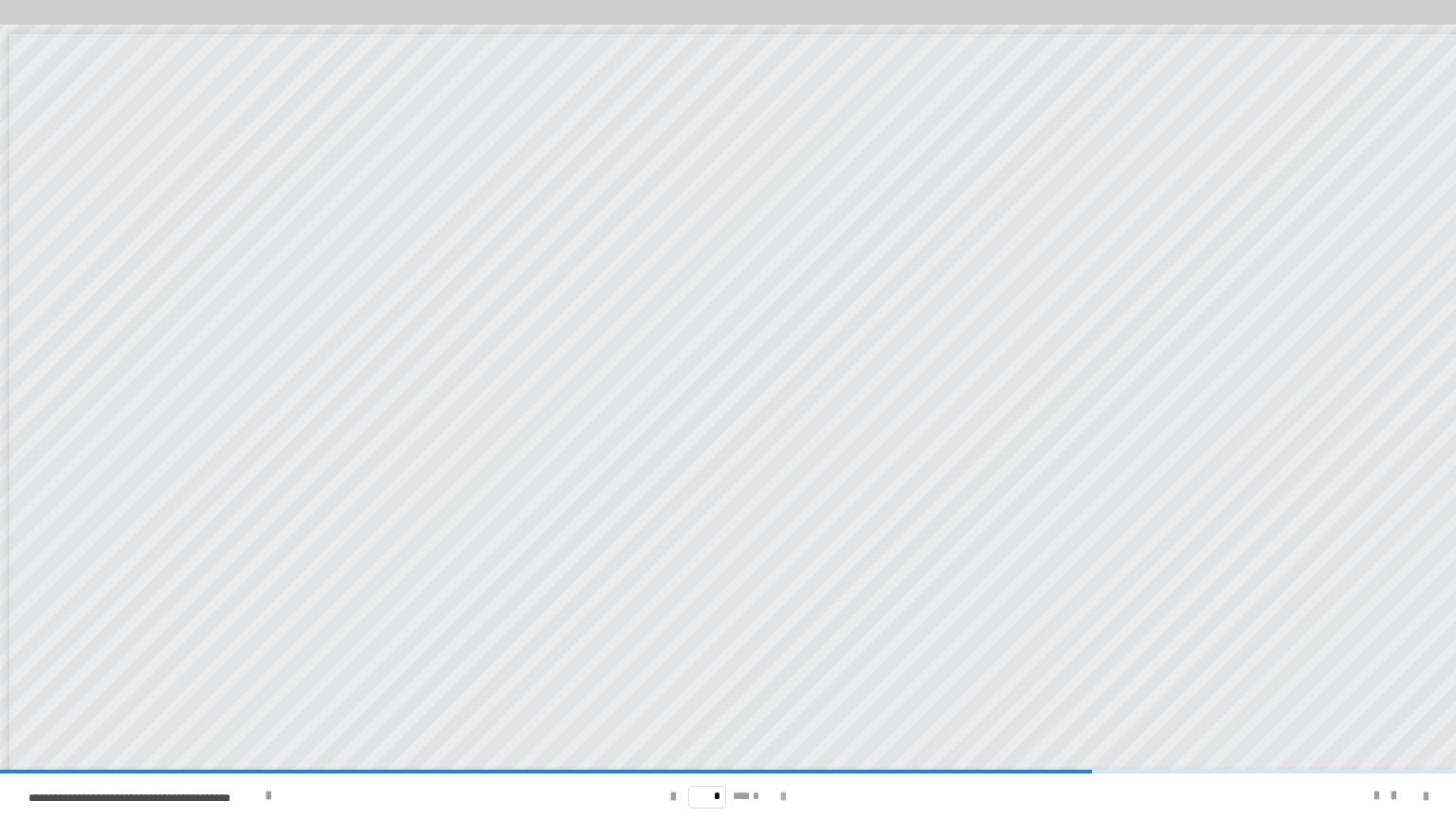 click at bounding box center (783, 797) 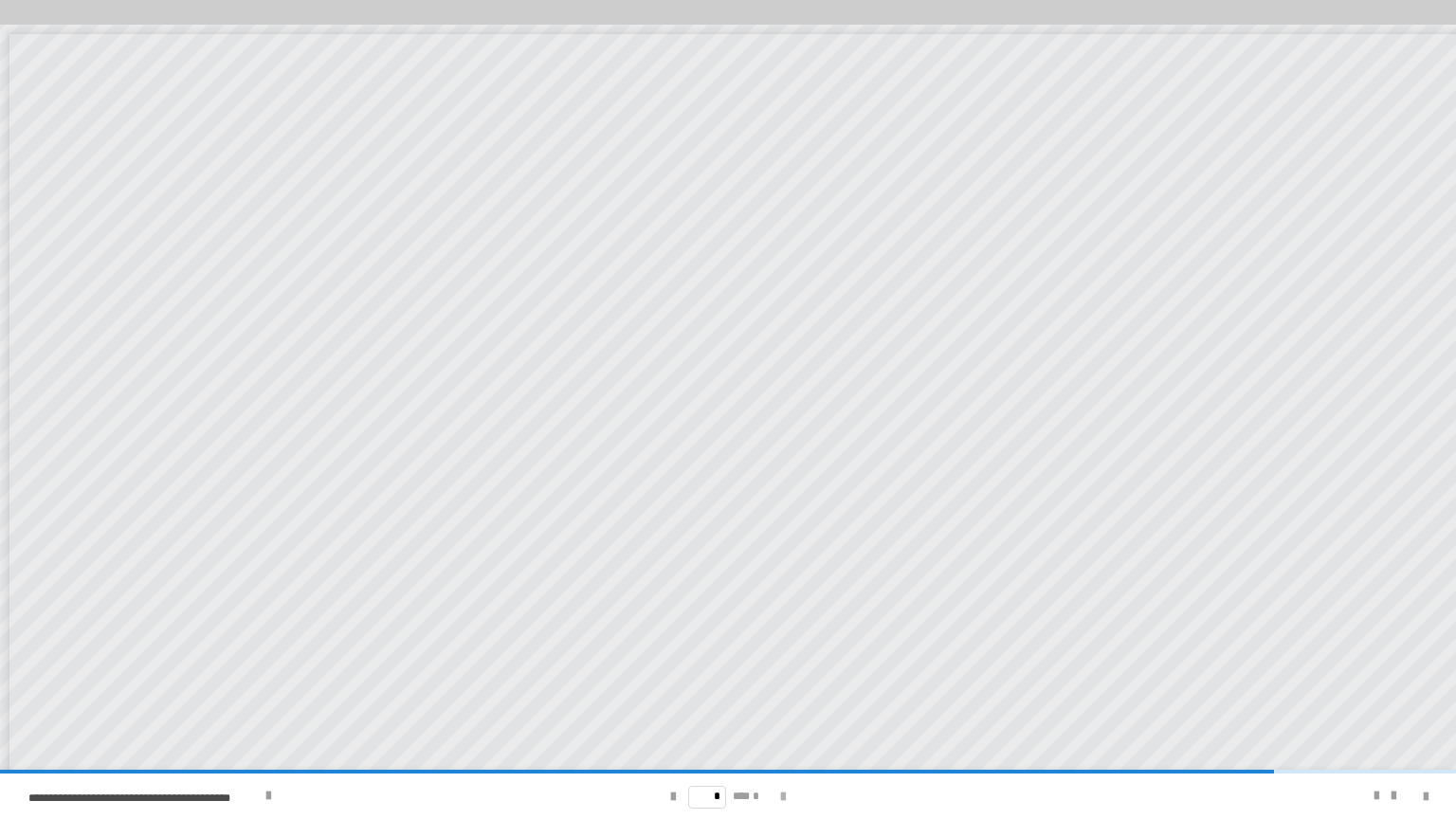 click at bounding box center [783, 797] 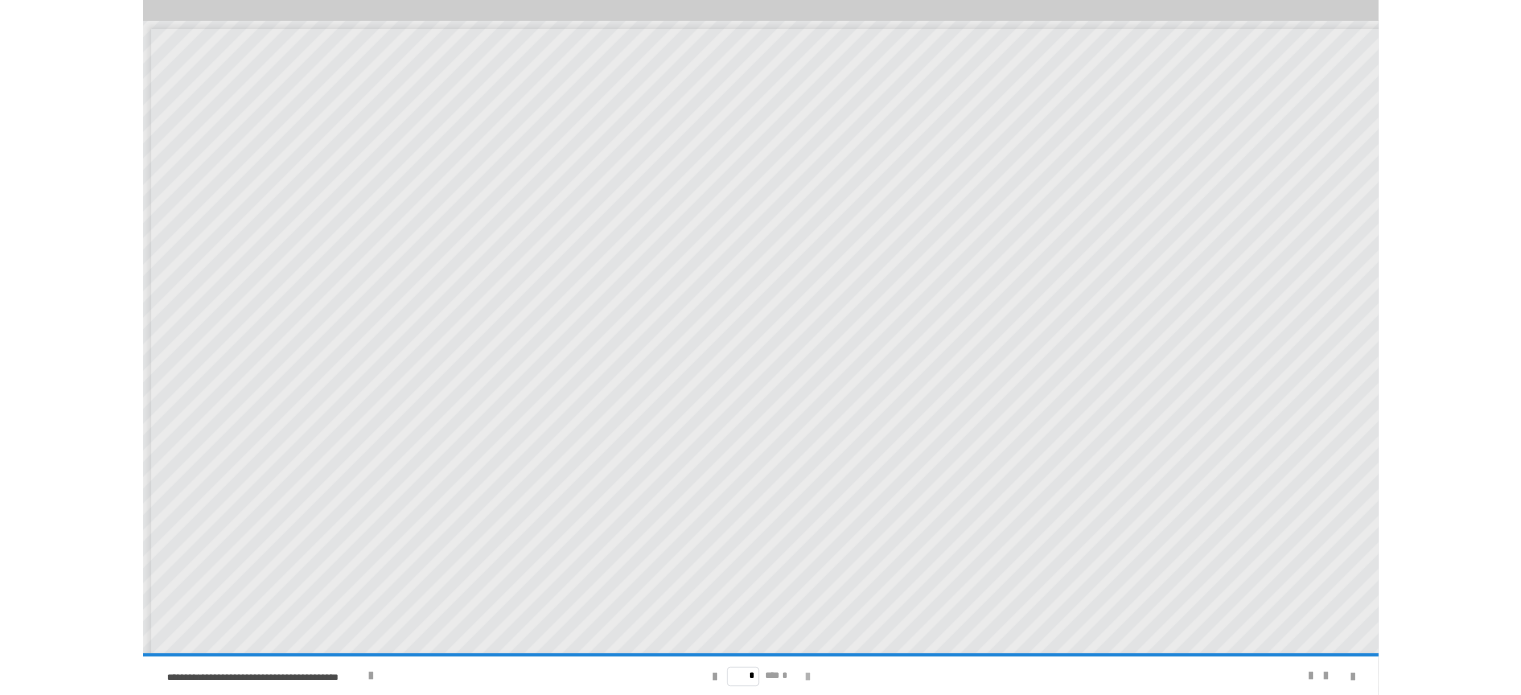 scroll, scrollTop: 612, scrollLeft: 0, axis: vertical 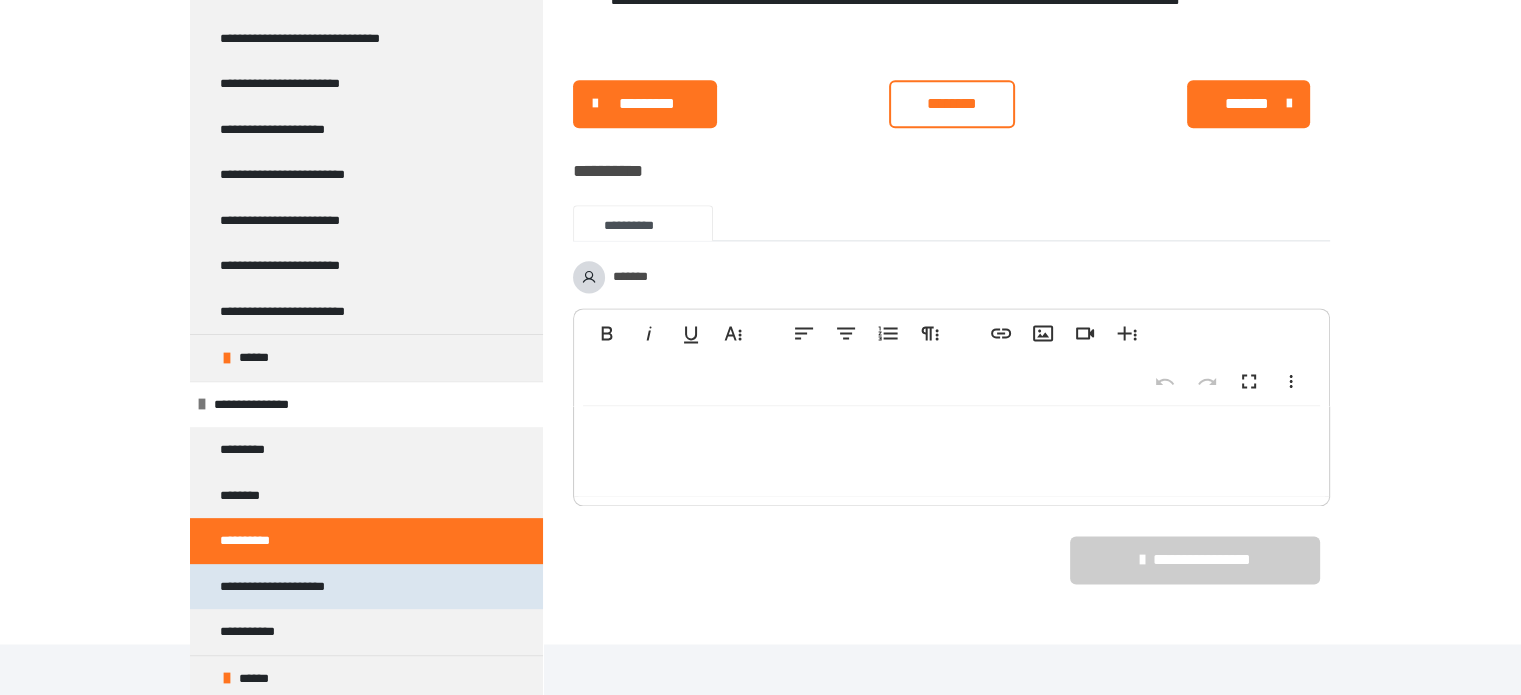 click on "**********" at bounding box center [295, 587] 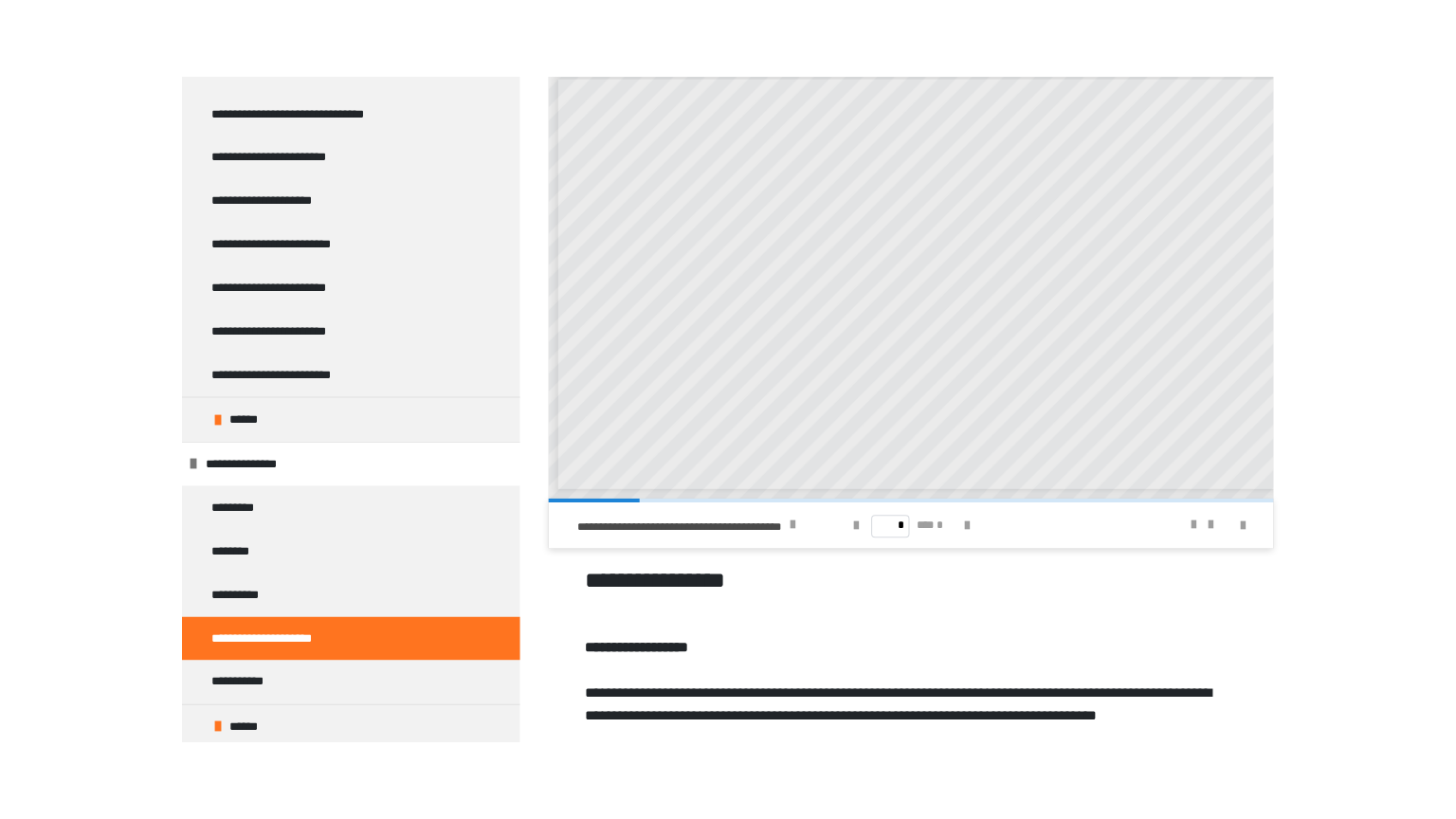 scroll, scrollTop: 1005, scrollLeft: 0, axis: vertical 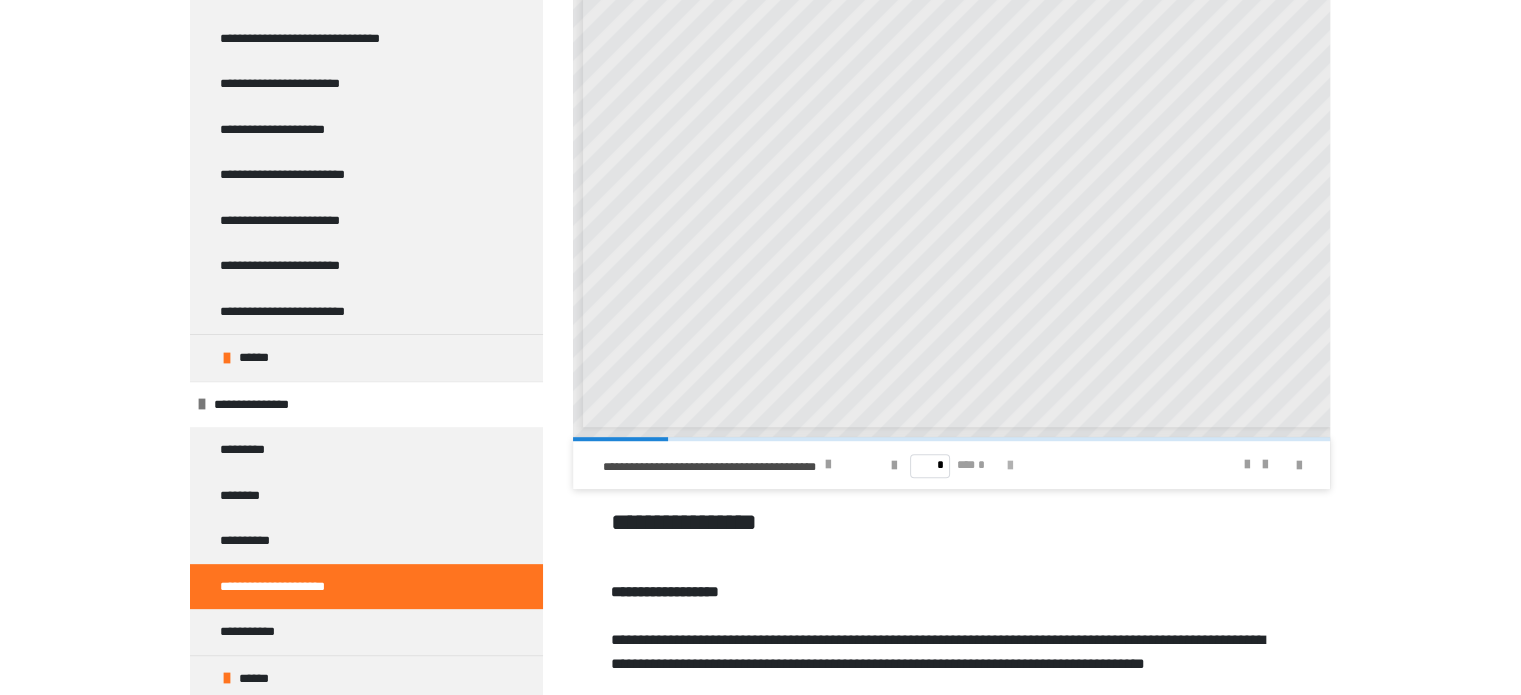 click at bounding box center [1010, 466] 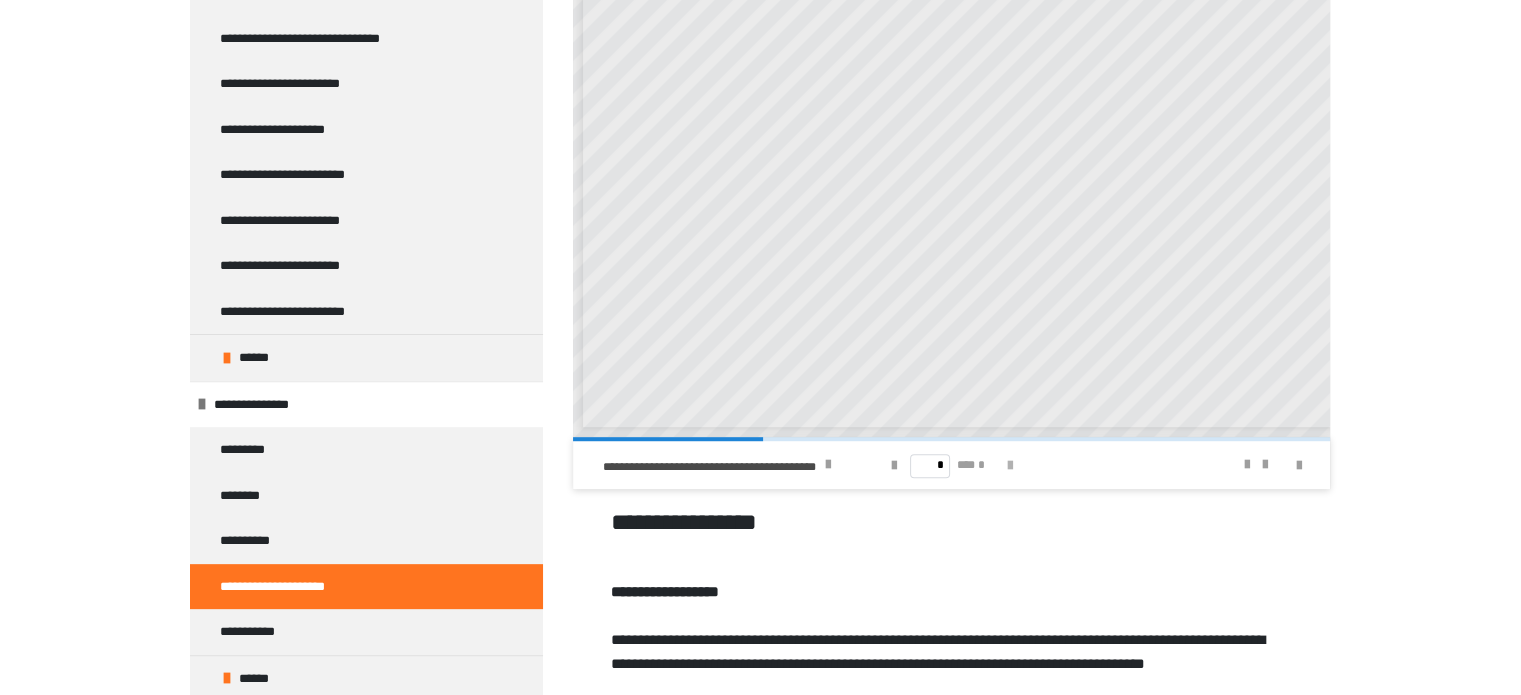 click at bounding box center (1010, 466) 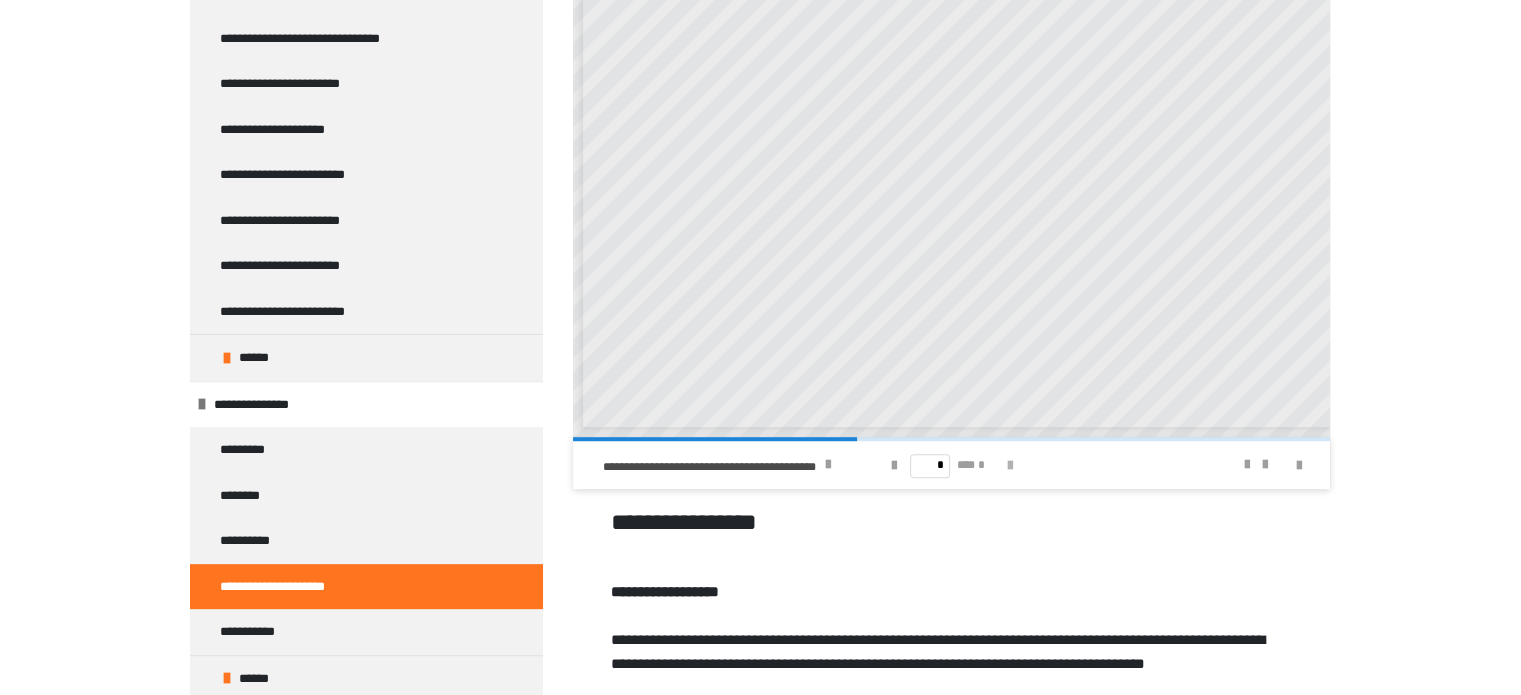 click at bounding box center [1010, 466] 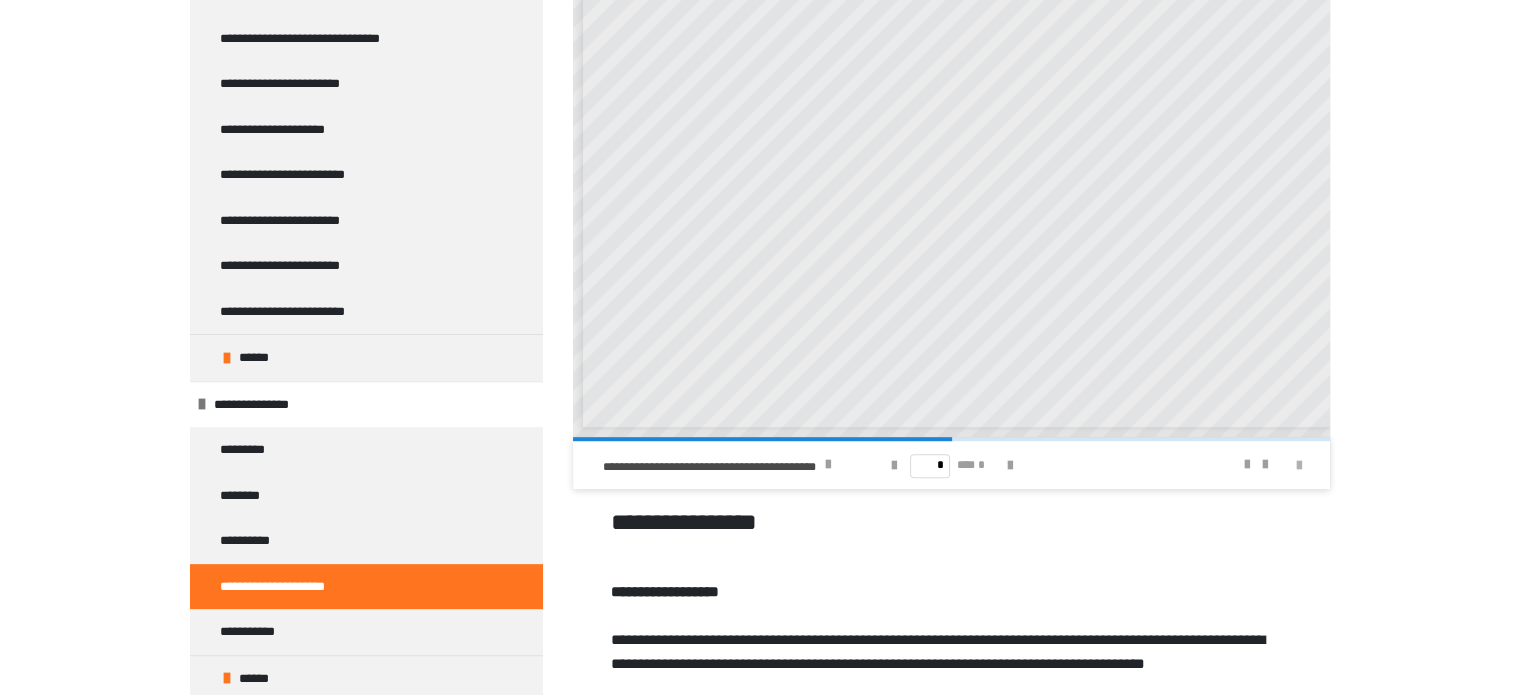 click at bounding box center (1298, 466) 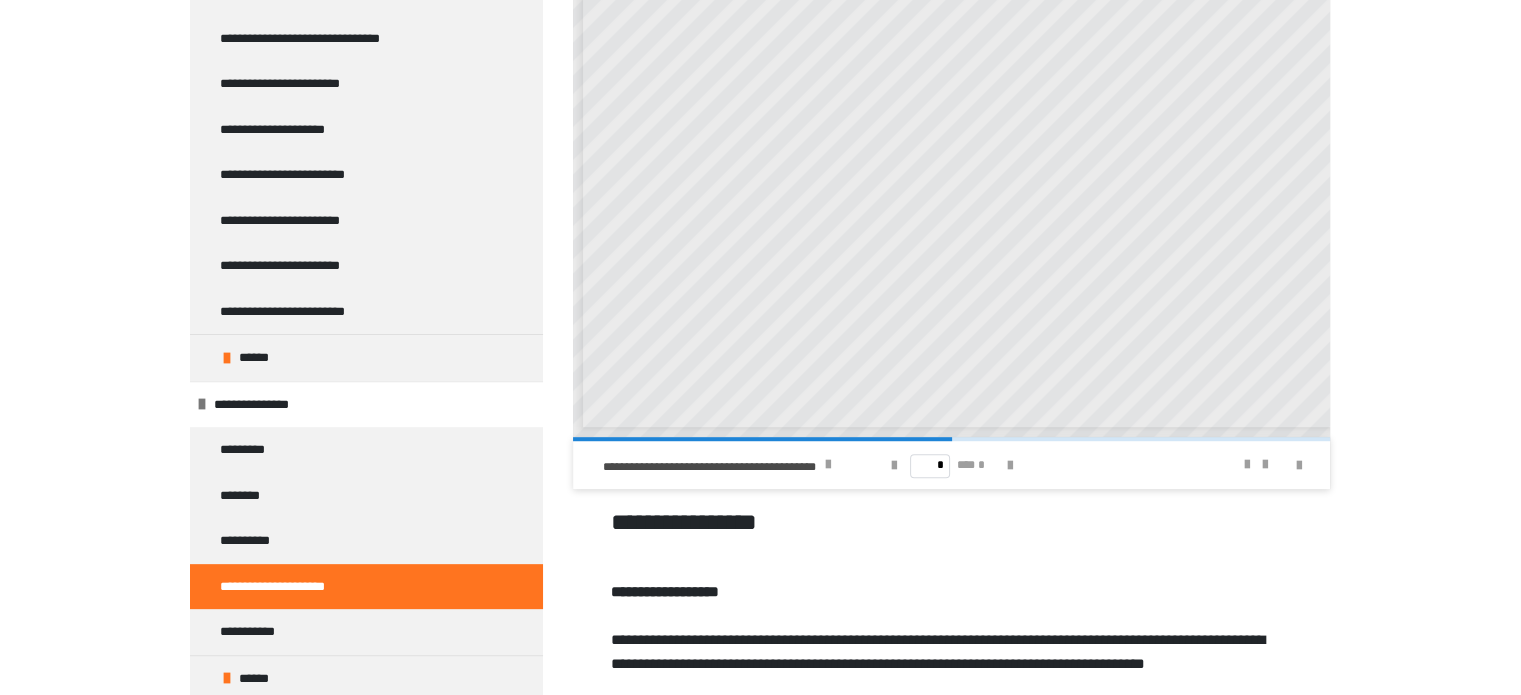scroll, scrollTop: 443, scrollLeft: 0, axis: vertical 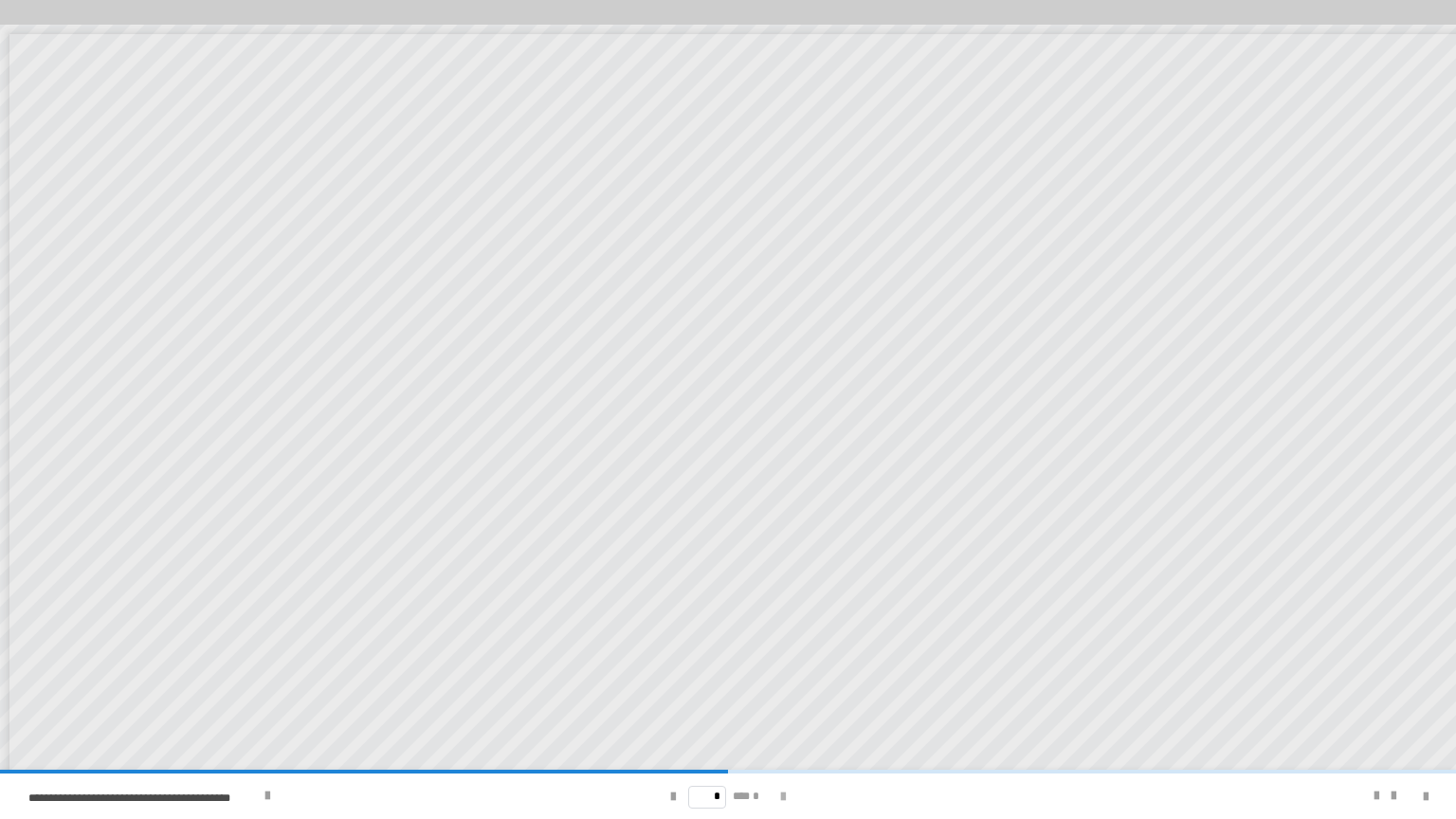 click at bounding box center [783, 797] 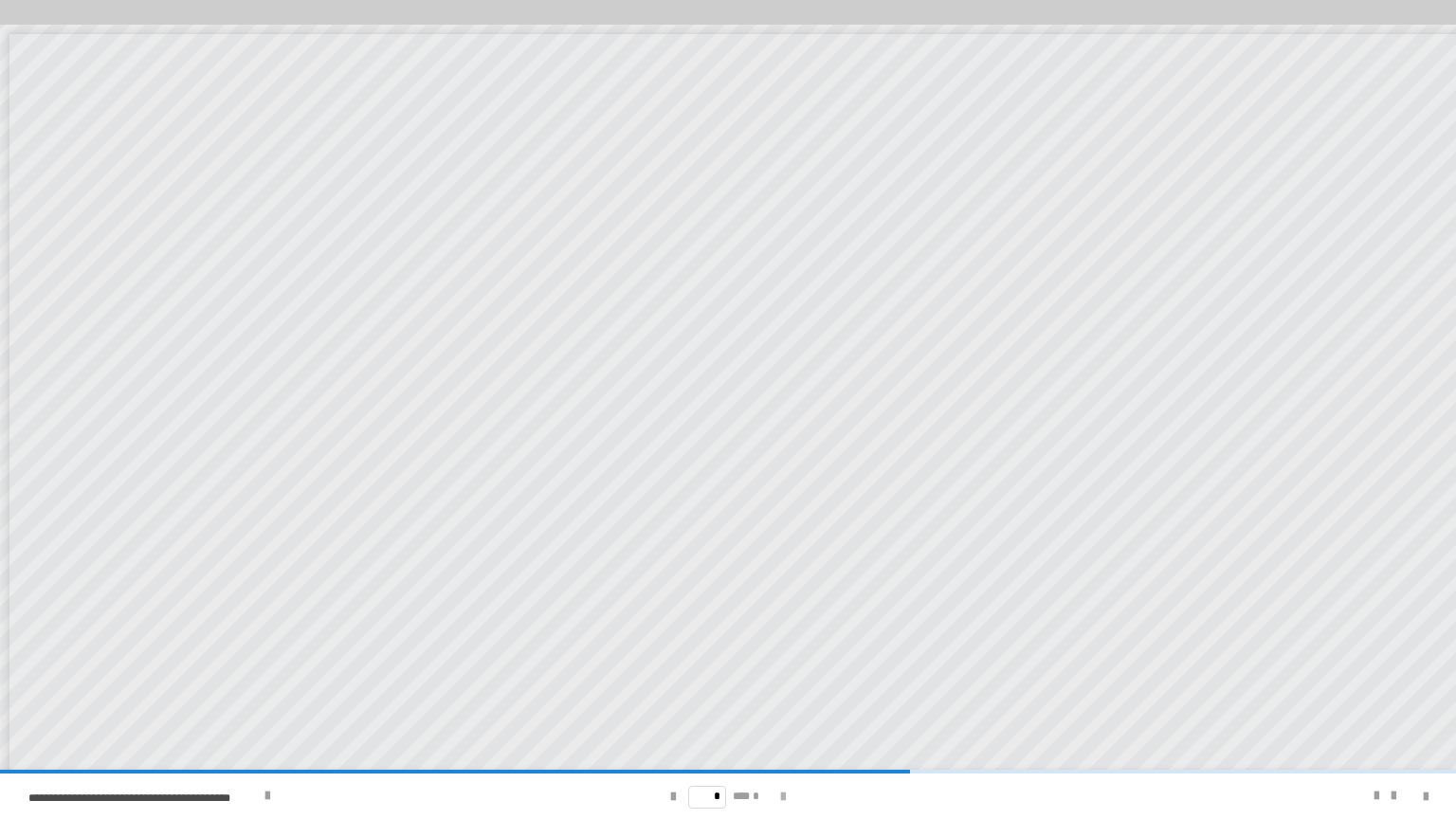 click at bounding box center [783, 797] 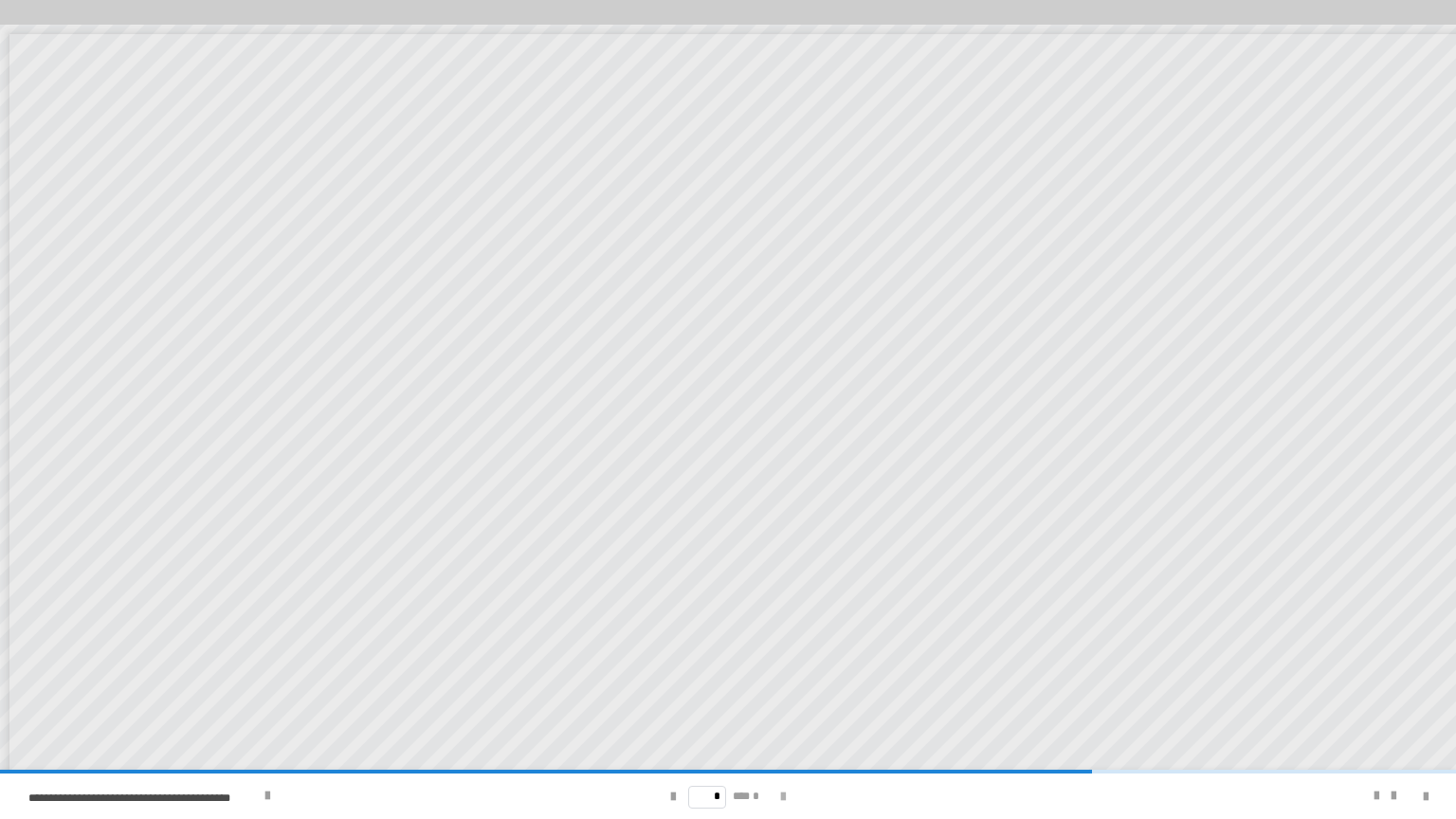 click at bounding box center (783, 797) 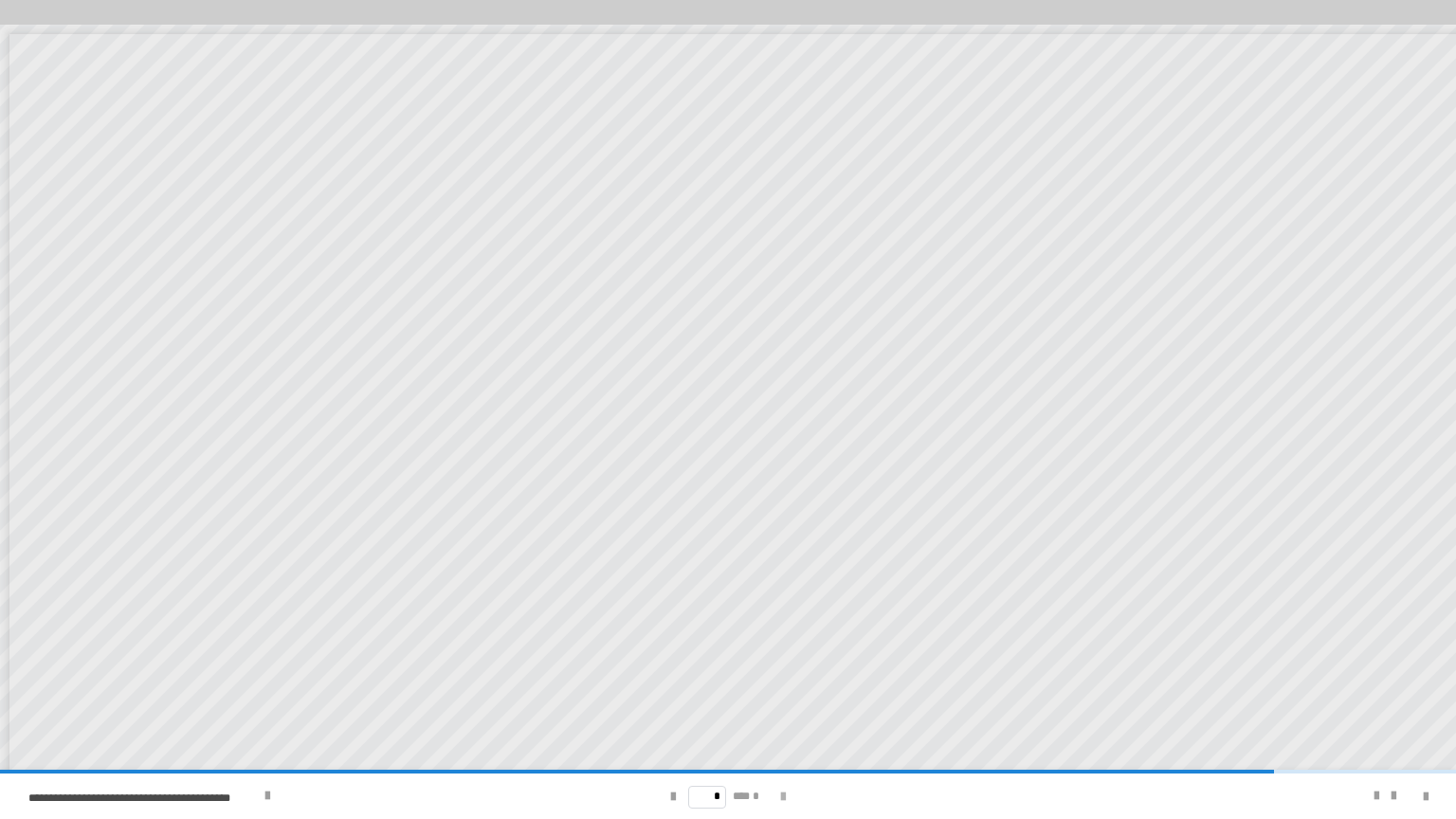 click at bounding box center [783, 797] 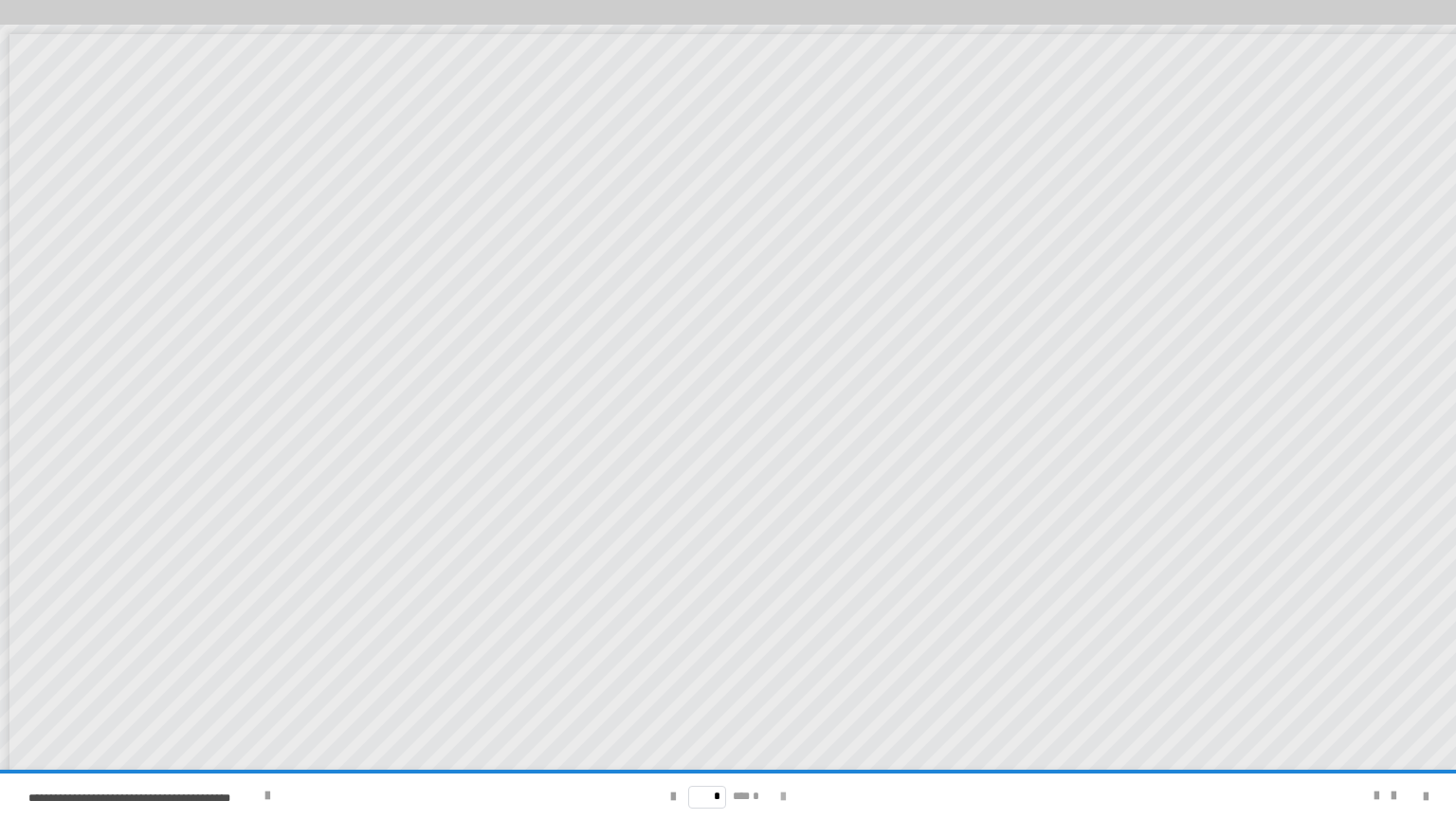 click on "* *** *" at bounding box center [727, 796] 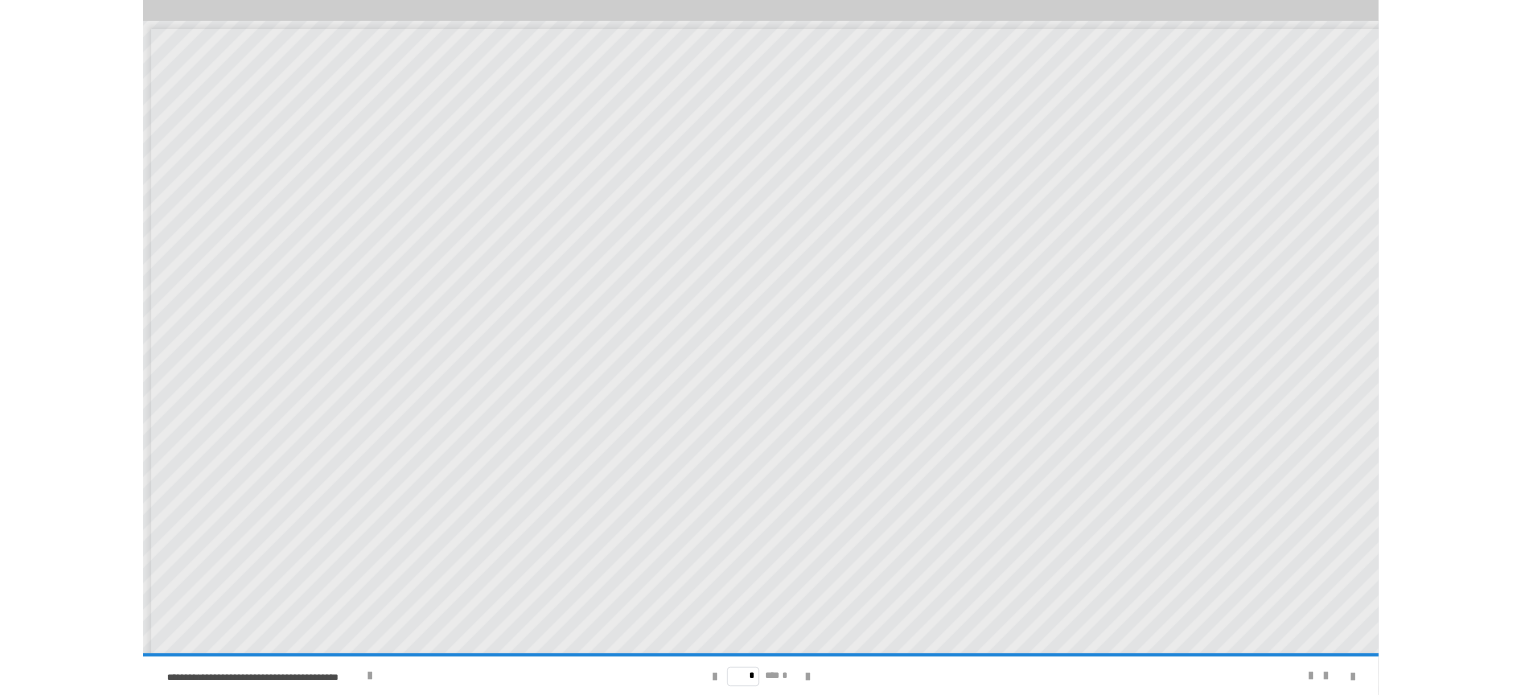 scroll, scrollTop: 612, scrollLeft: 0, axis: vertical 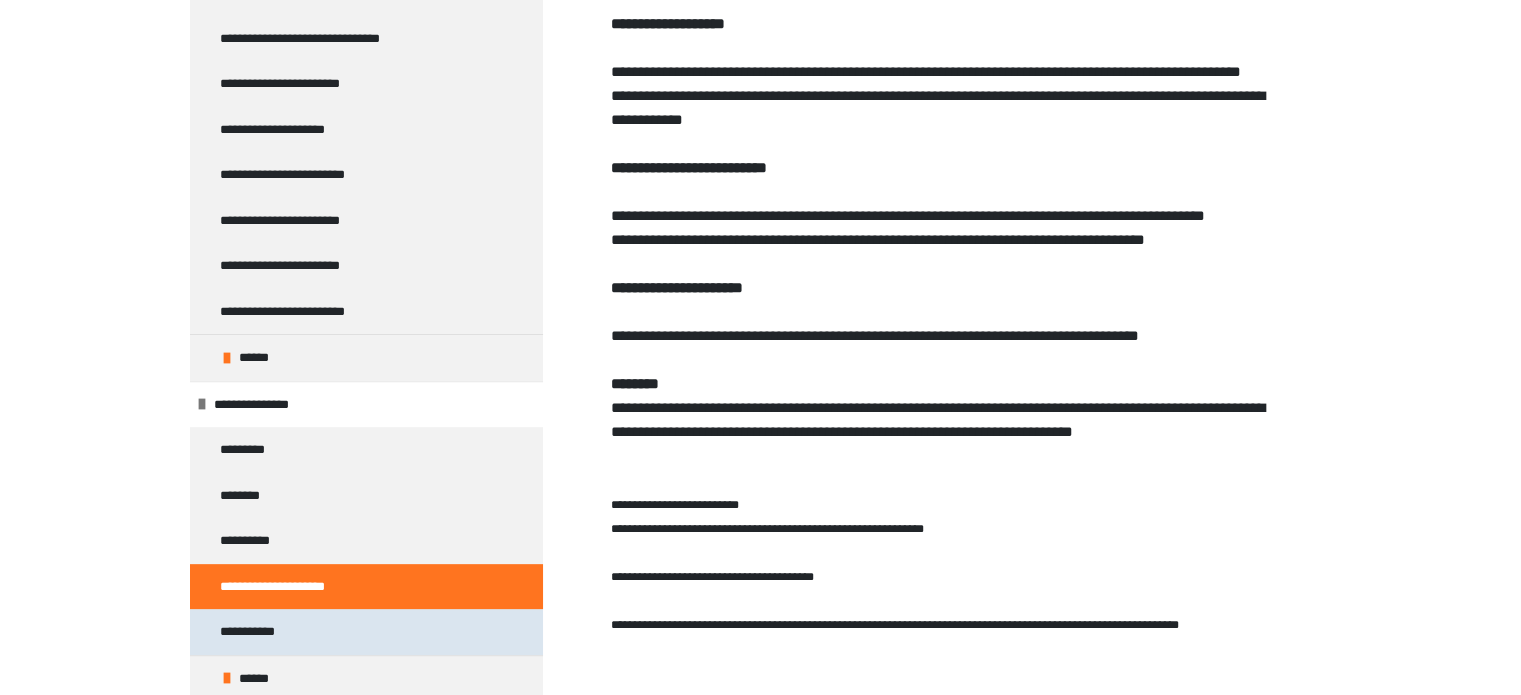 click on "**********" at bounding box center [366, 632] 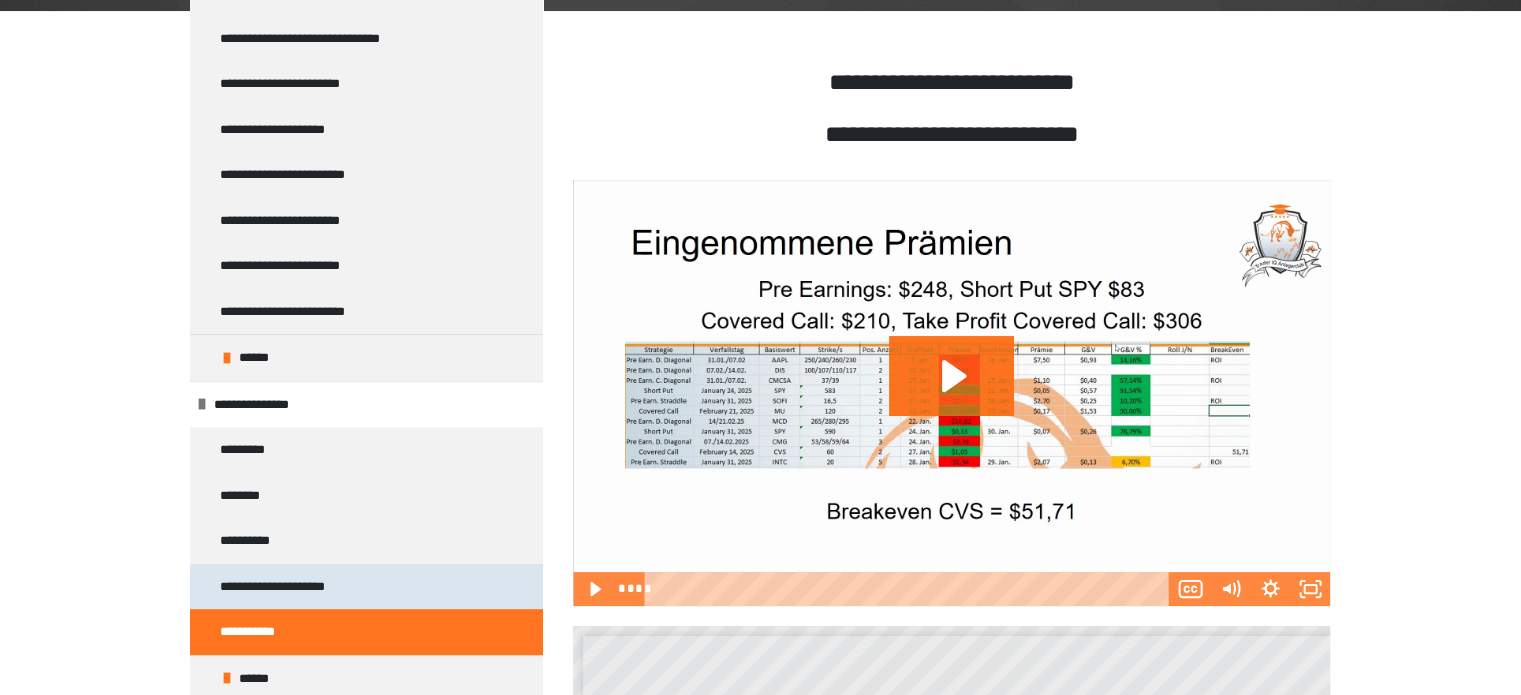 click on "**********" at bounding box center (295, 587) 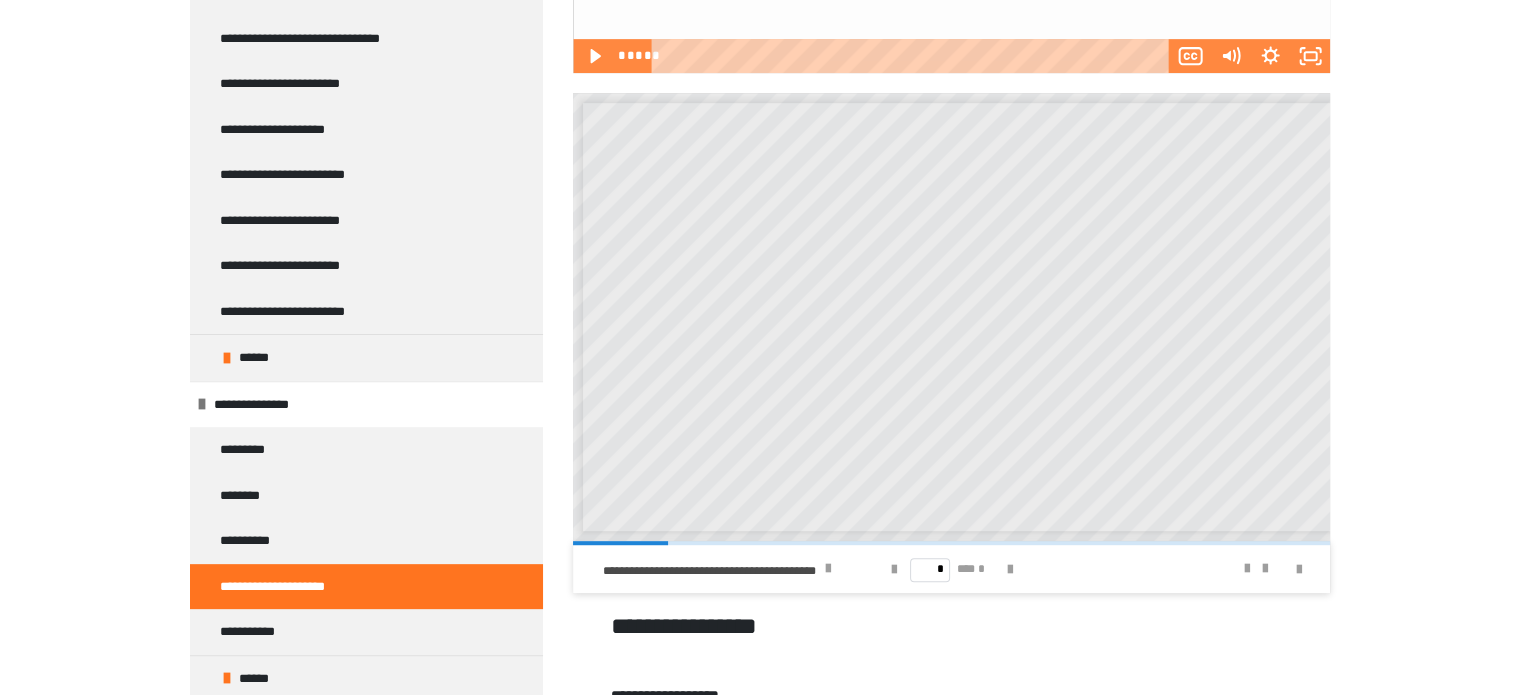 scroll, scrollTop: 960, scrollLeft: 0, axis: vertical 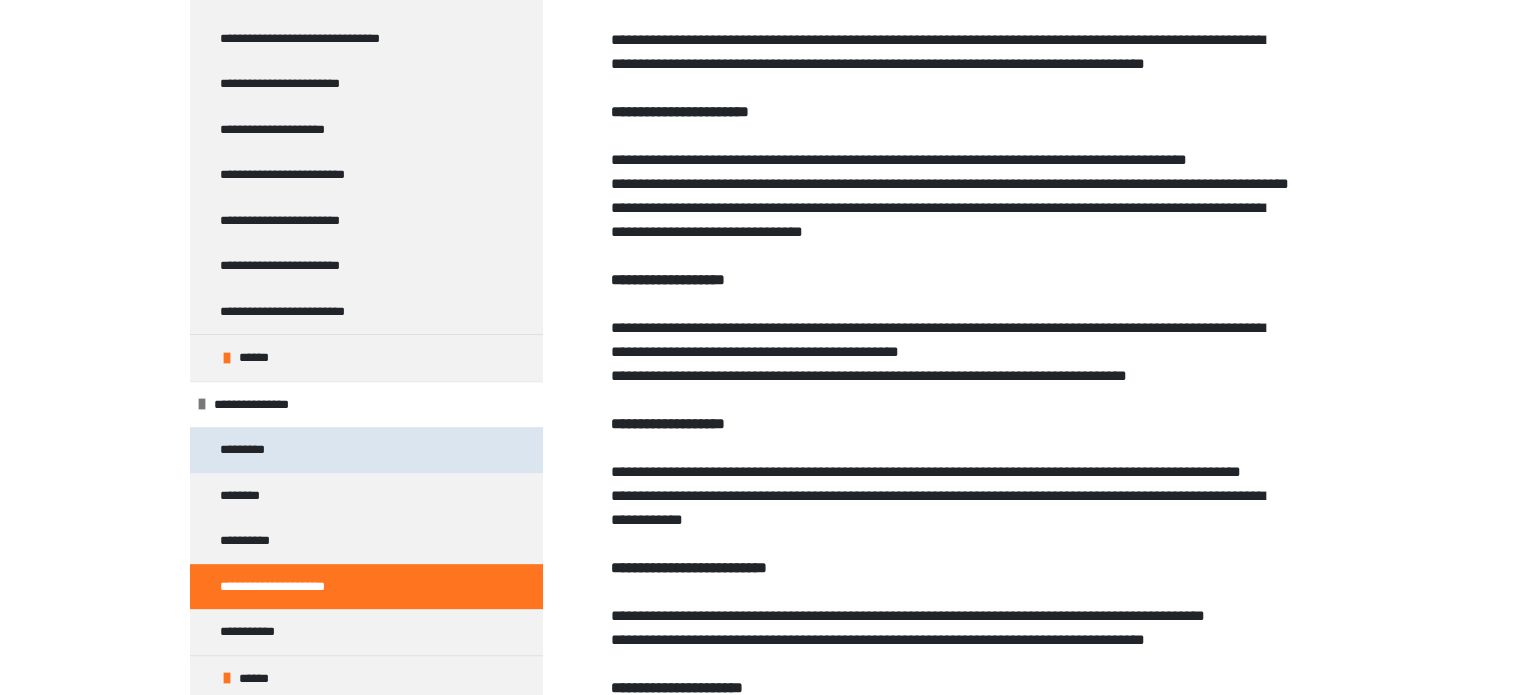 click on "*********" at bounding box center [366, 450] 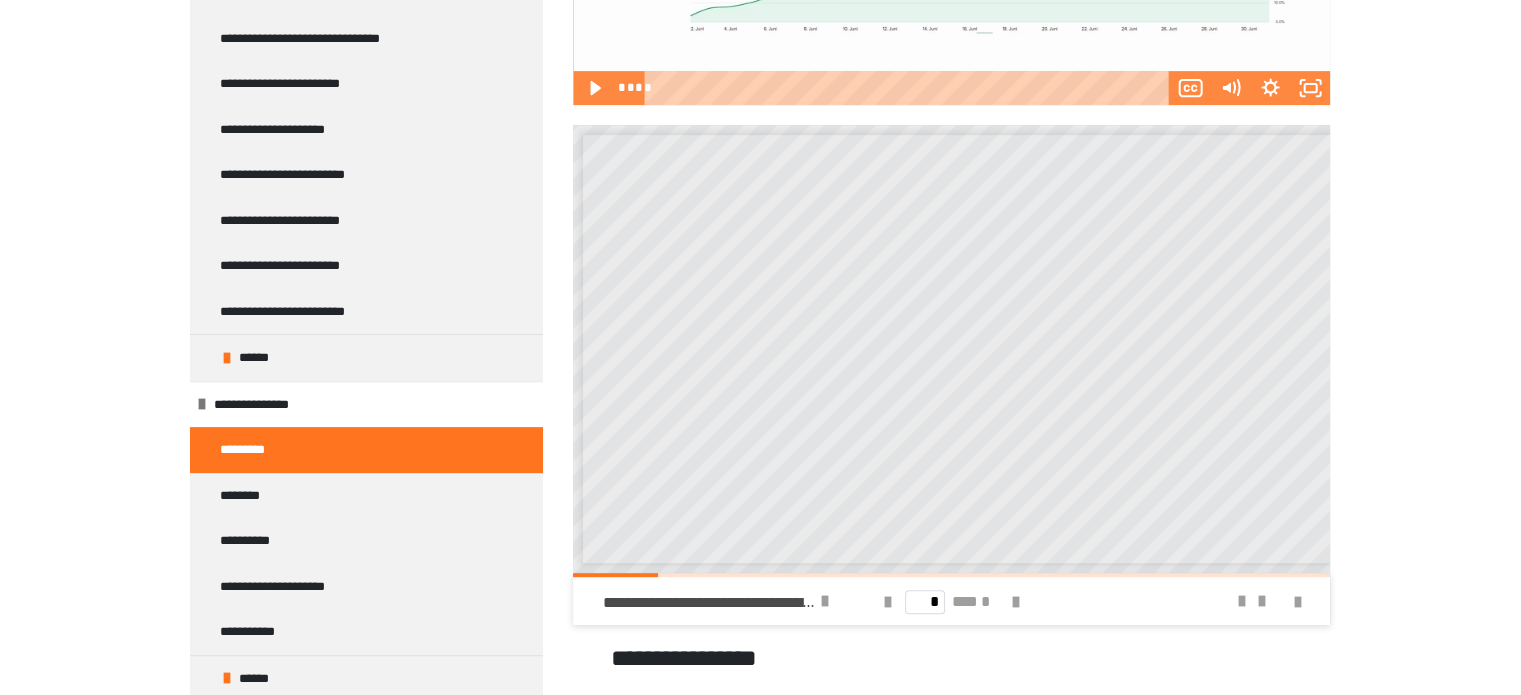 scroll, scrollTop: 860, scrollLeft: 0, axis: vertical 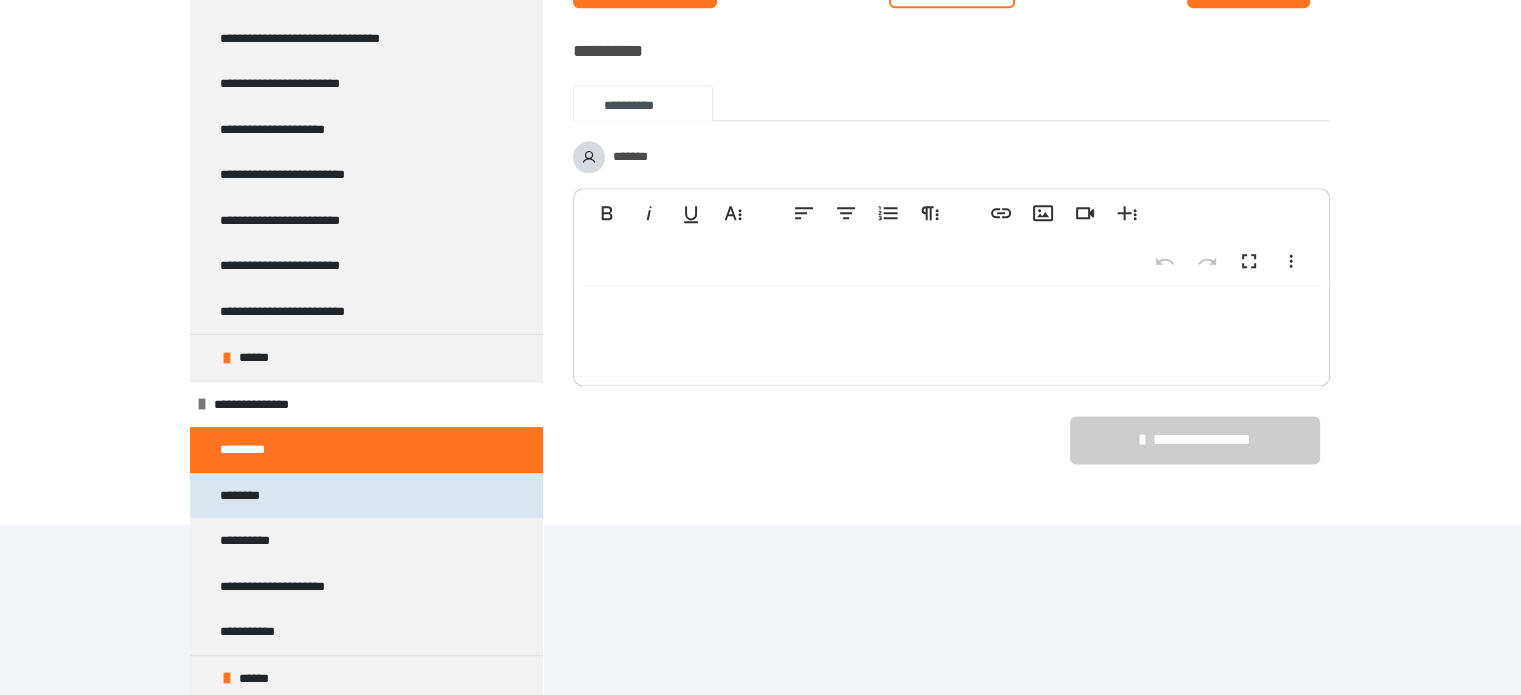 click on "********" at bounding box center (366, 496) 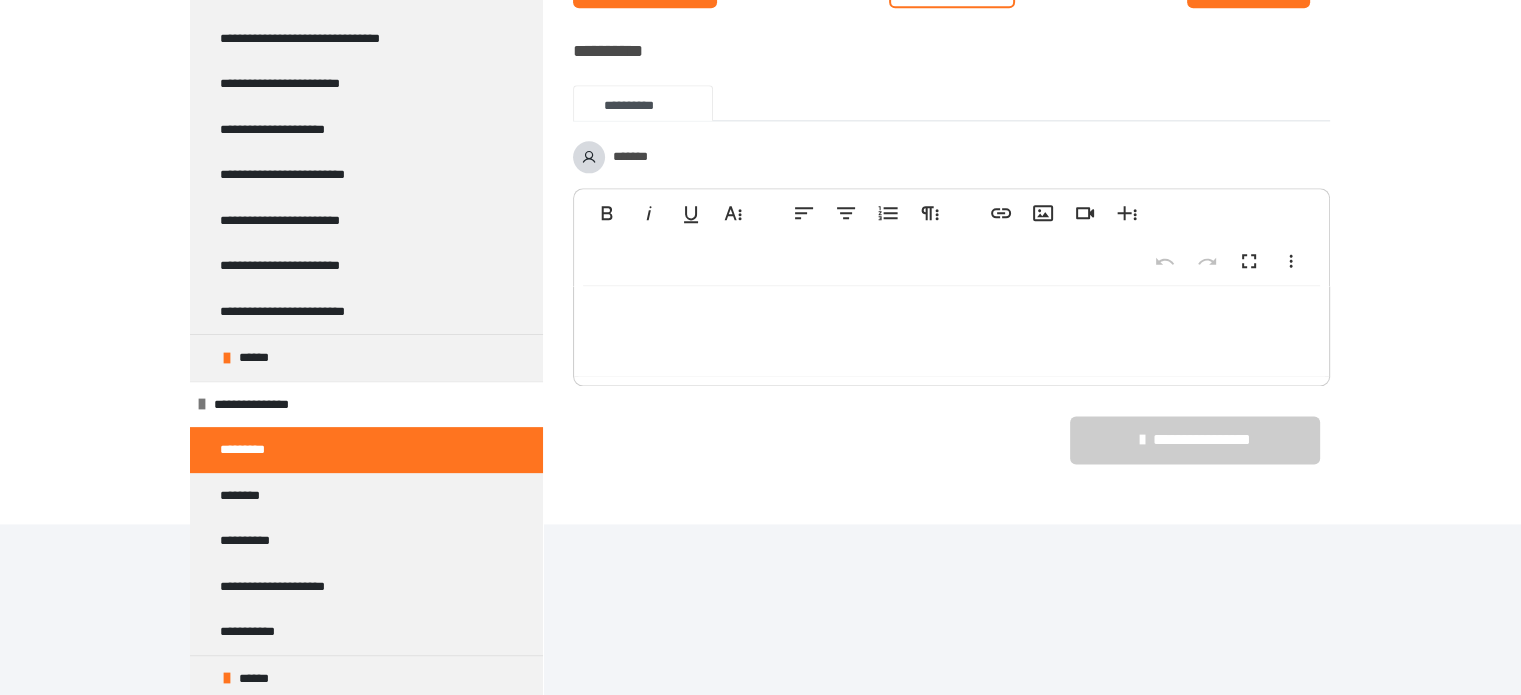 scroll, scrollTop: 360, scrollLeft: 0, axis: vertical 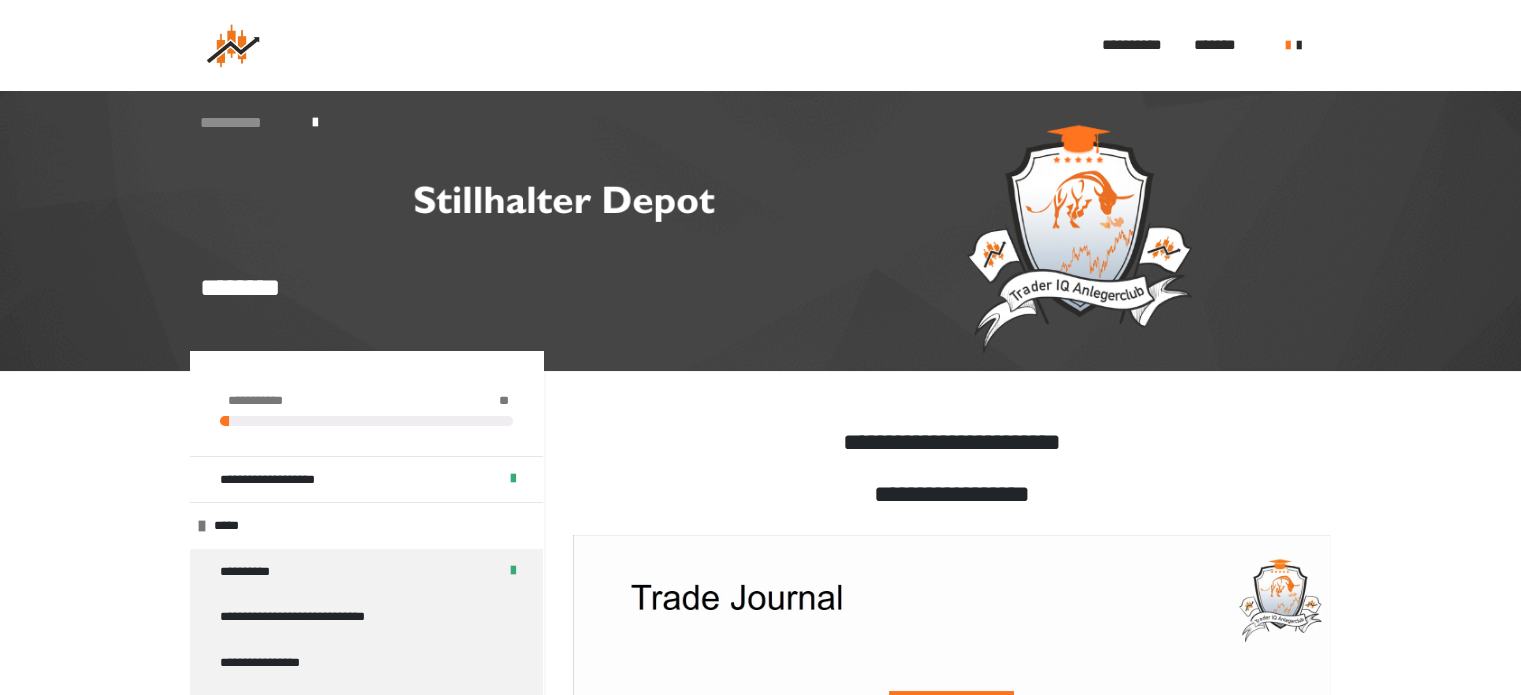 click on "**********" at bounding box center [246, 123] 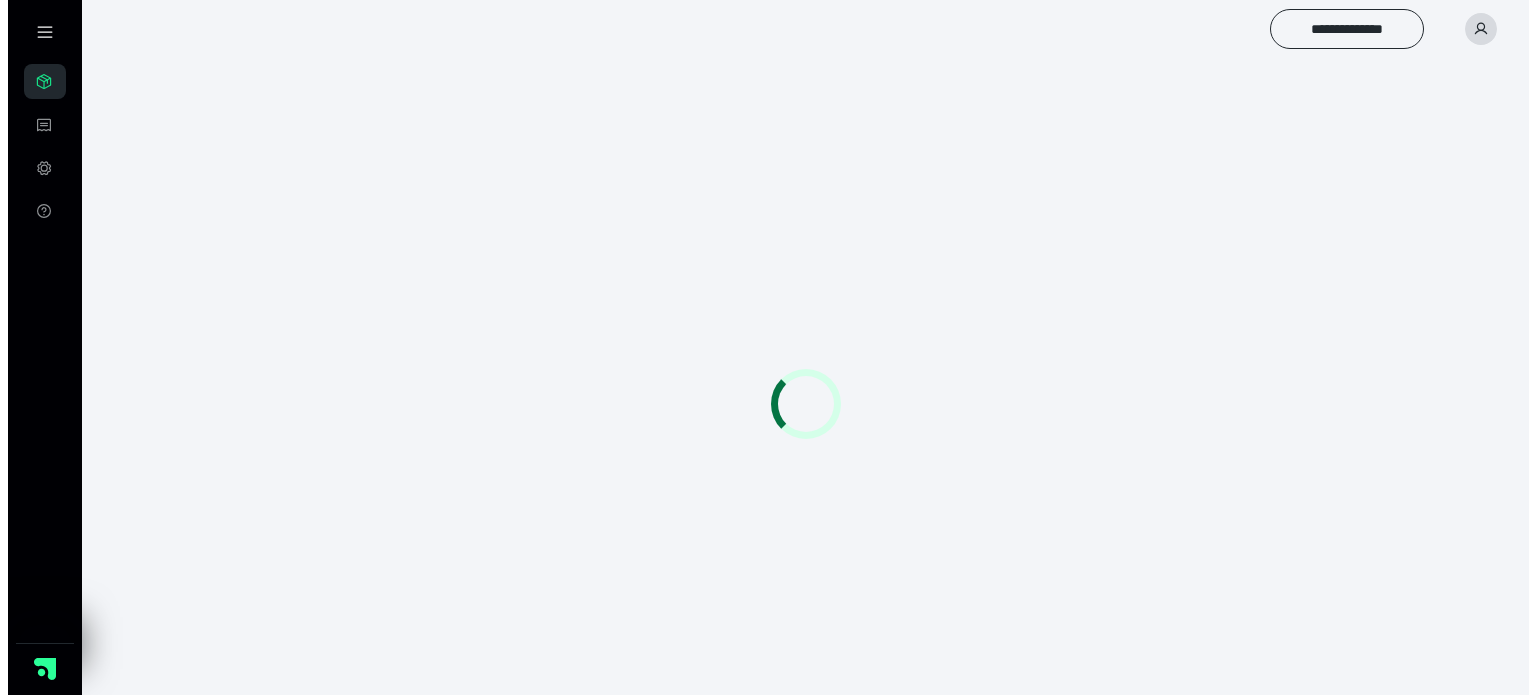 scroll, scrollTop: 0, scrollLeft: 0, axis: both 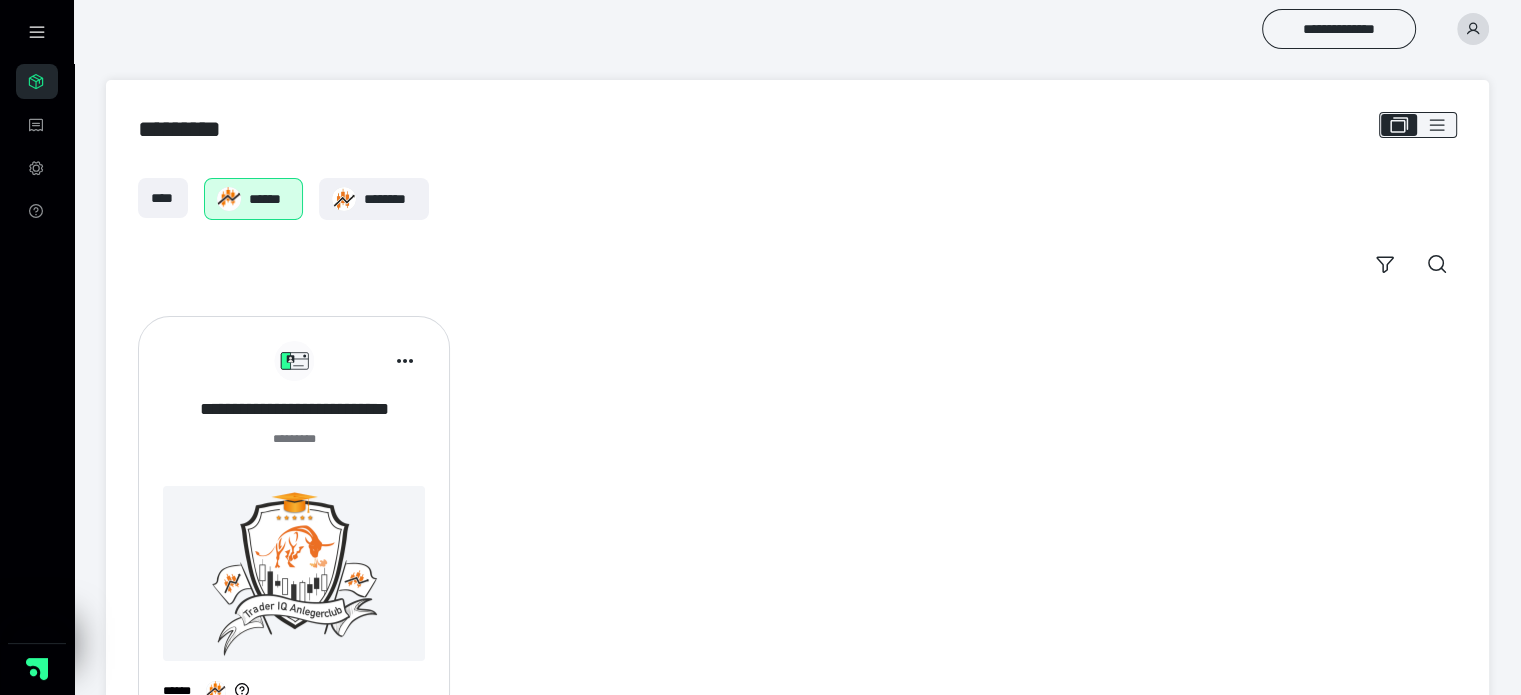 click on "**********" at bounding box center [294, 409] 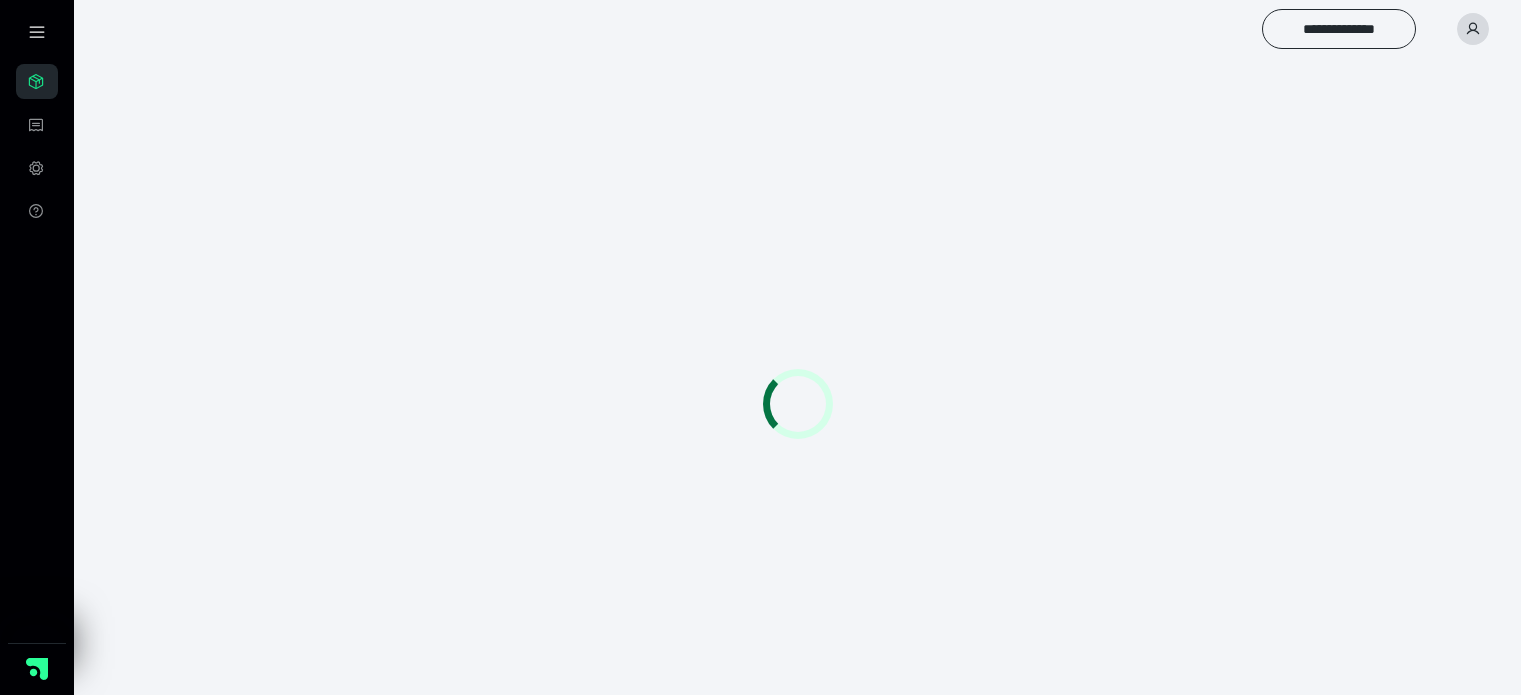 scroll, scrollTop: 0, scrollLeft: 0, axis: both 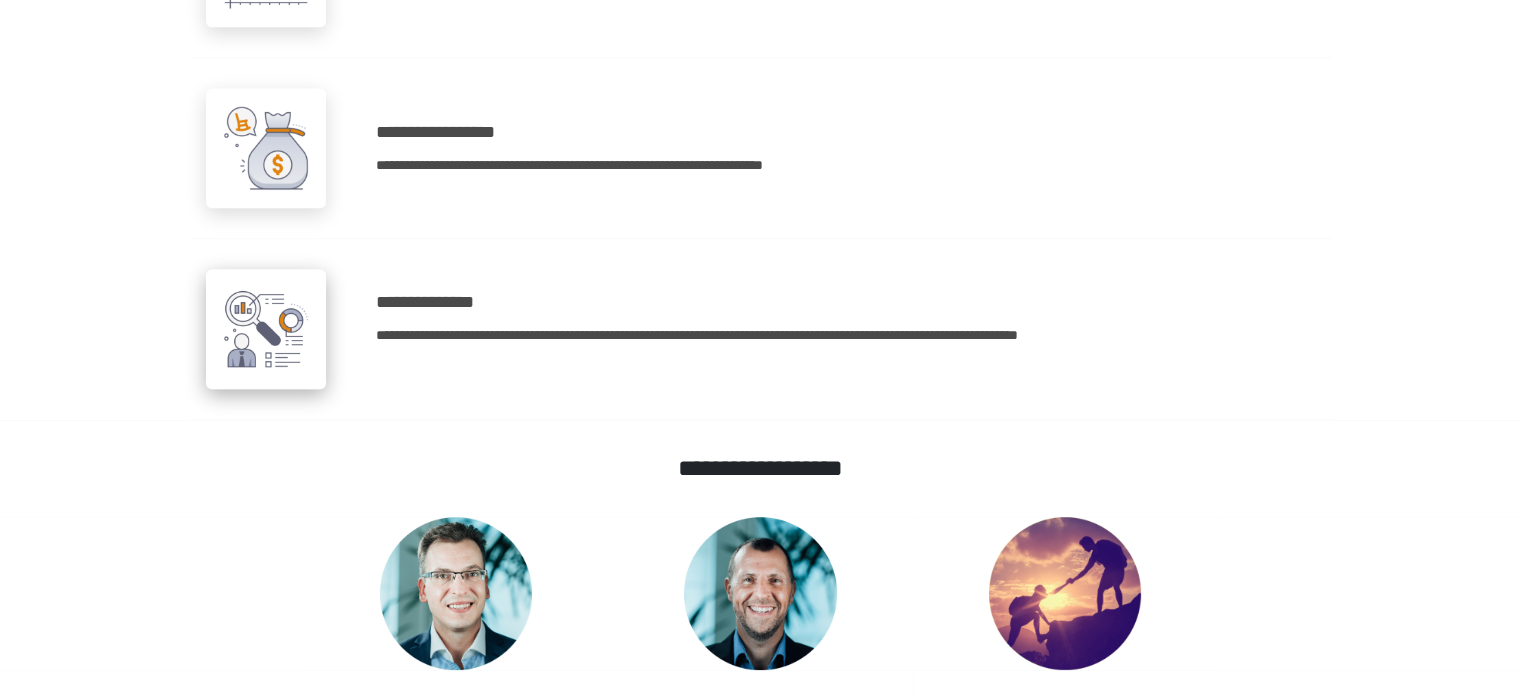 click at bounding box center [266, 329] 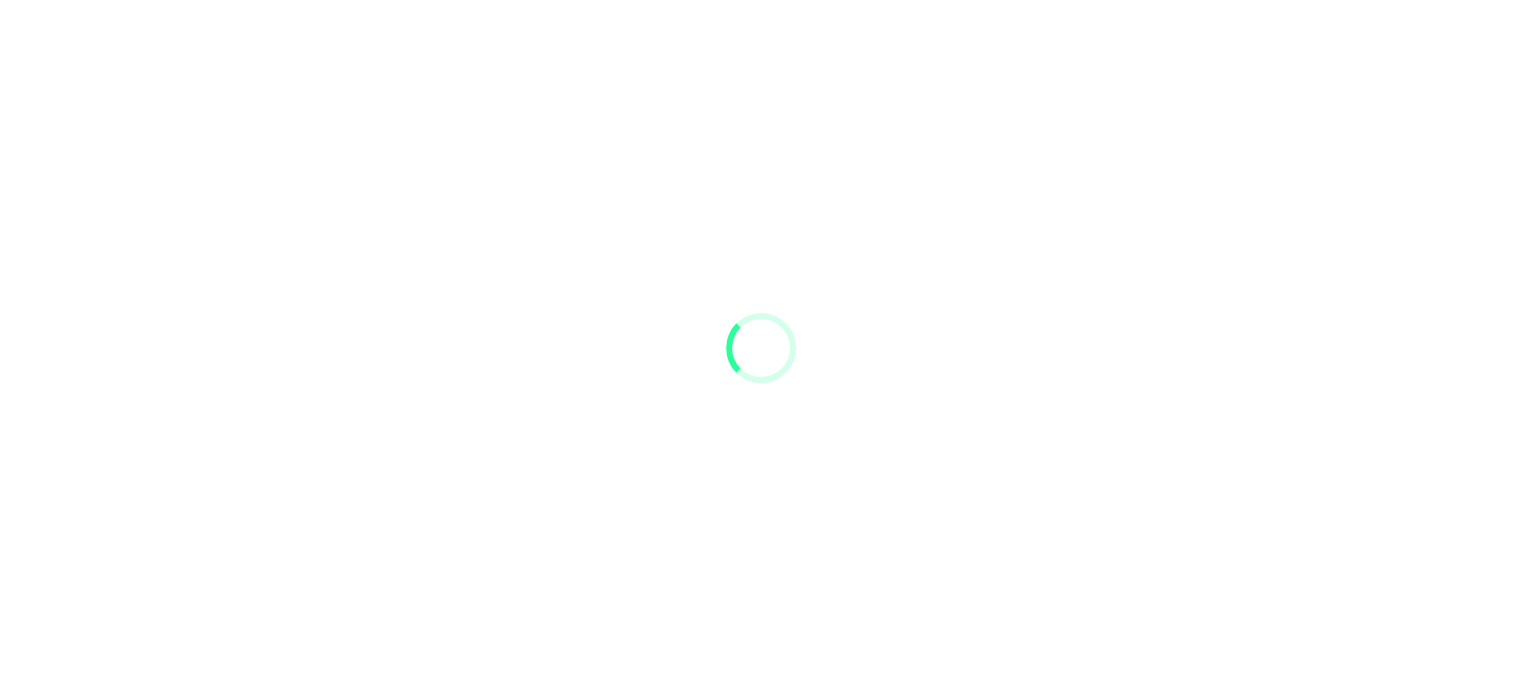 scroll, scrollTop: 0, scrollLeft: 0, axis: both 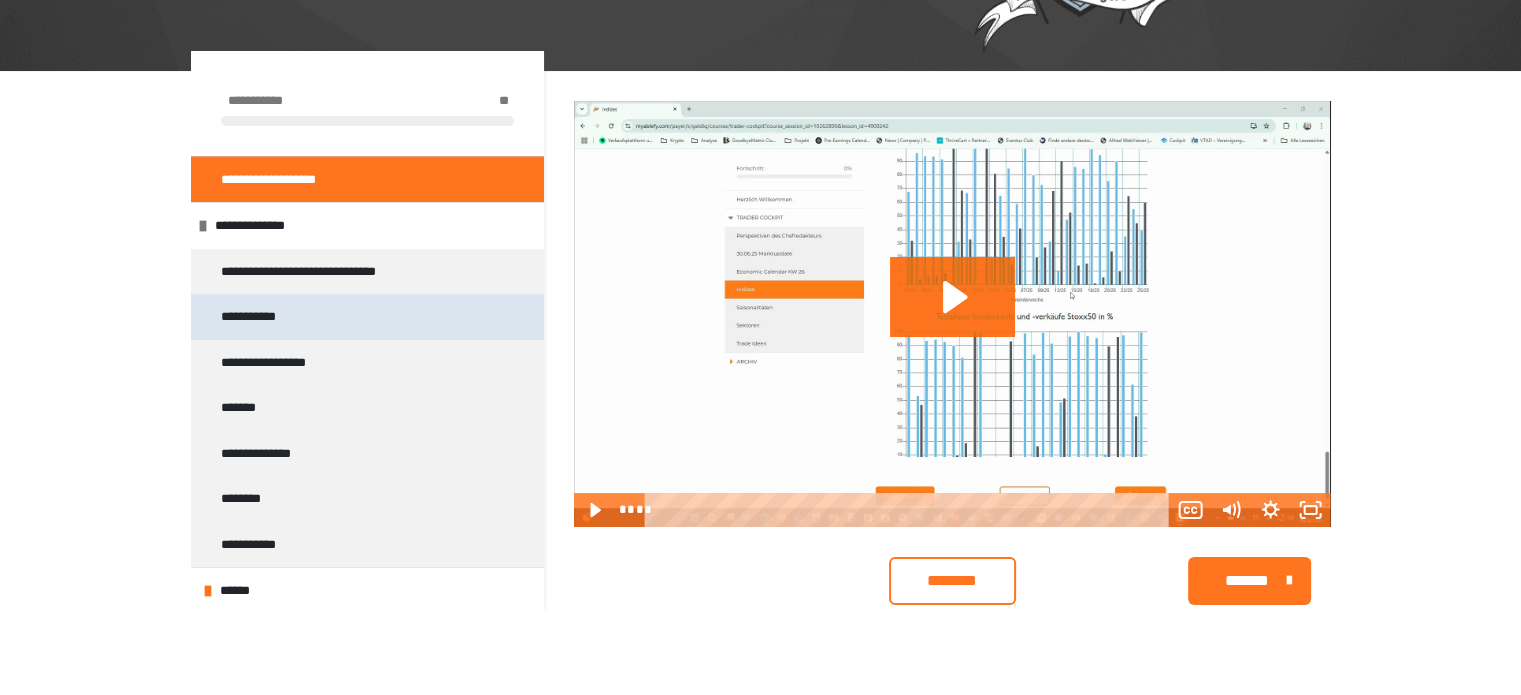 click on "**********" at bounding box center (263, 317) 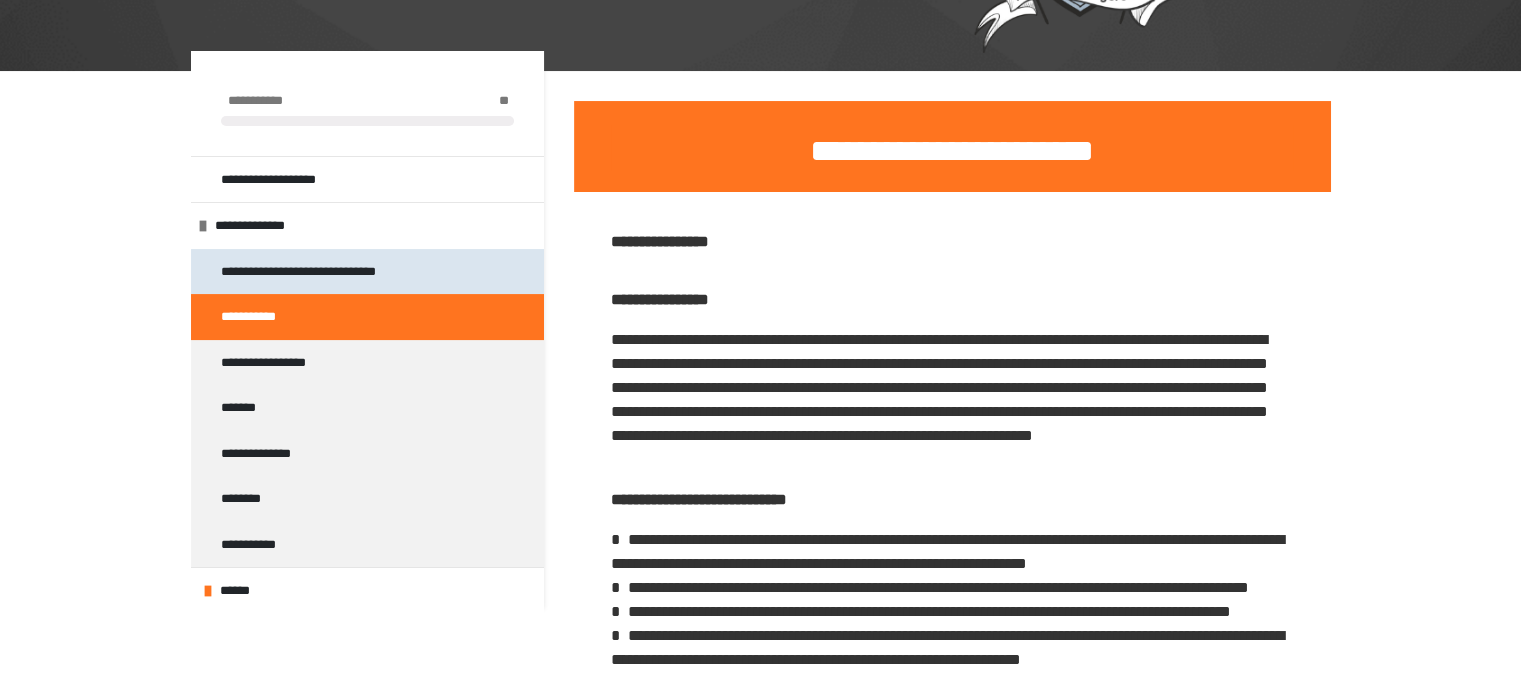 click on "**********" at bounding box center [329, 272] 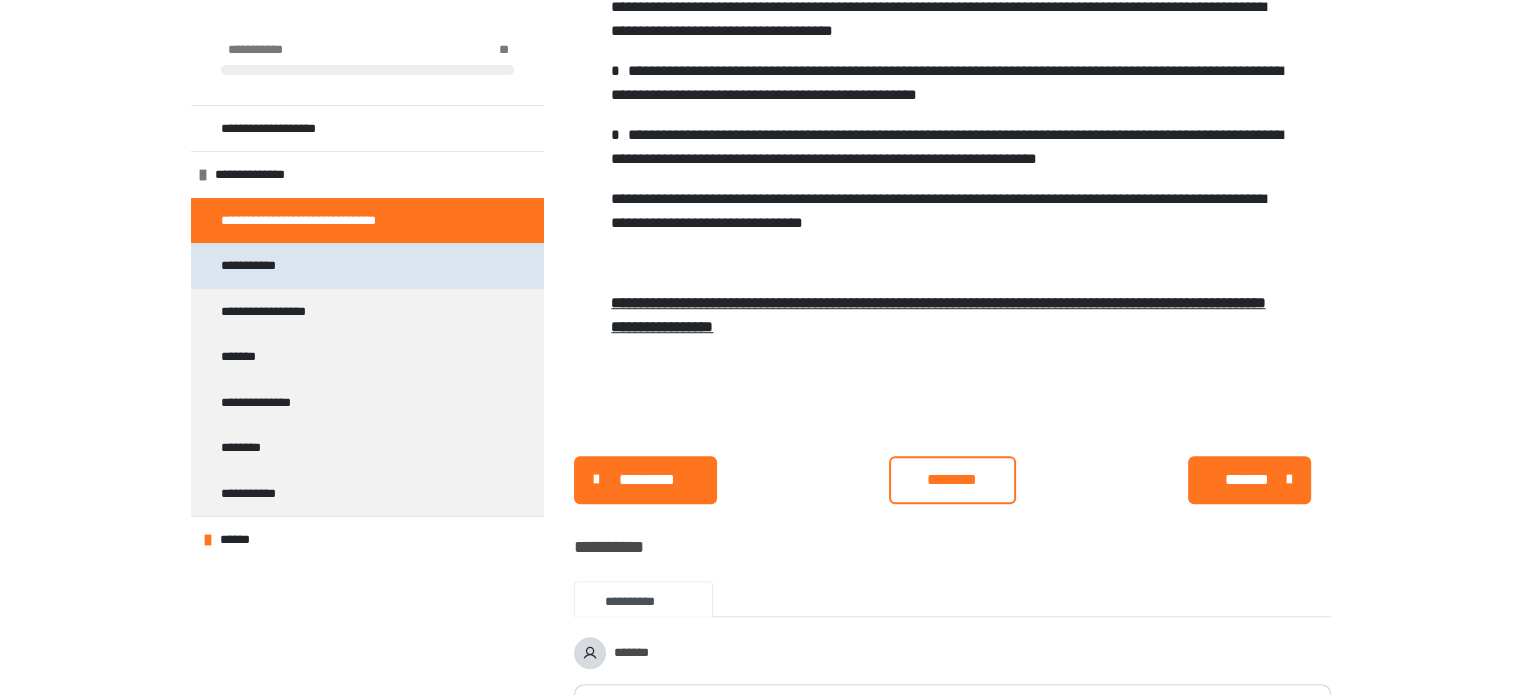 scroll, scrollTop: 1200, scrollLeft: 0, axis: vertical 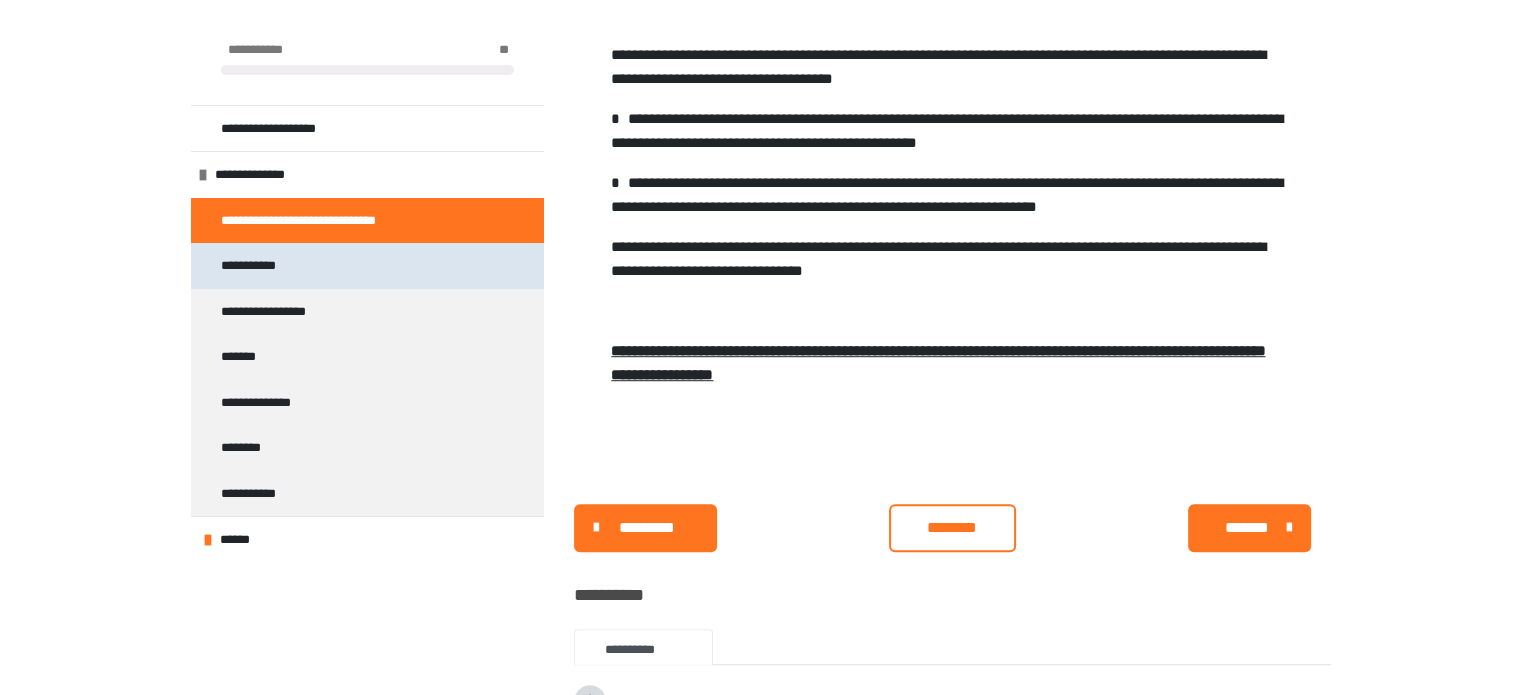 click on "**********" at bounding box center [263, 266] 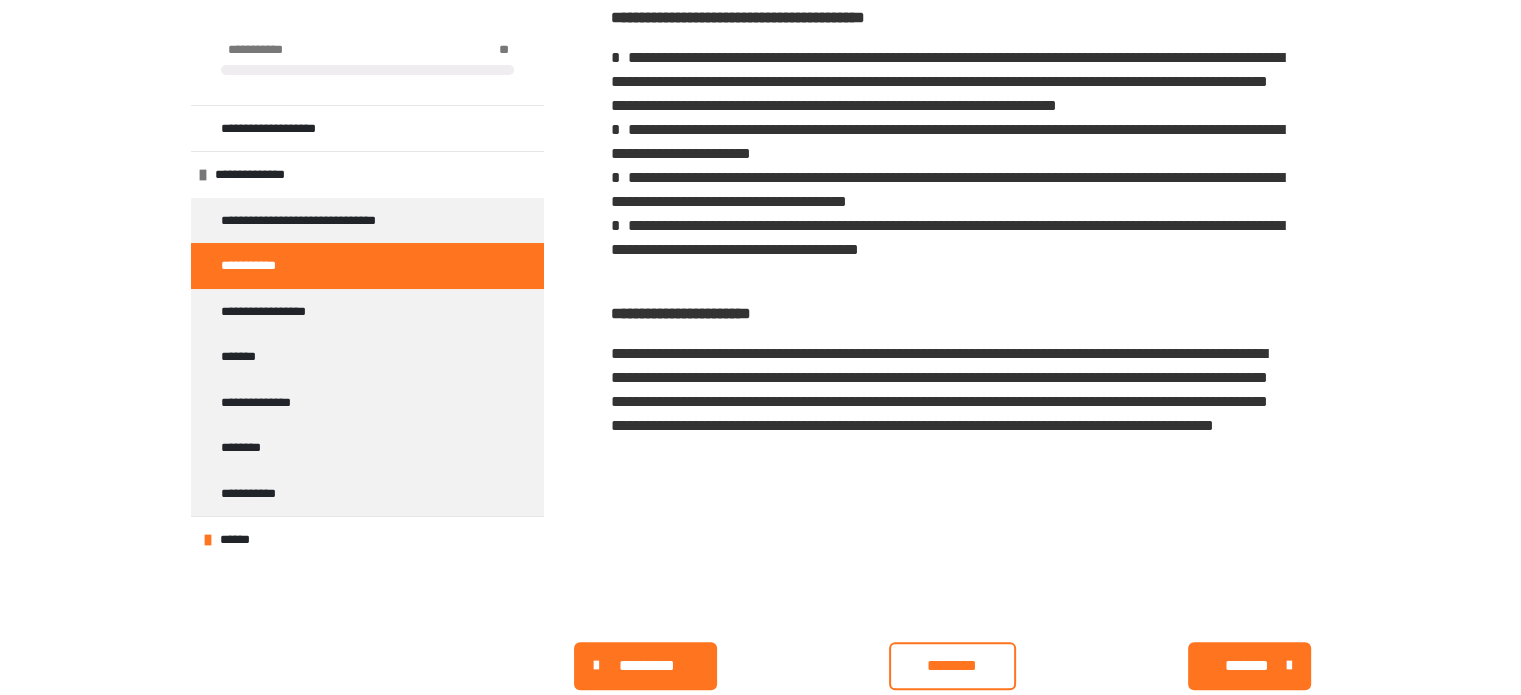 scroll, scrollTop: 1360, scrollLeft: 0, axis: vertical 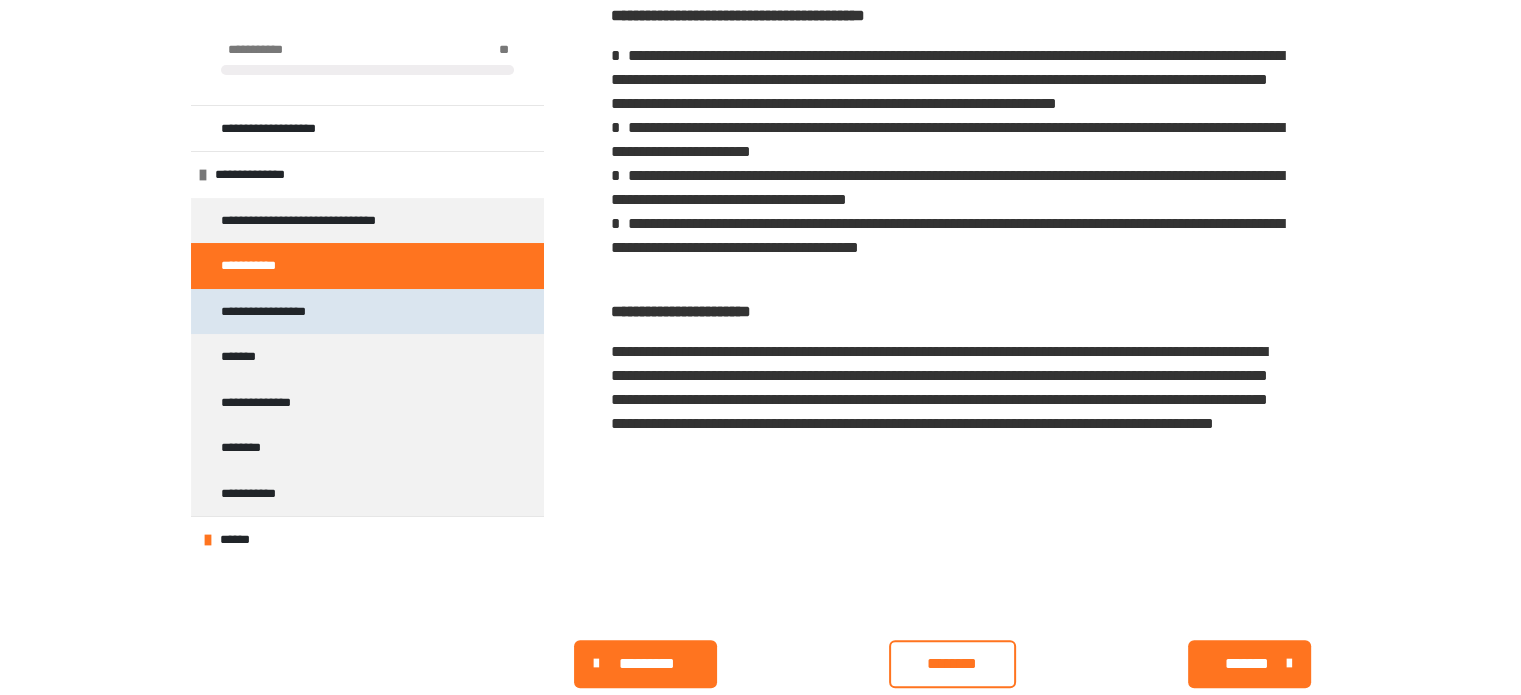 click on "**********" at bounding box center (285, 312) 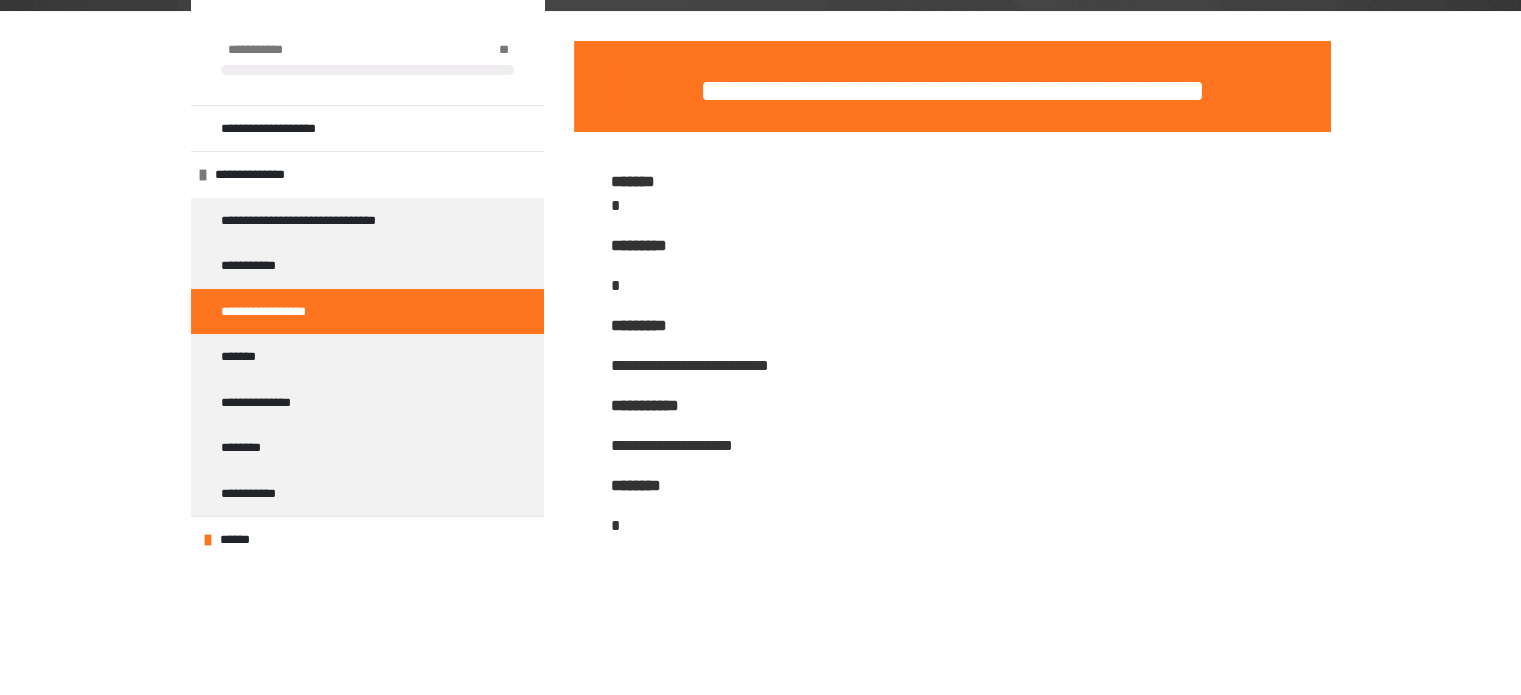 click on "**********" at bounding box center [367, 312] 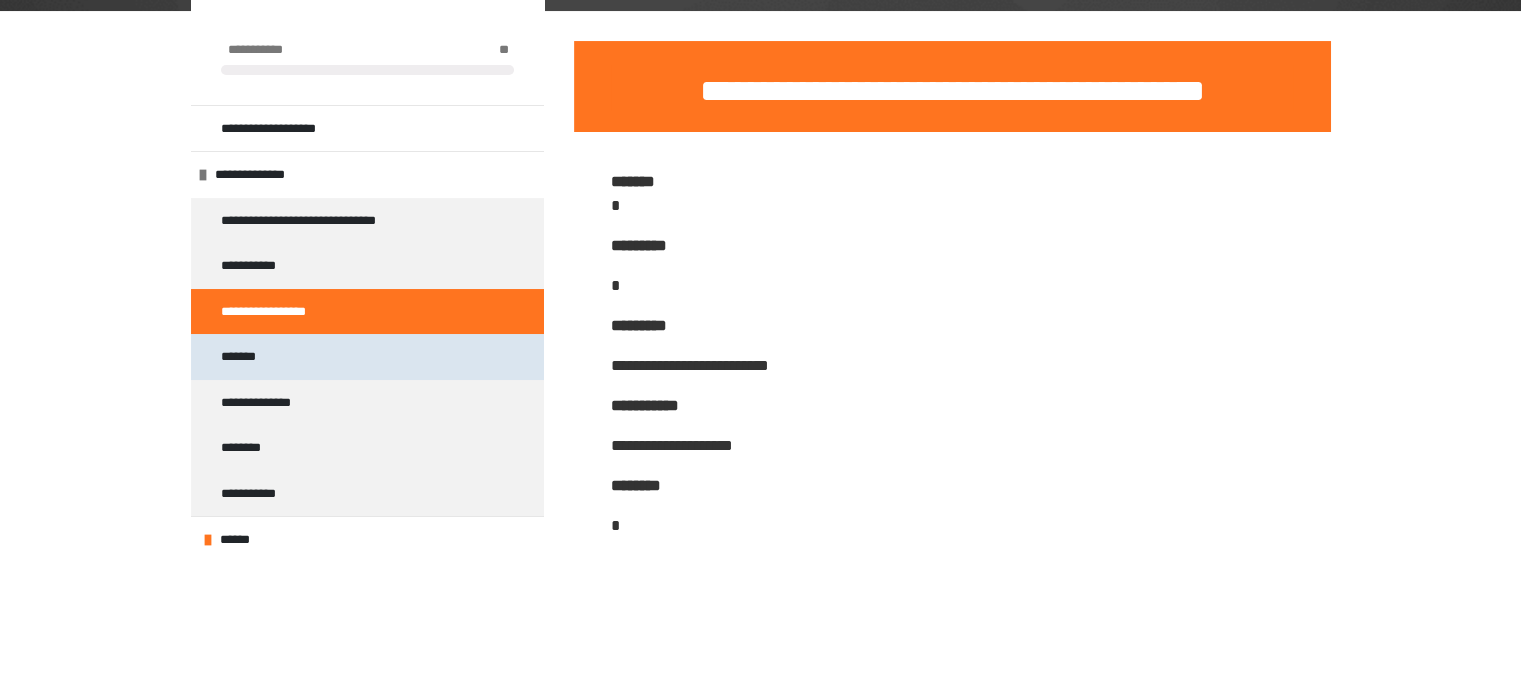 click on "*******" at bounding box center [367, 357] 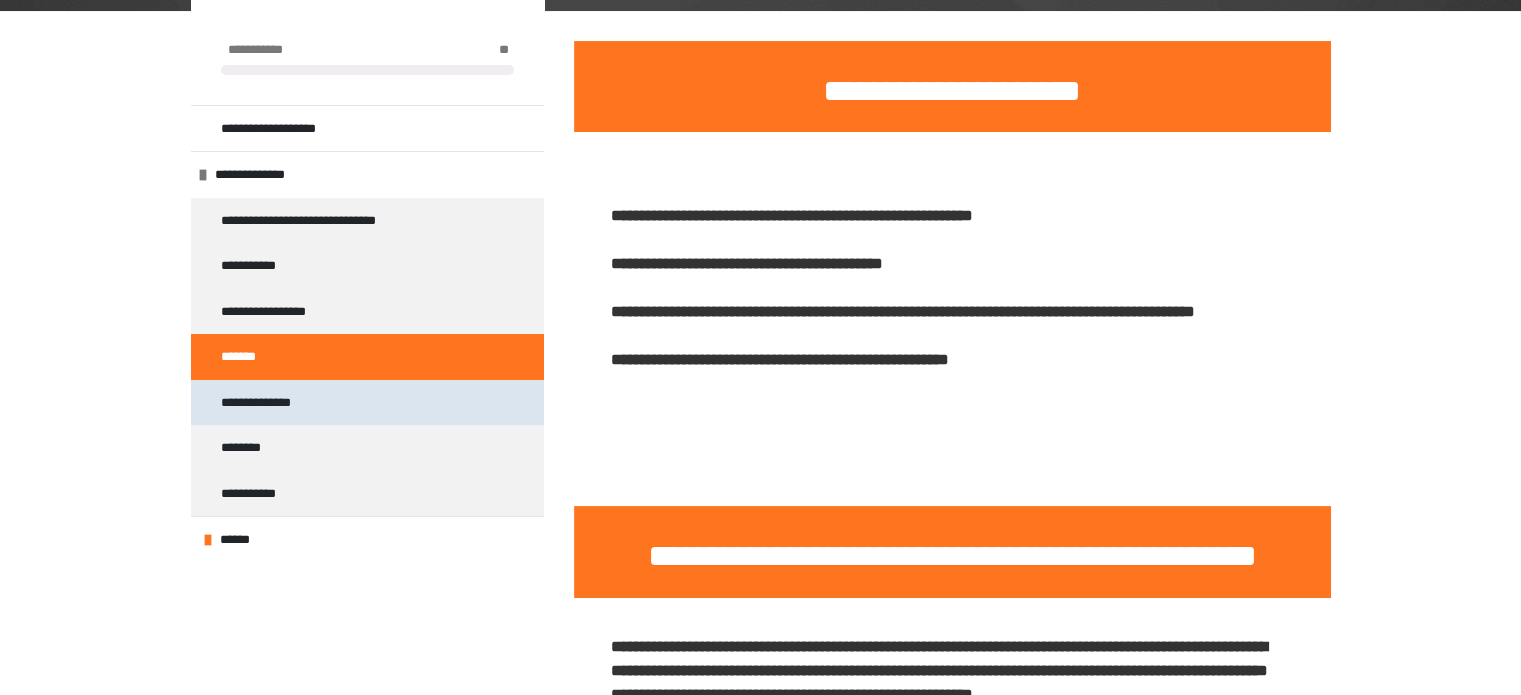 click on "**********" at bounding box center (267, 403) 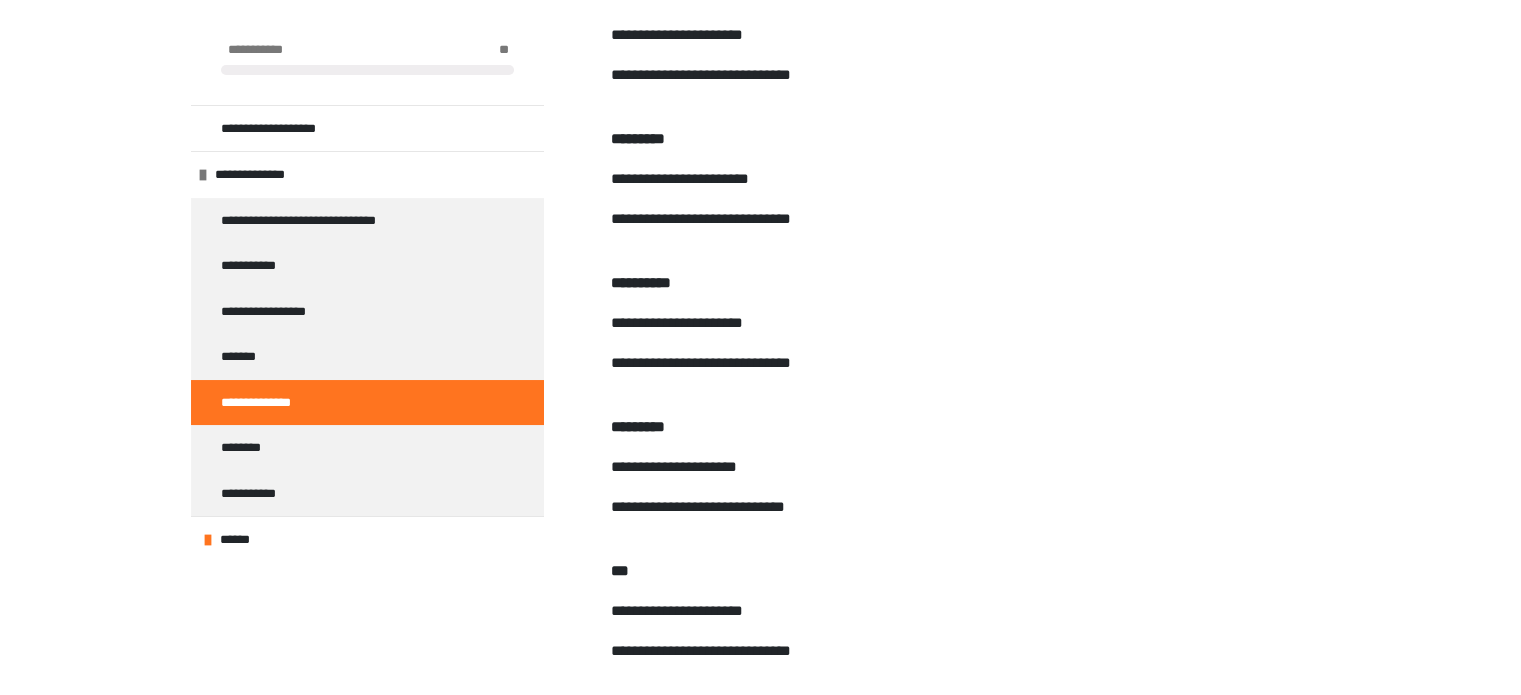 scroll, scrollTop: 960, scrollLeft: 0, axis: vertical 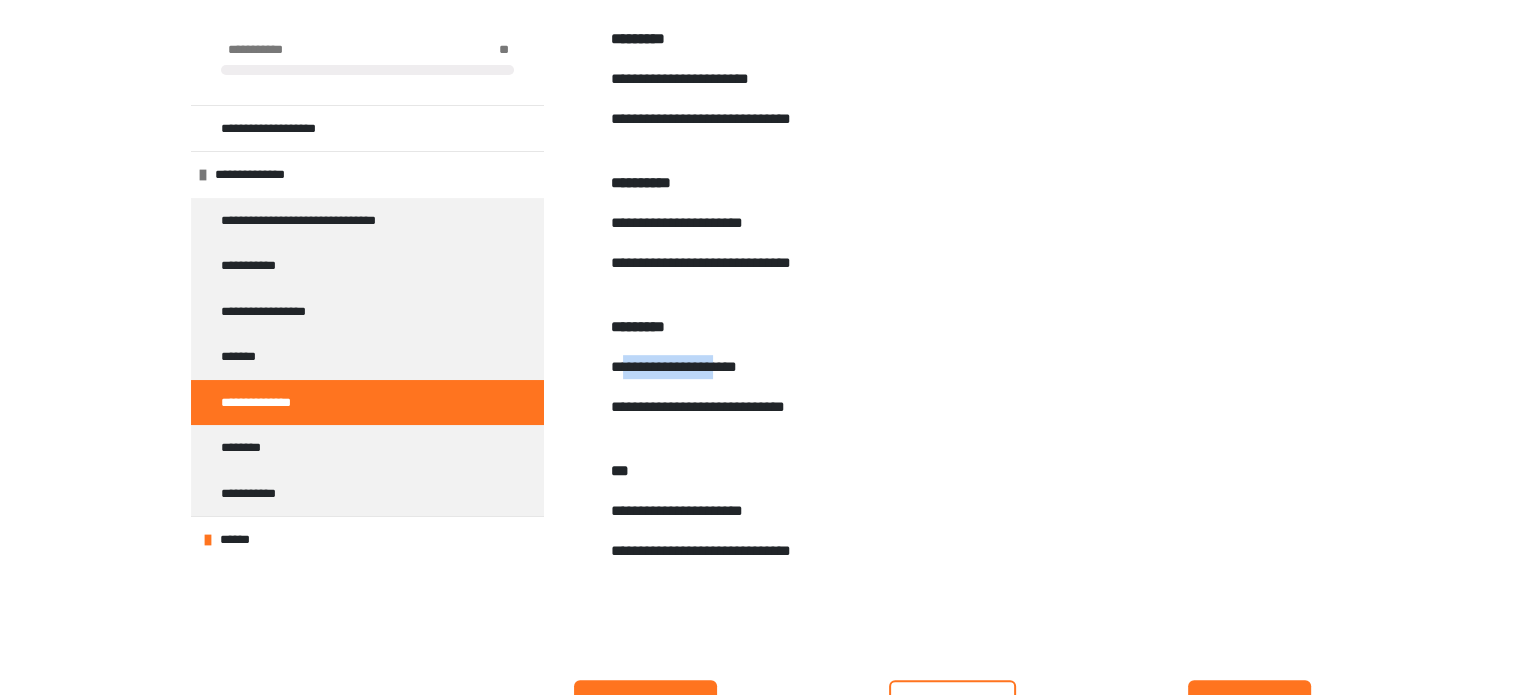drag, startPoint x: 632, startPoint y: 374, endPoint x: 740, endPoint y: 375, distance: 108.00463 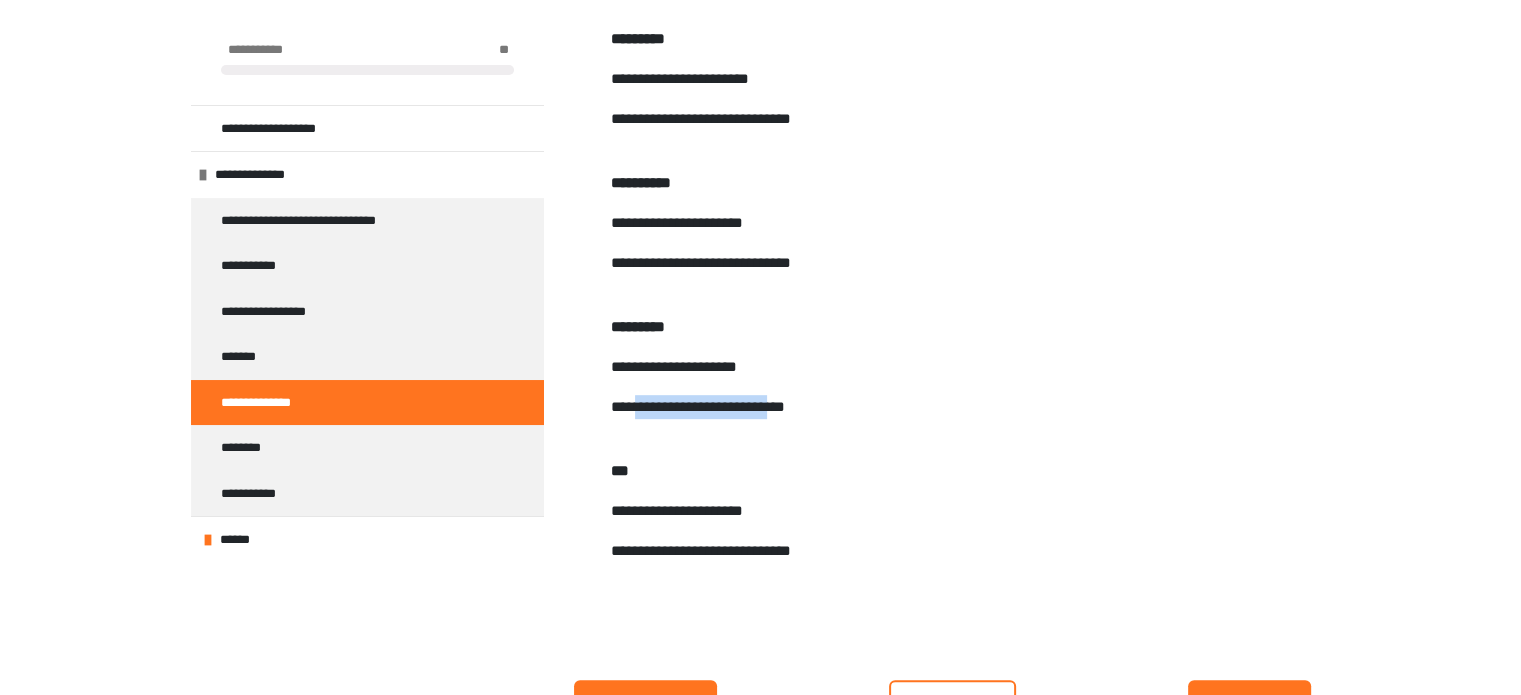 drag, startPoint x: 640, startPoint y: 402, endPoint x: 801, endPoint y: 414, distance: 161.44658 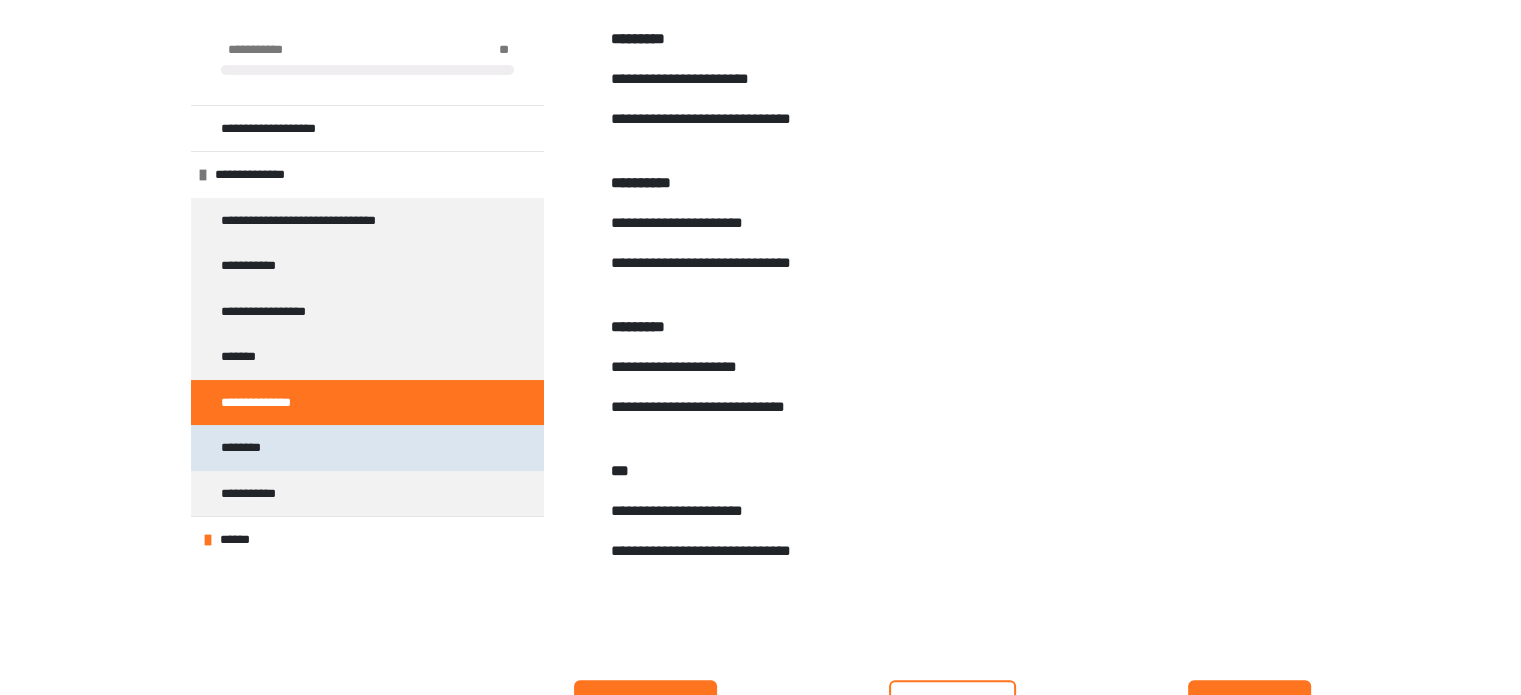click on "********" at bounding box center [367, 448] 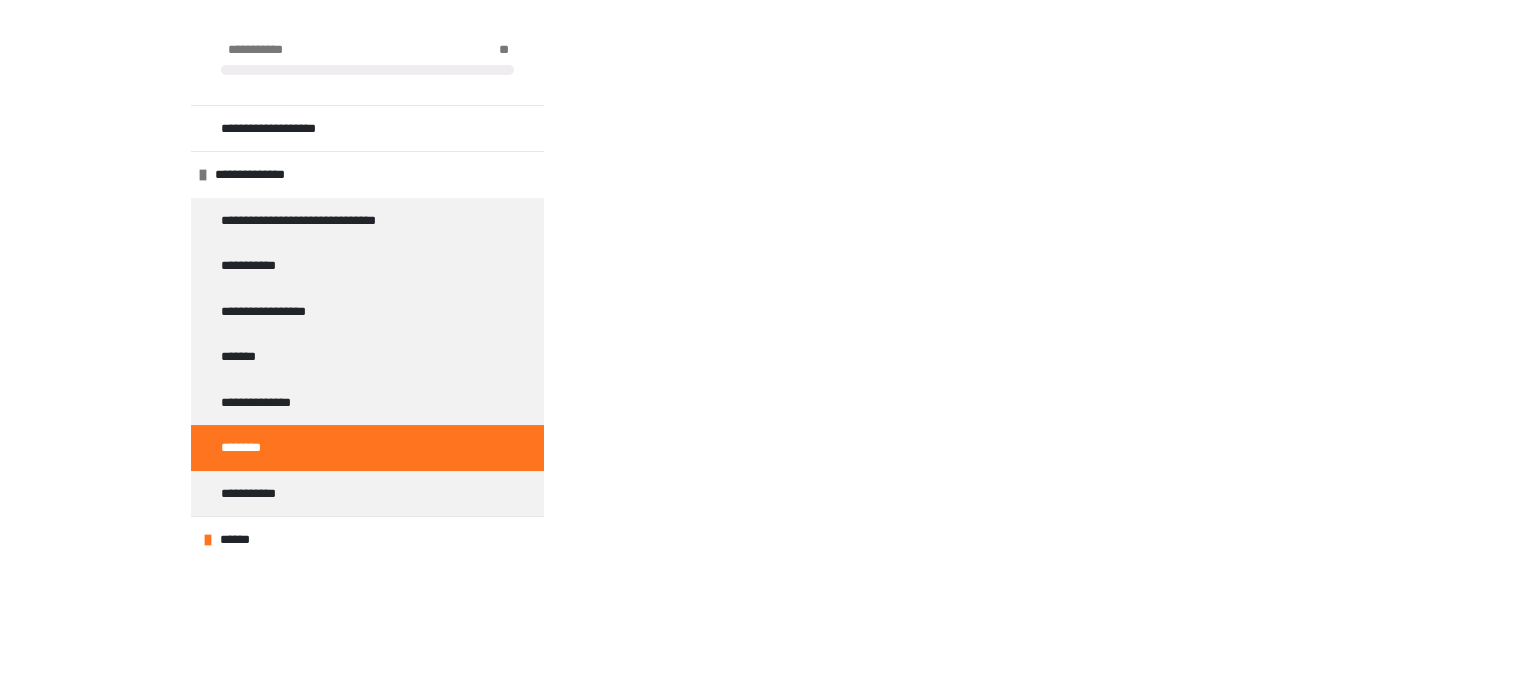 scroll, scrollTop: 10870, scrollLeft: 0, axis: vertical 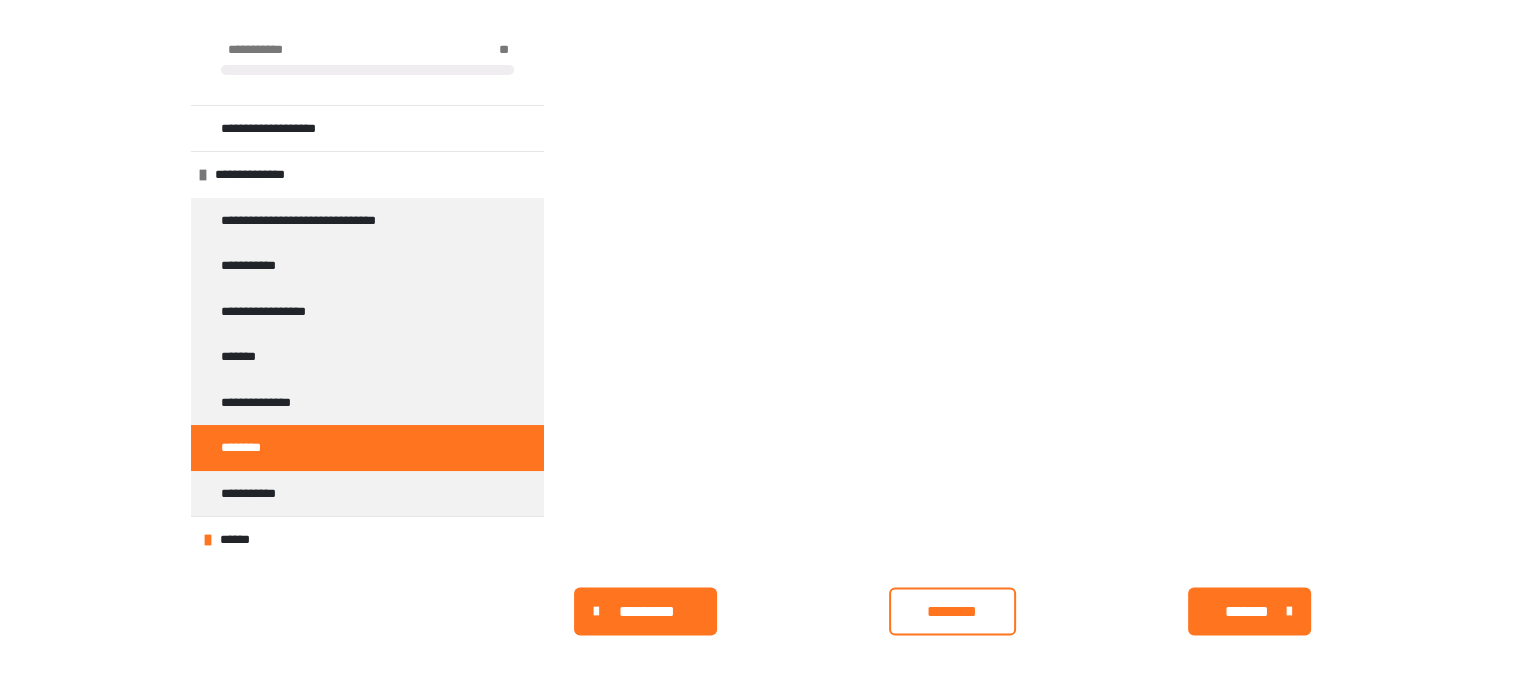 click on "********" at bounding box center (952, 611) 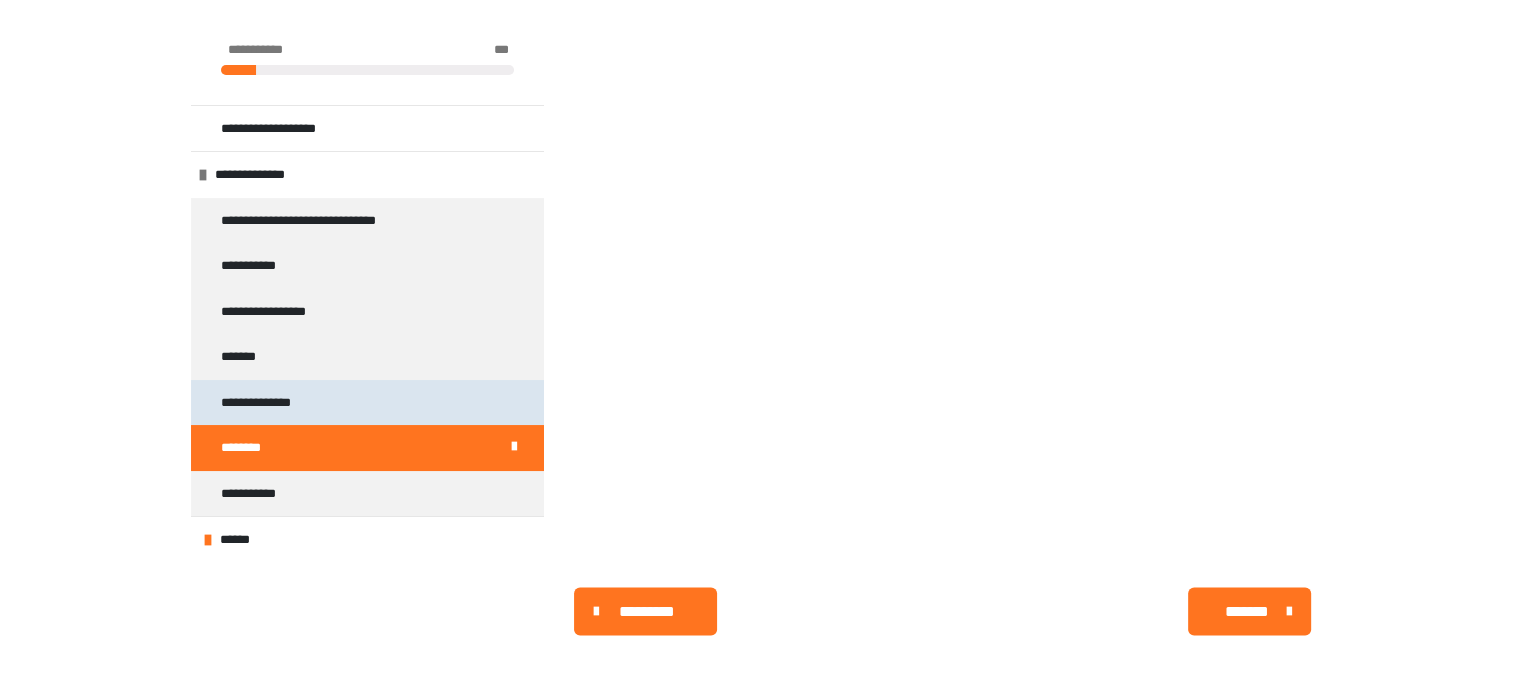 click on "**********" at bounding box center (367, 403) 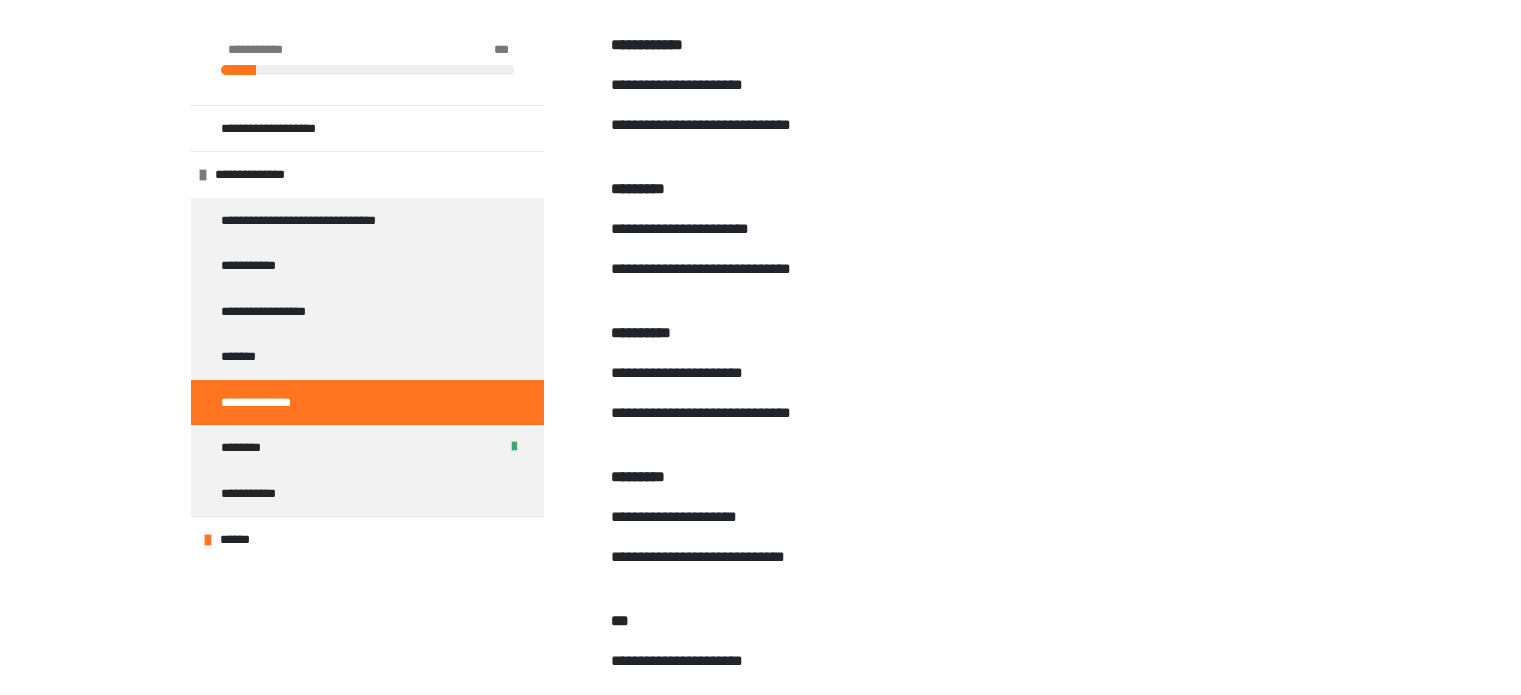 scroll, scrollTop: 1056, scrollLeft: 0, axis: vertical 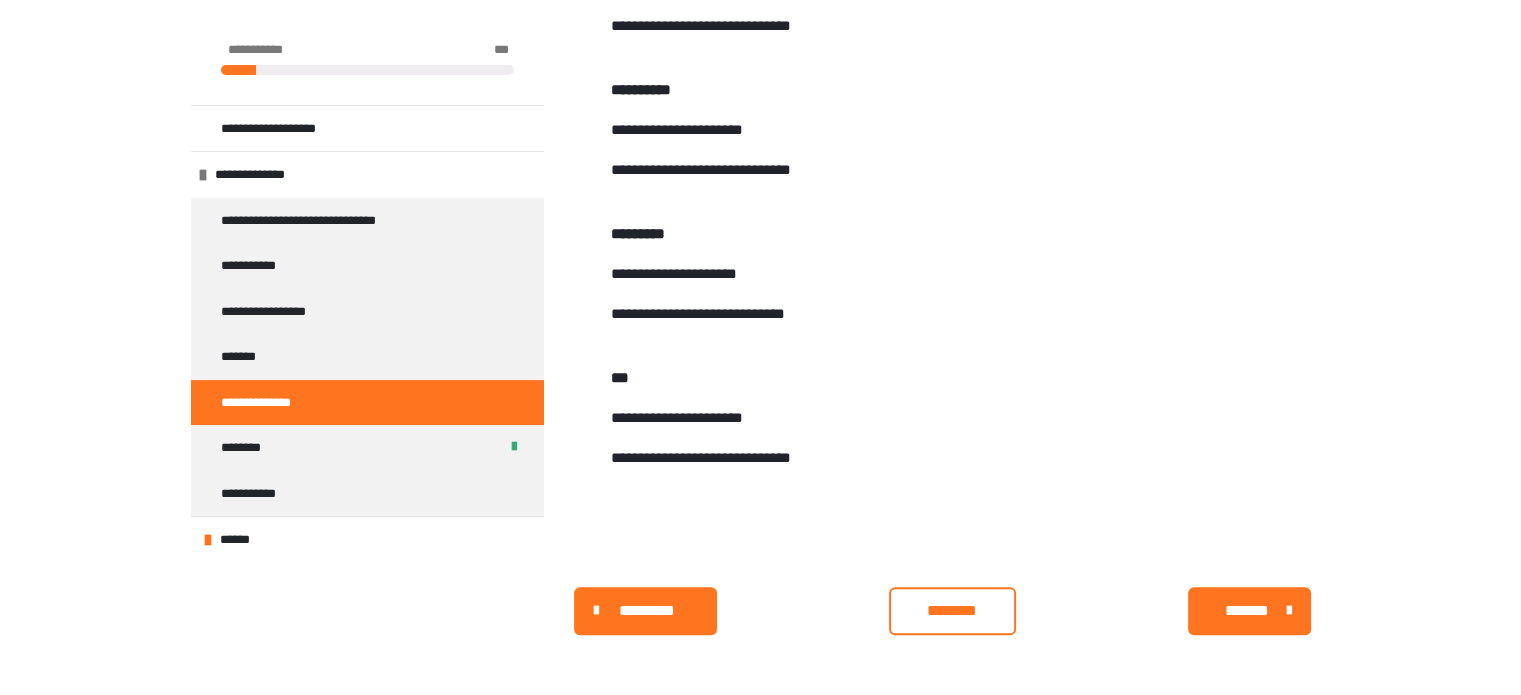 click on "********" at bounding box center (952, 611) 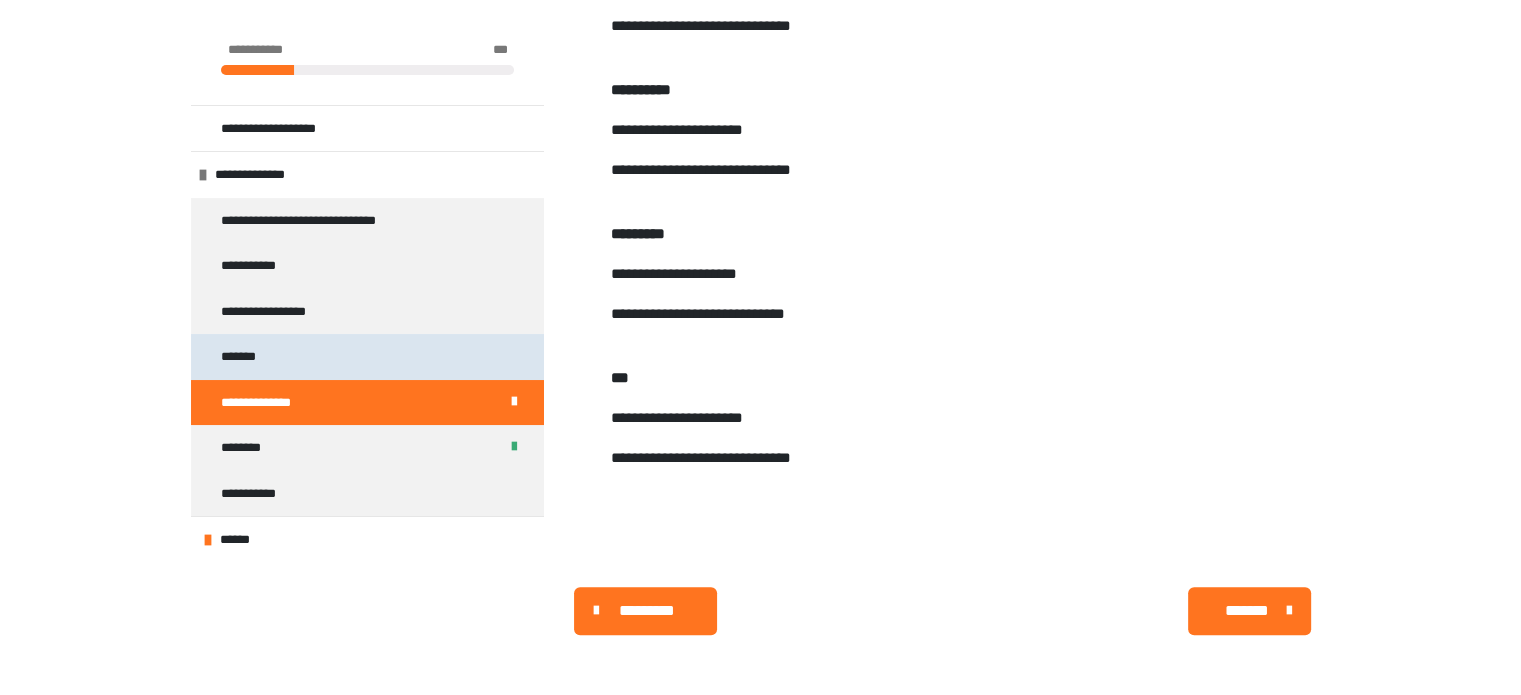 click on "*******" at bounding box center (367, 357) 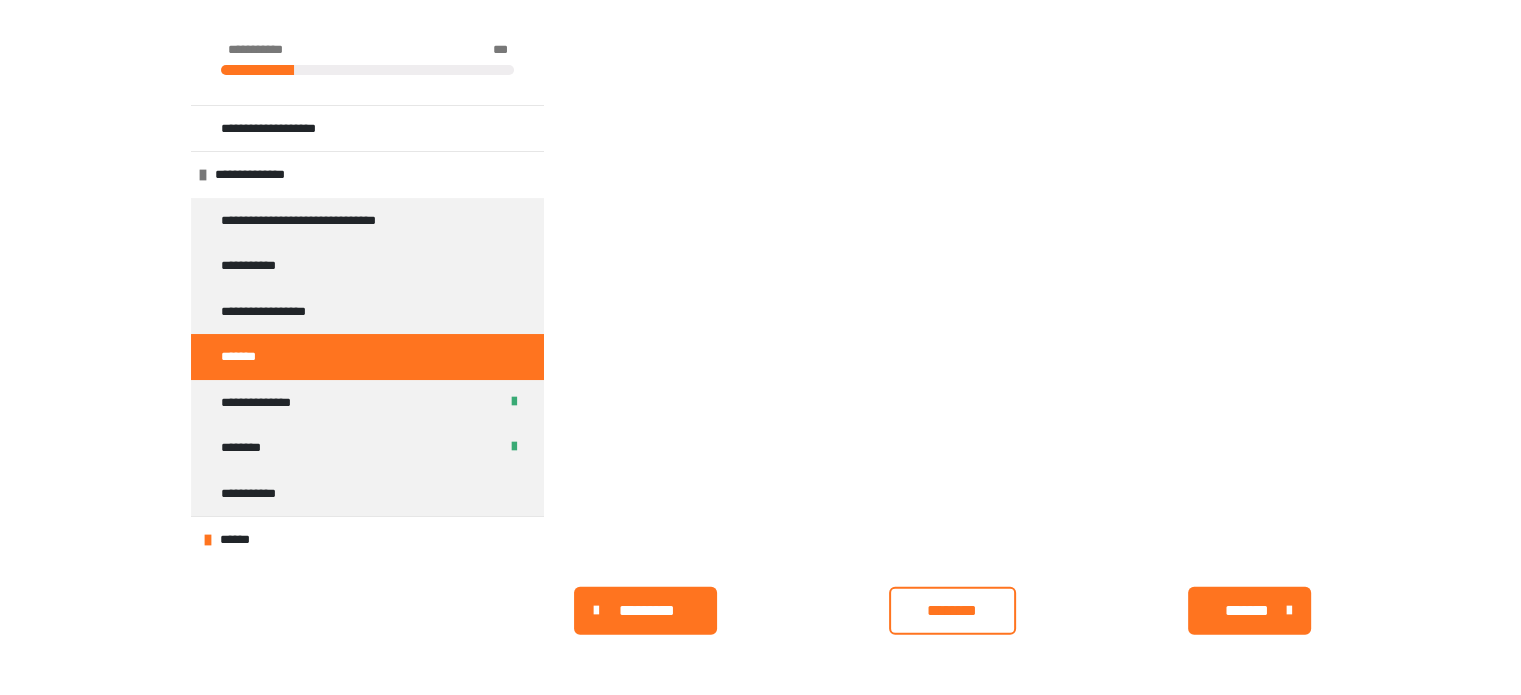 scroll, scrollTop: 6068, scrollLeft: 0, axis: vertical 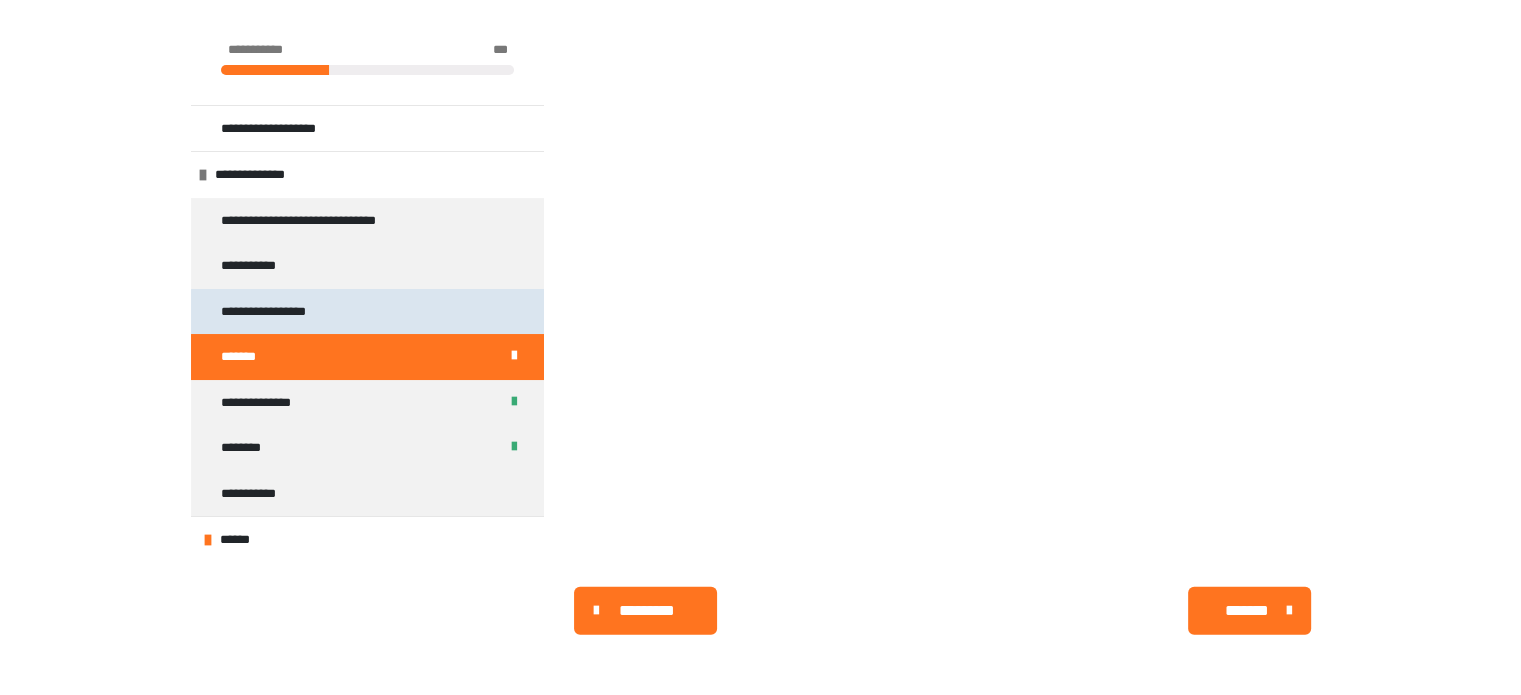 click on "**********" at bounding box center (367, 312) 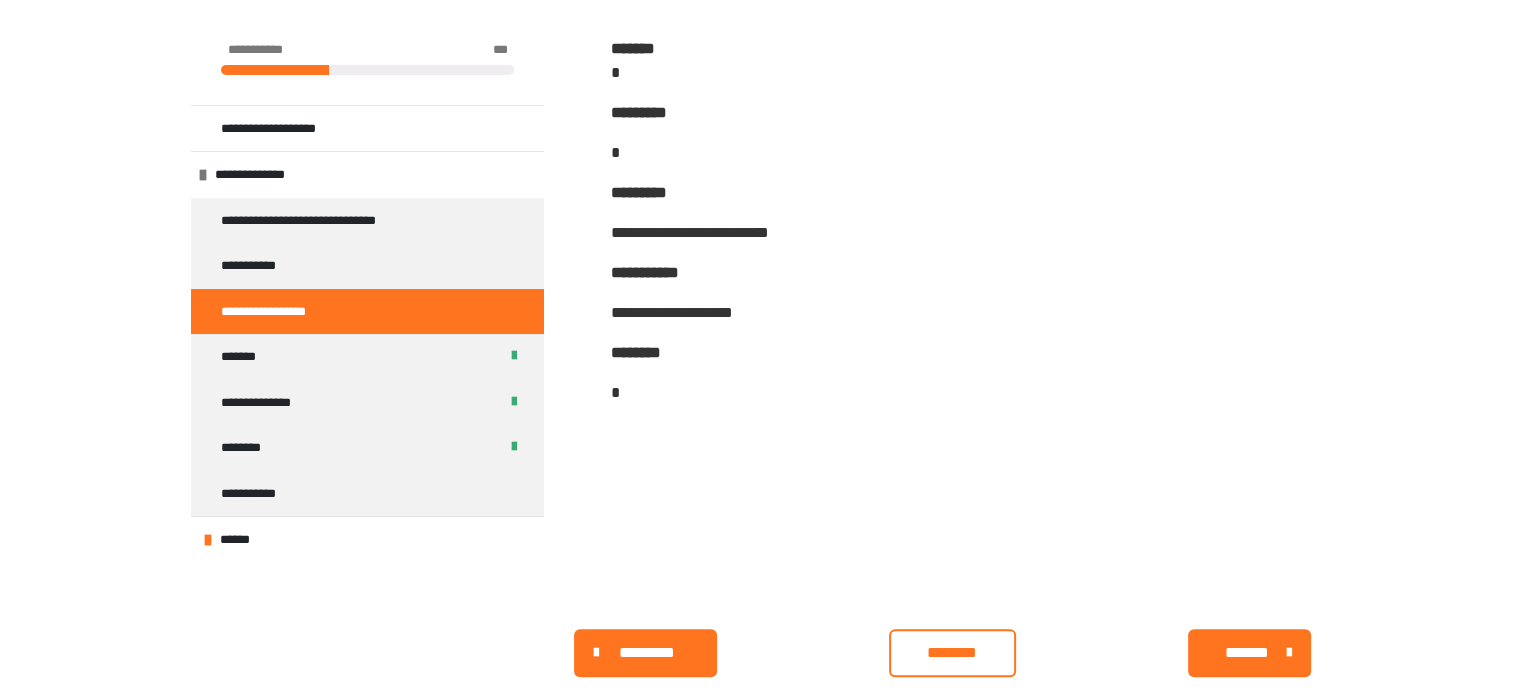 scroll, scrollTop: 580, scrollLeft: 0, axis: vertical 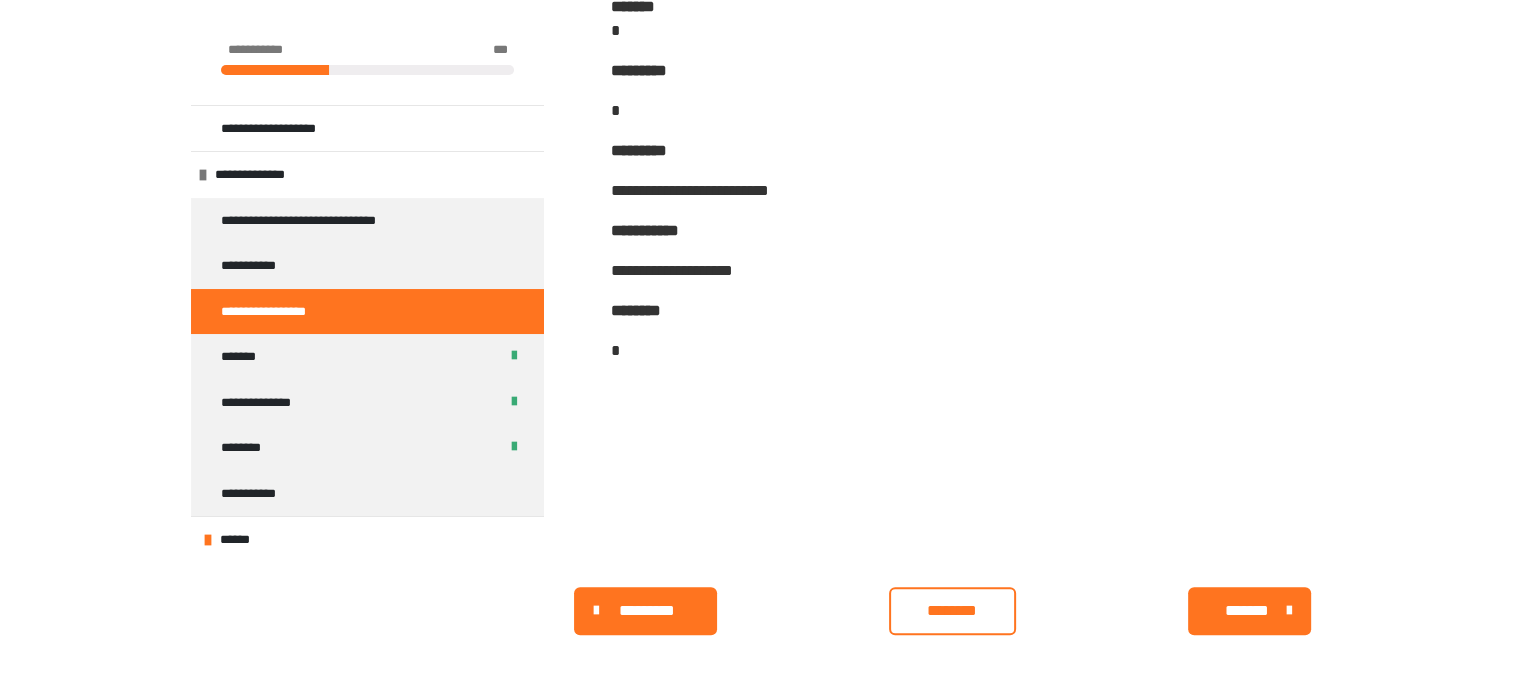 click on "********" at bounding box center [952, 611] 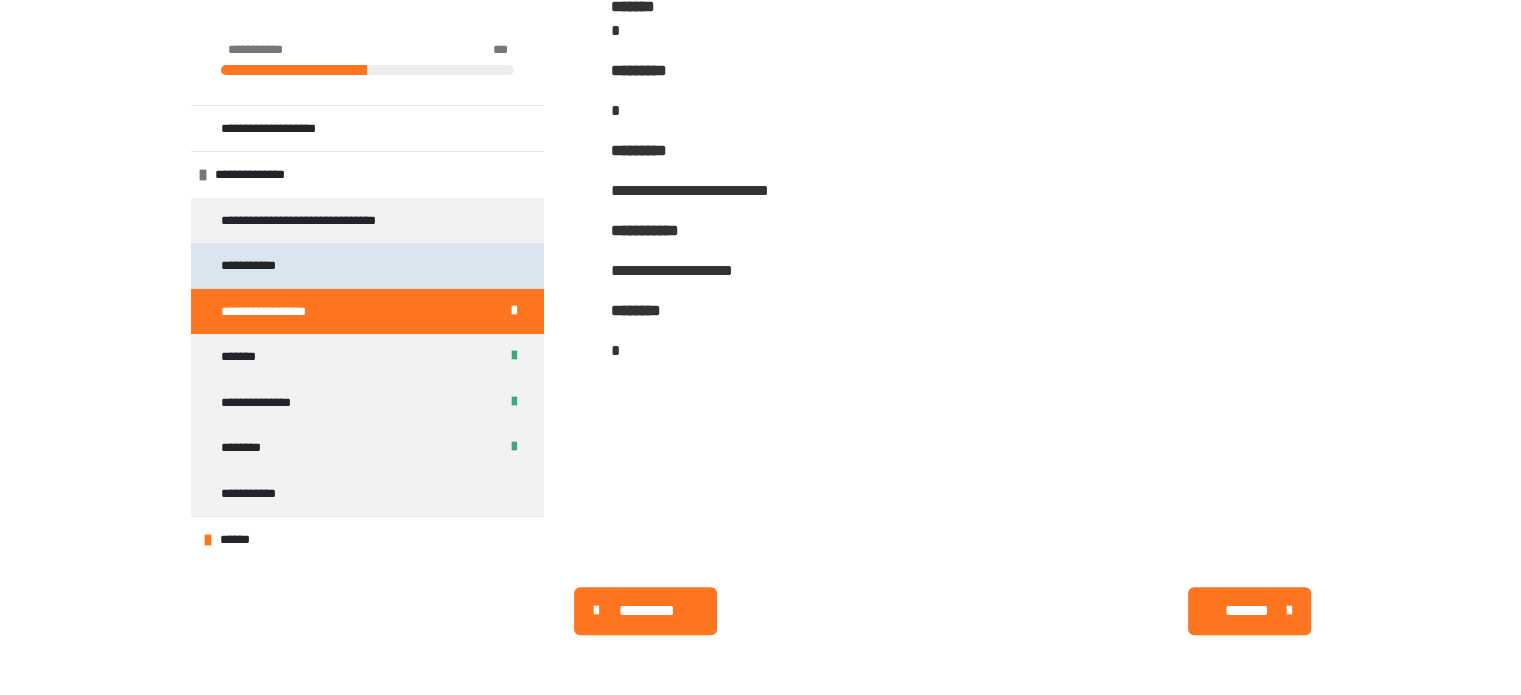 click on "**********" at bounding box center (367, 266) 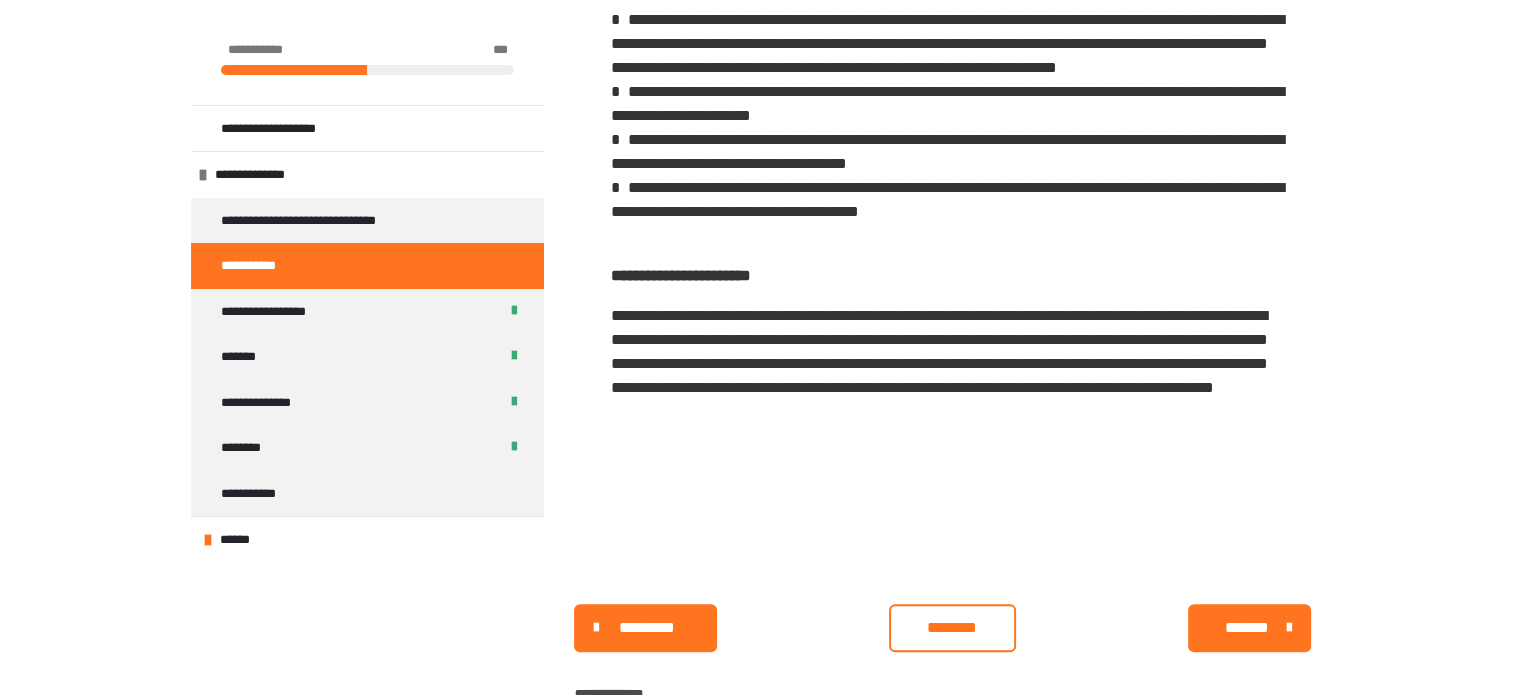 scroll, scrollTop: 1368, scrollLeft: 0, axis: vertical 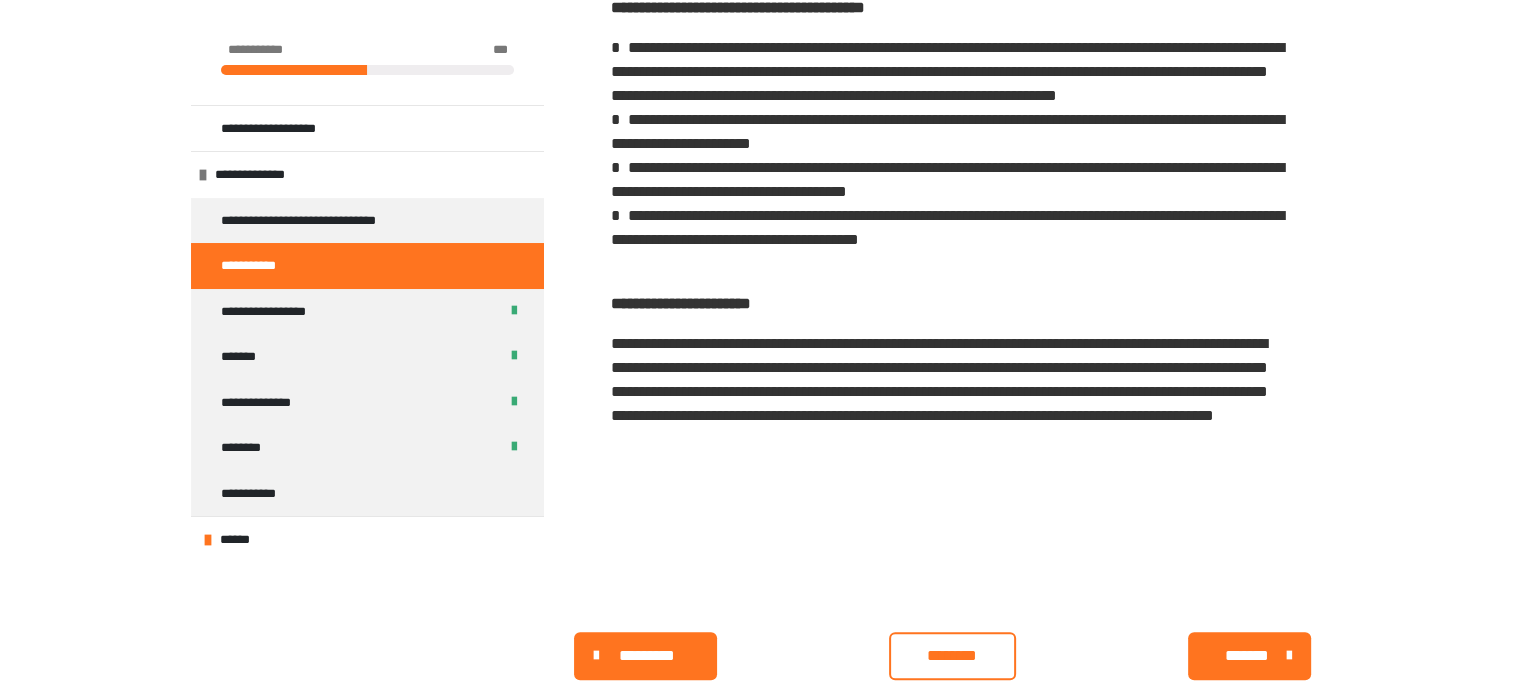 click on "********" at bounding box center (952, 656) 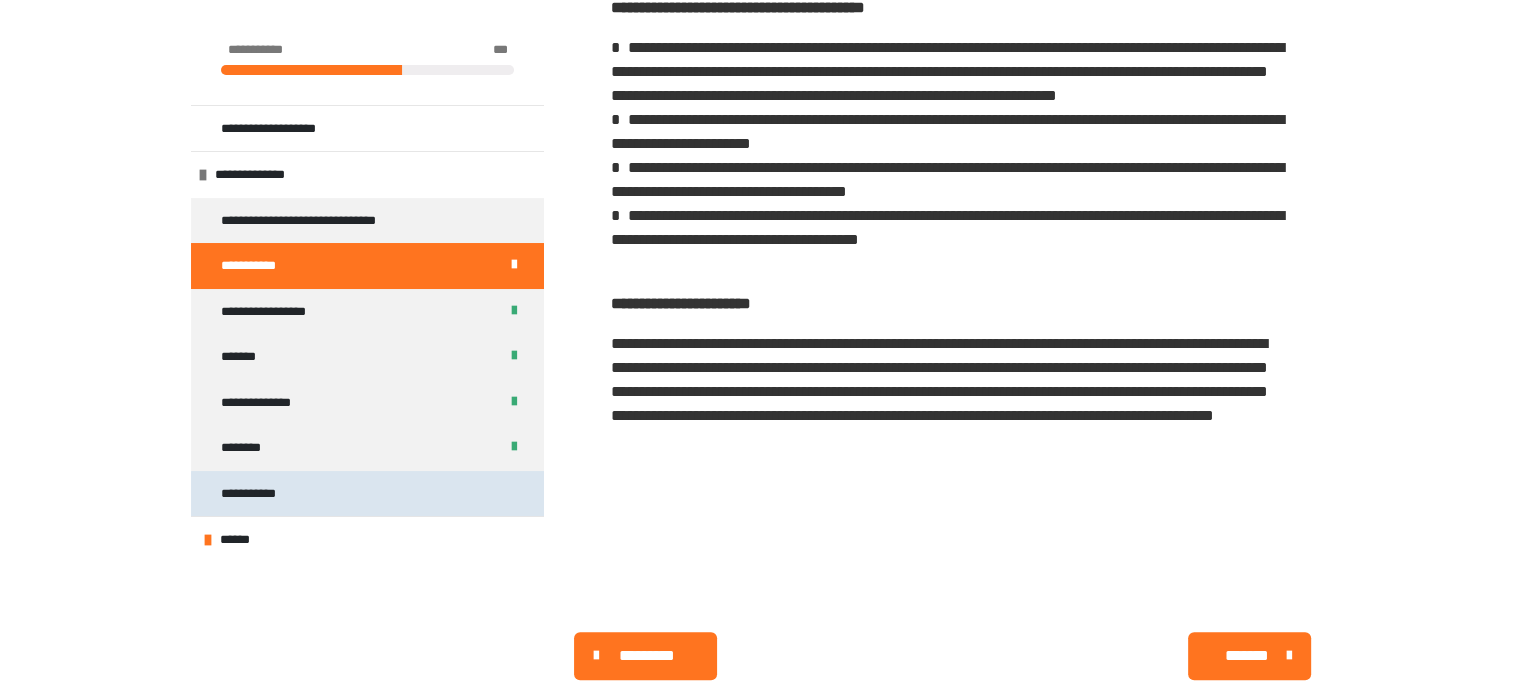 click on "**********" at bounding box center [367, 494] 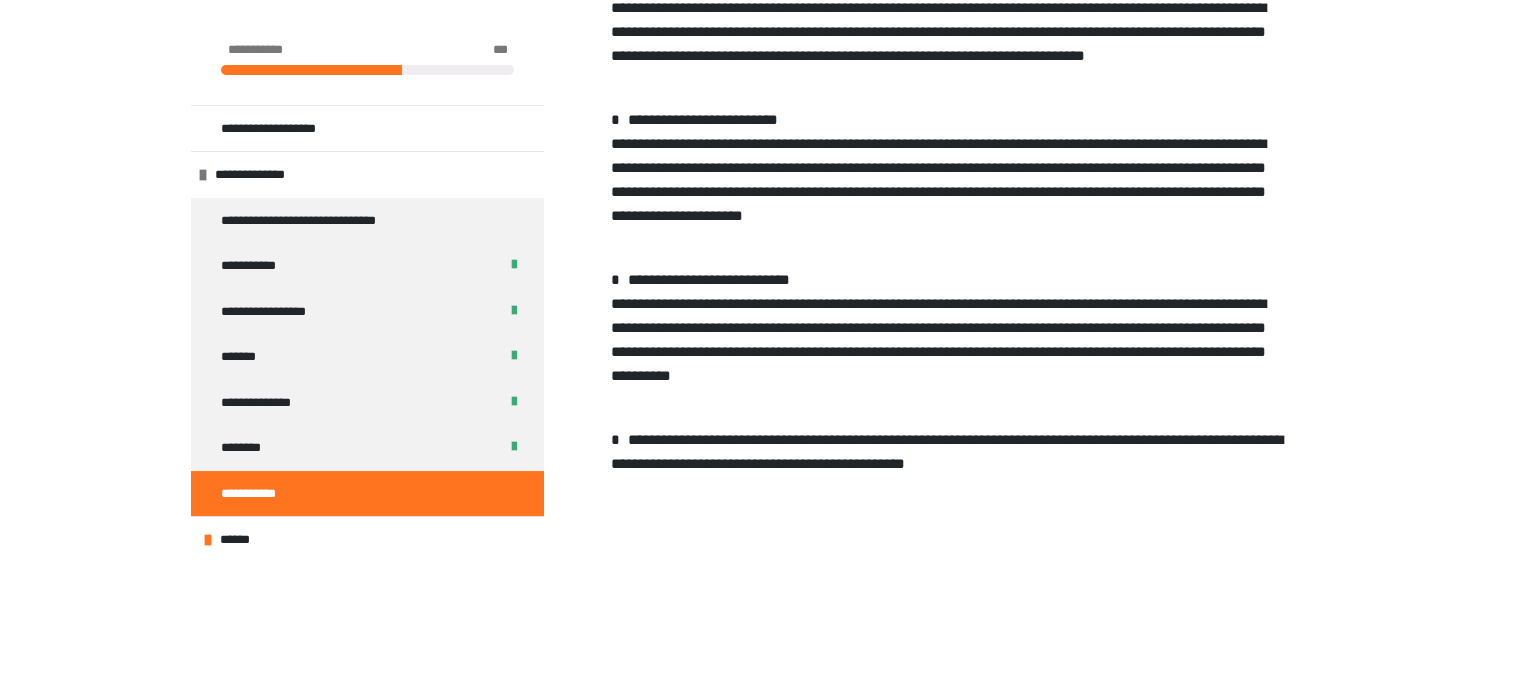 scroll, scrollTop: 1160, scrollLeft: 0, axis: vertical 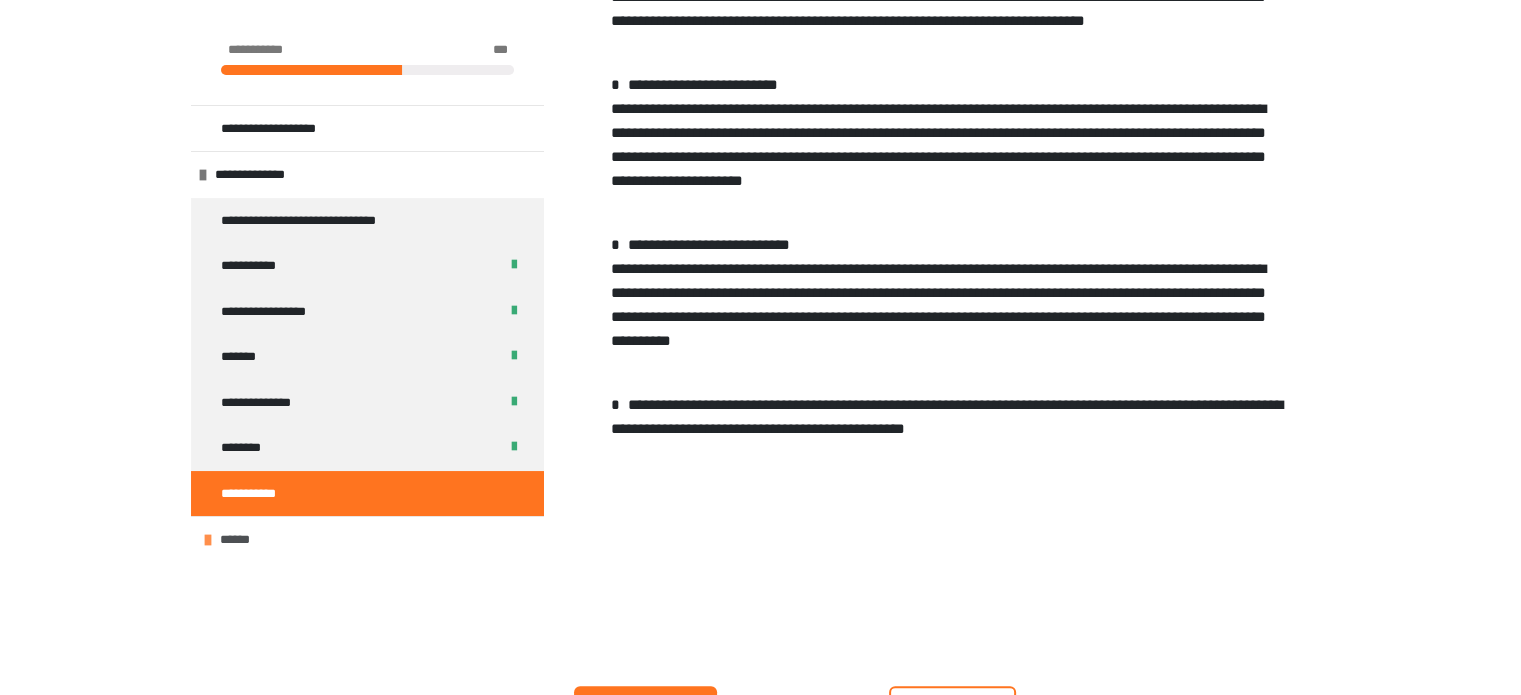 click on "******" at bounding box center (367, 539) 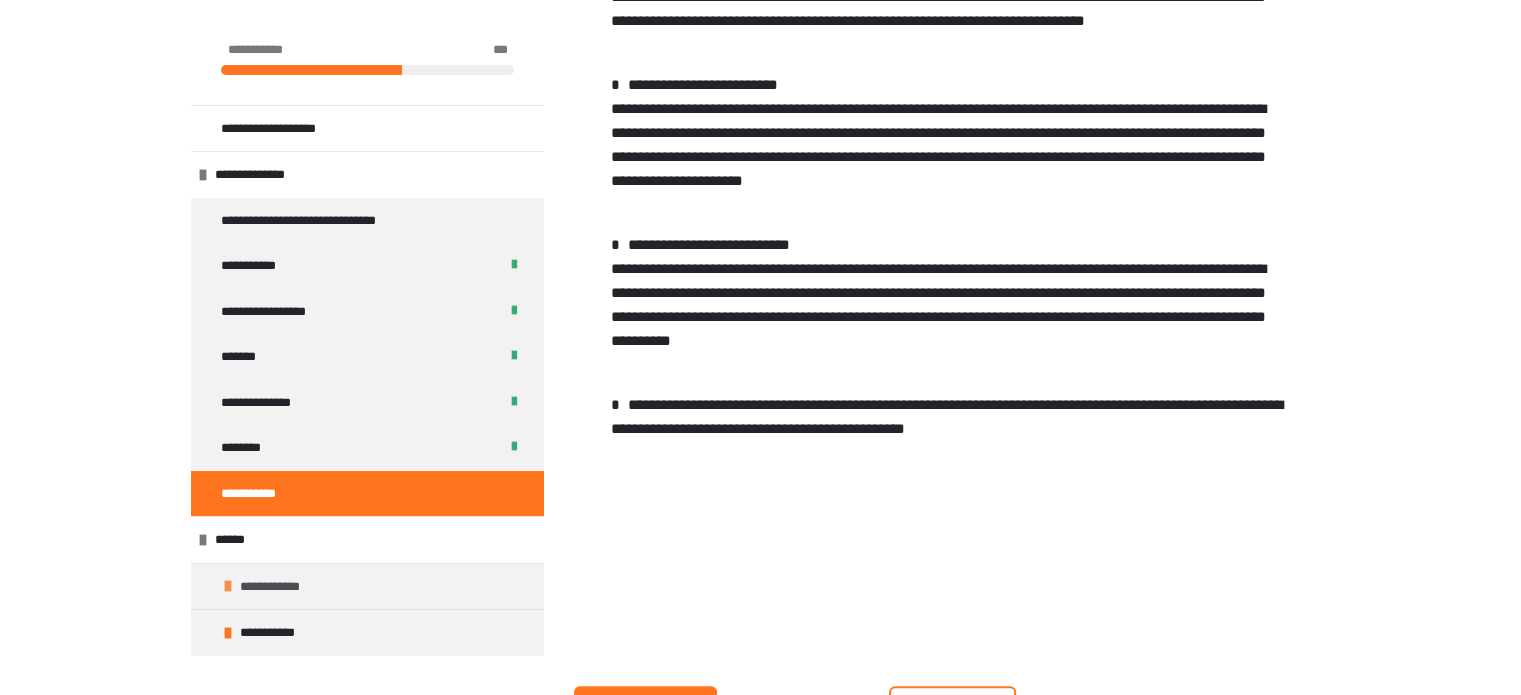 click on "**********" at bounding box center (367, 586) 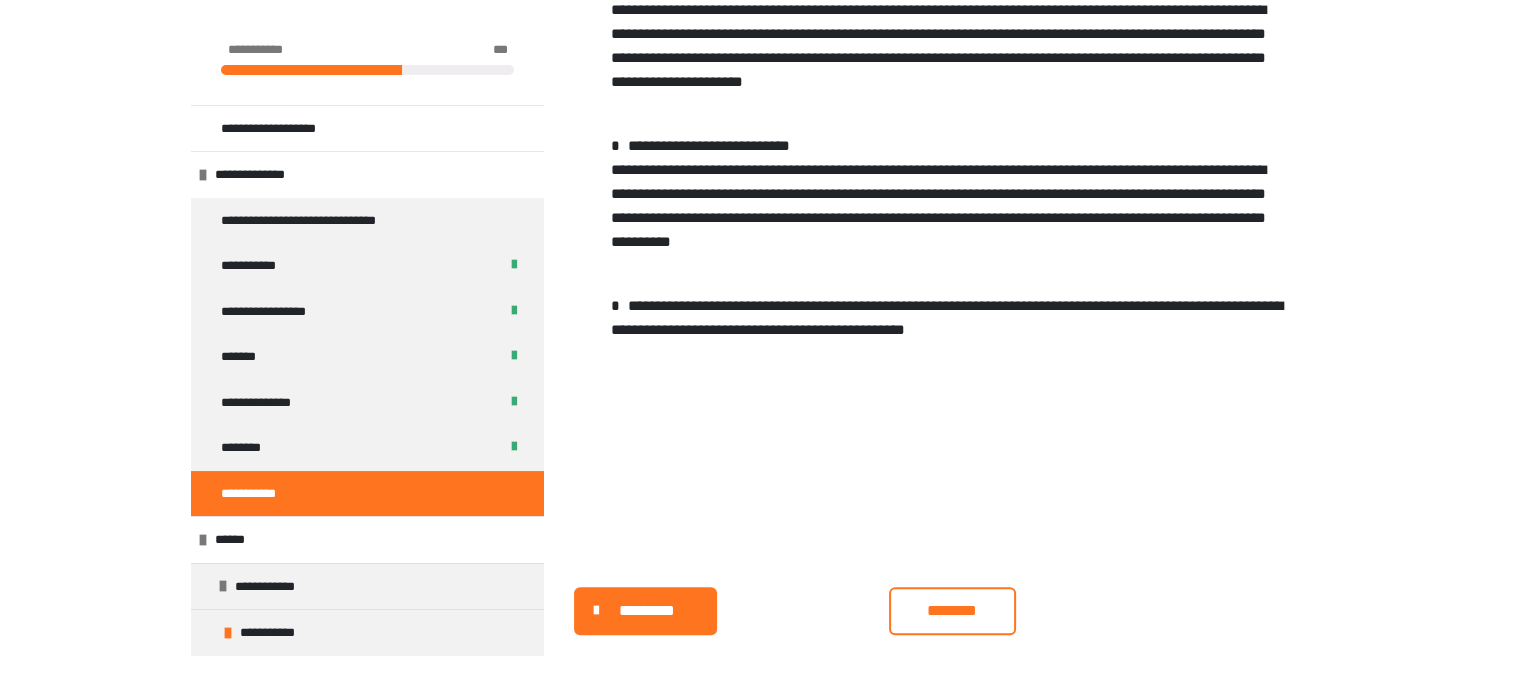 scroll, scrollTop: 1383, scrollLeft: 0, axis: vertical 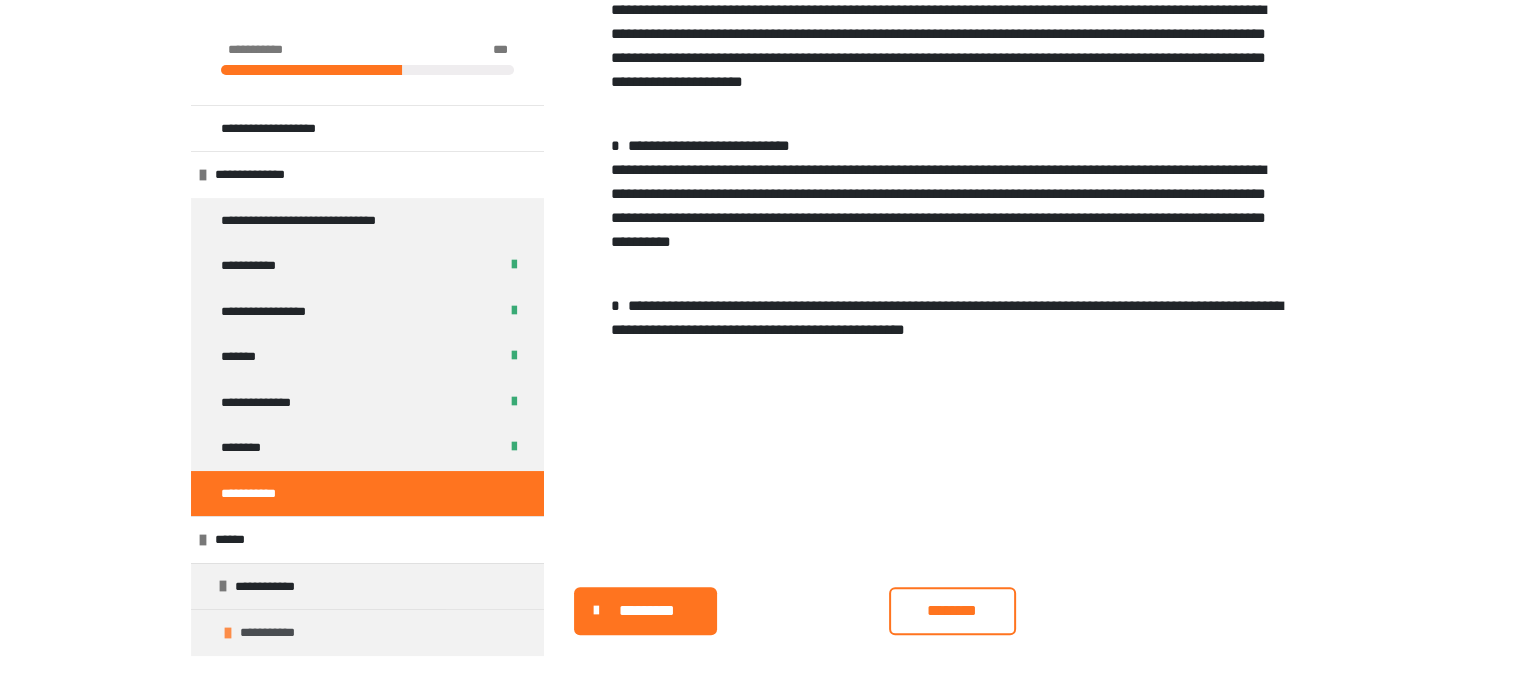 click on "**********" at bounding box center (367, 632) 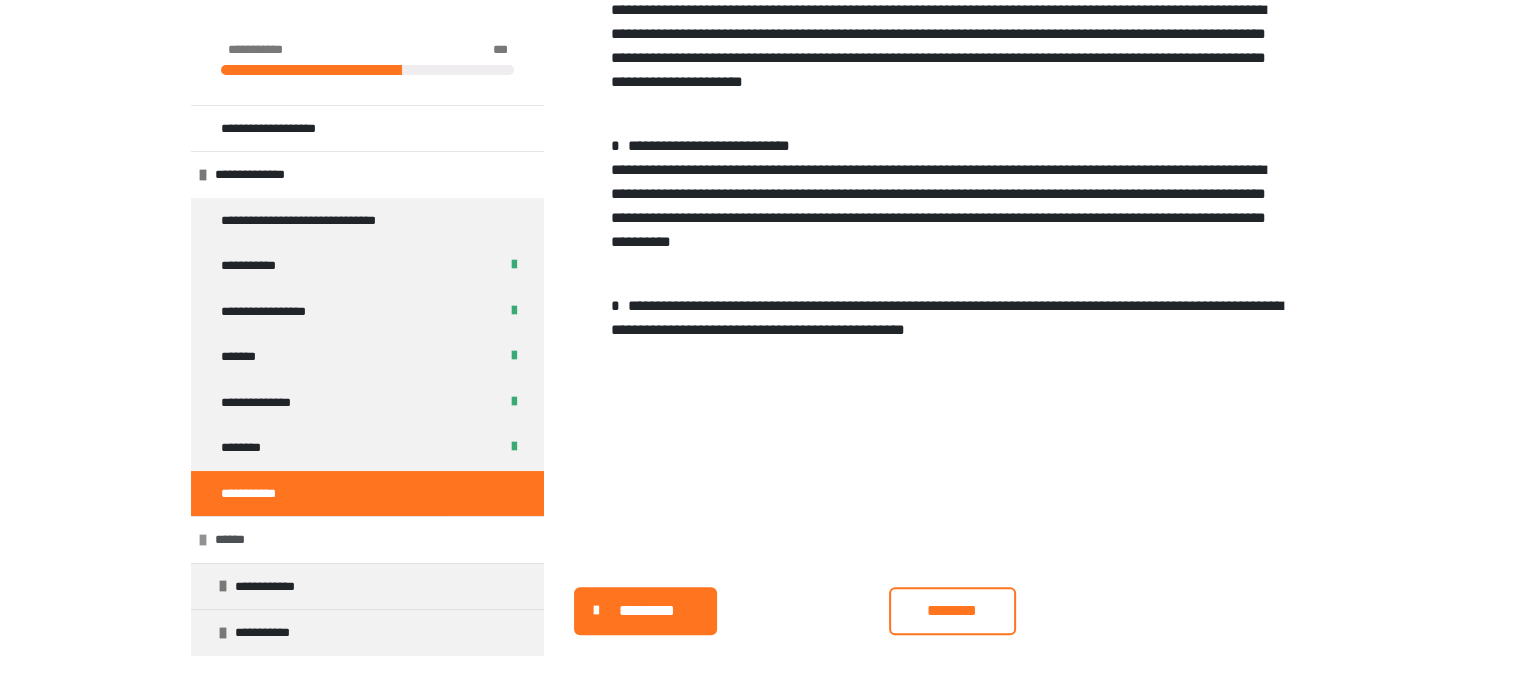 click at bounding box center (203, 540) 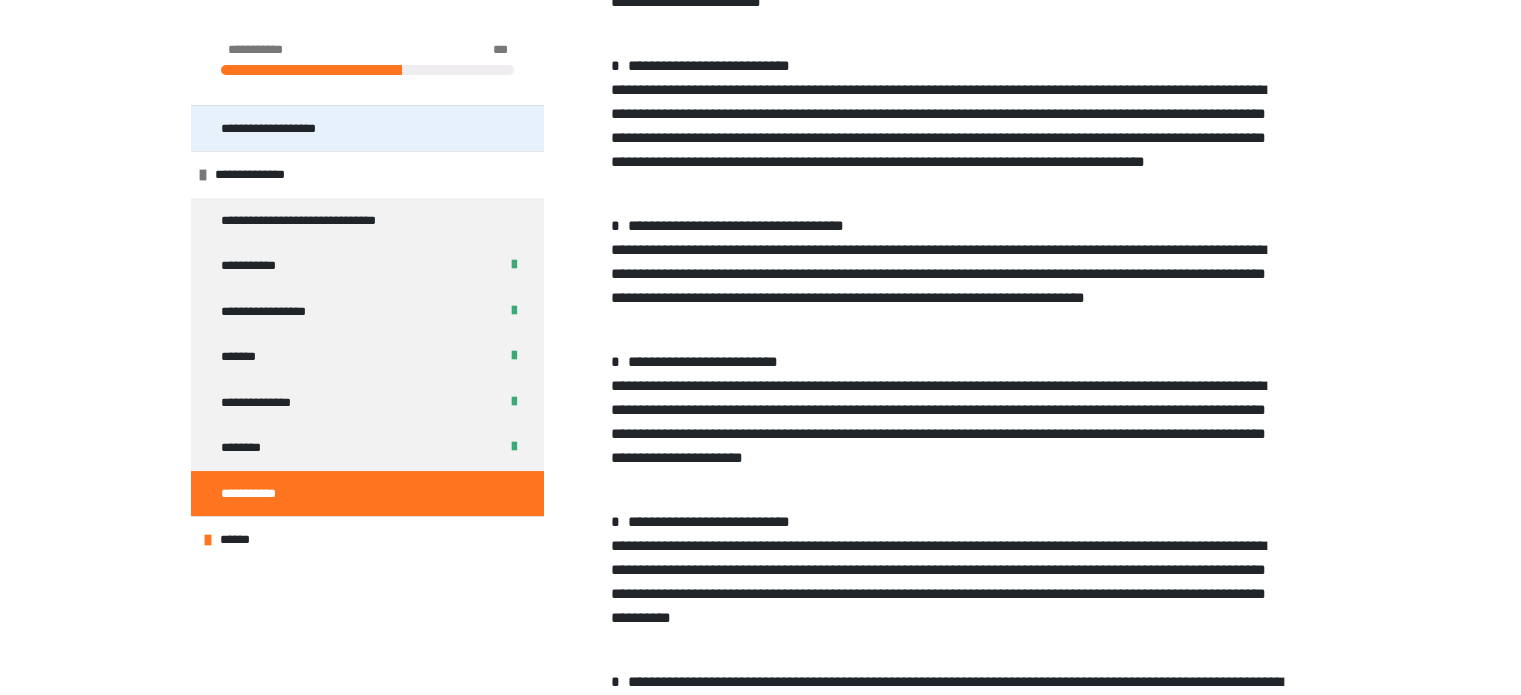 click on "**********" at bounding box center (291, 129) 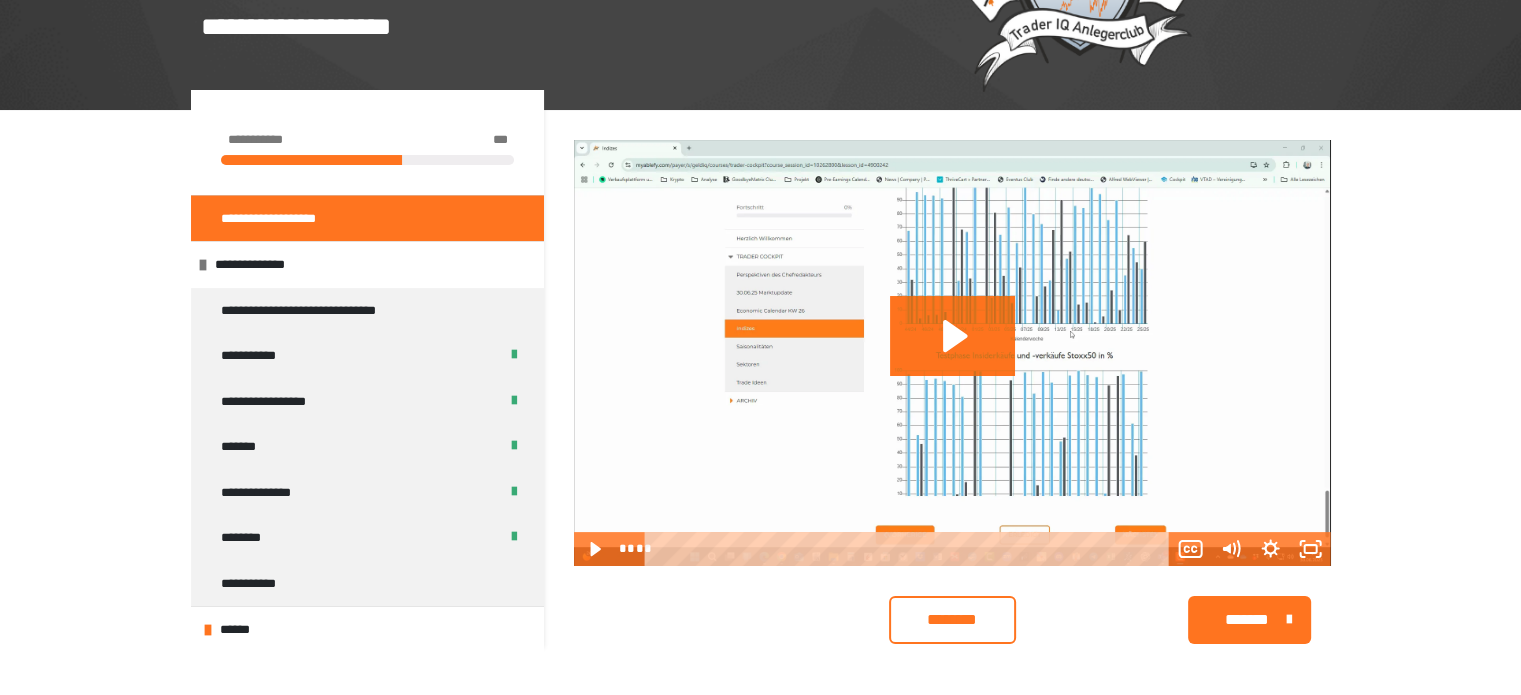 scroll, scrollTop: 300, scrollLeft: 0, axis: vertical 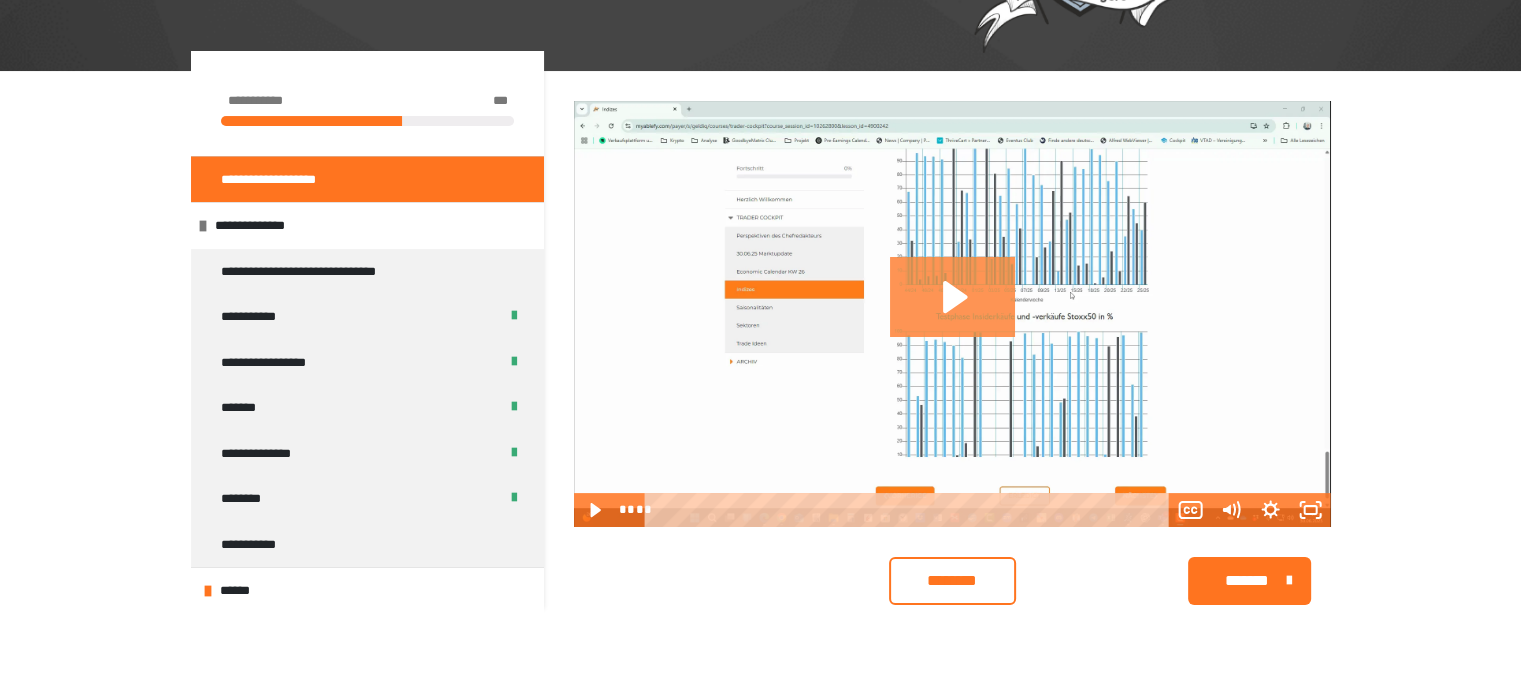 click 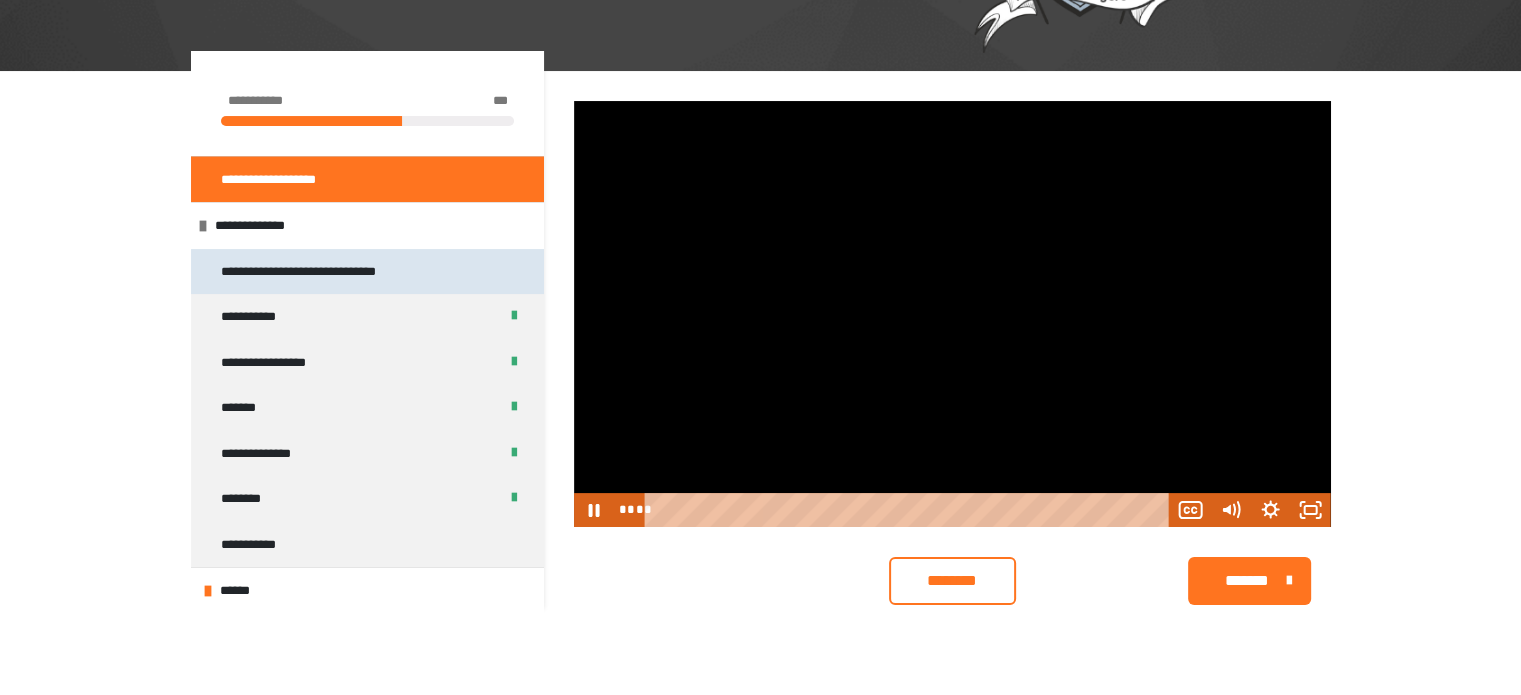 click on "**********" at bounding box center (329, 272) 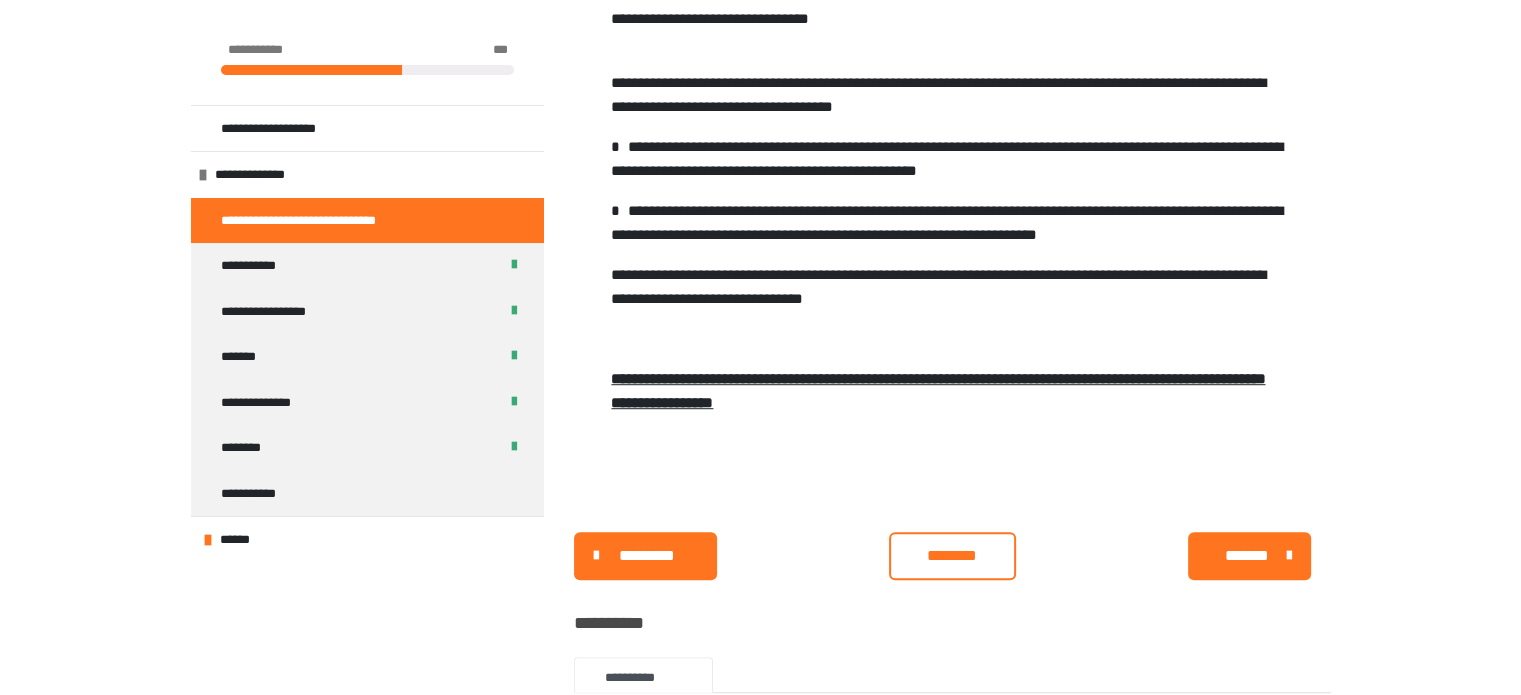 scroll, scrollTop: 1200, scrollLeft: 0, axis: vertical 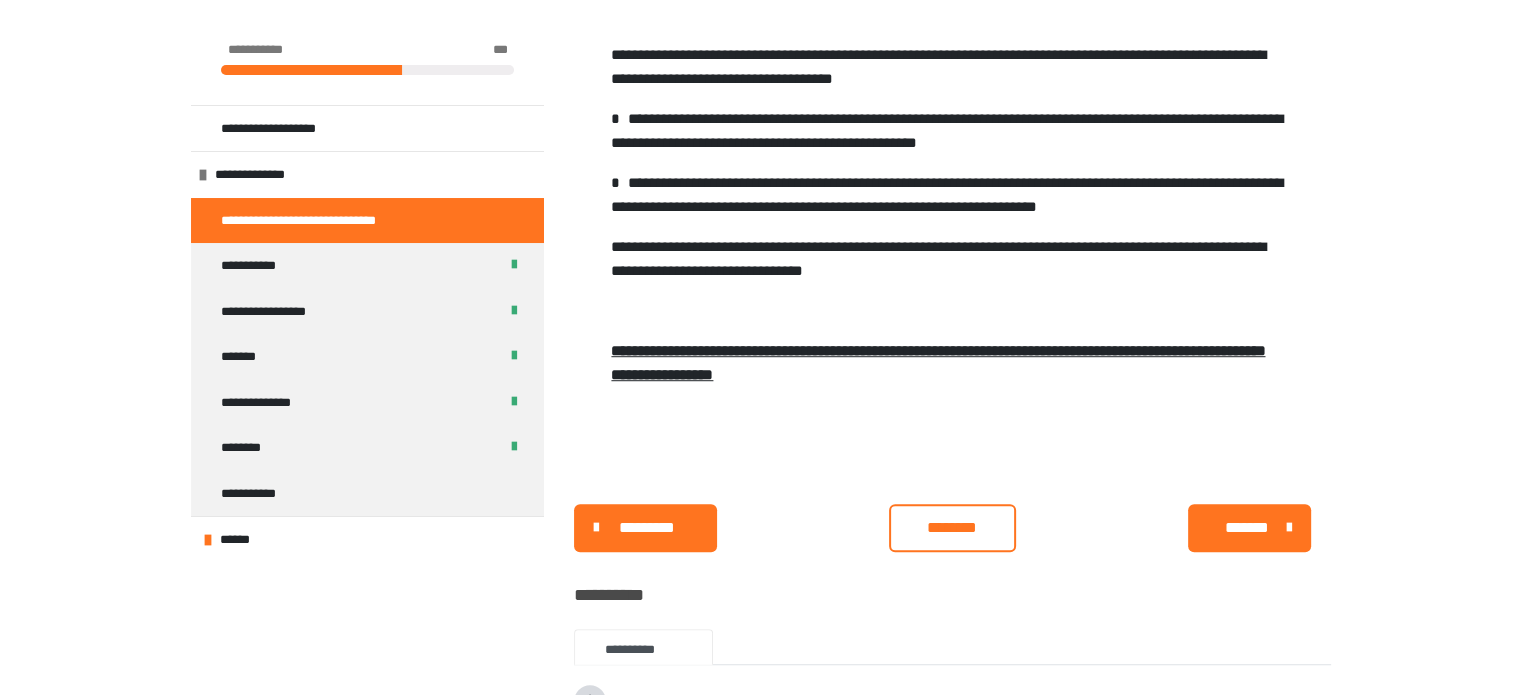click on "********" at bounding box center [952, 528] 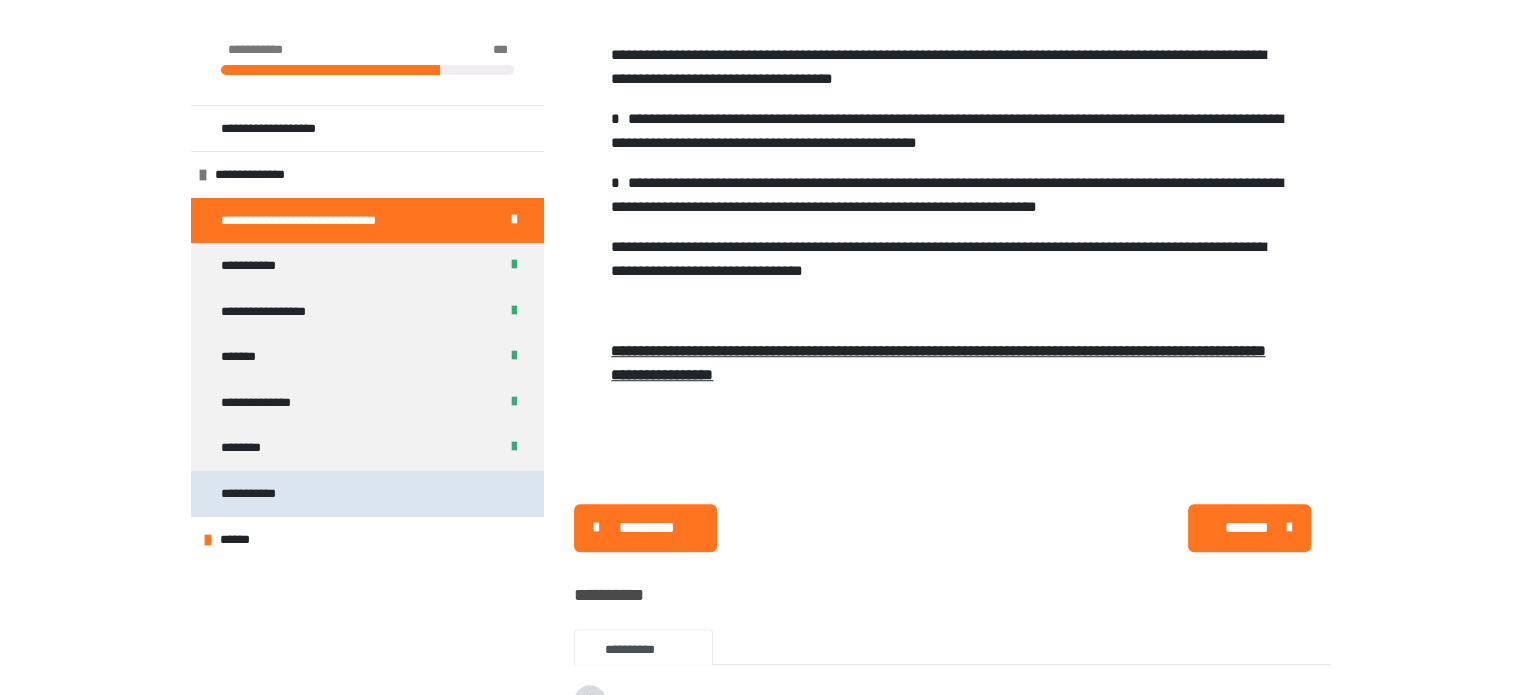 click on "**********" at bounding box center [259, 494] 